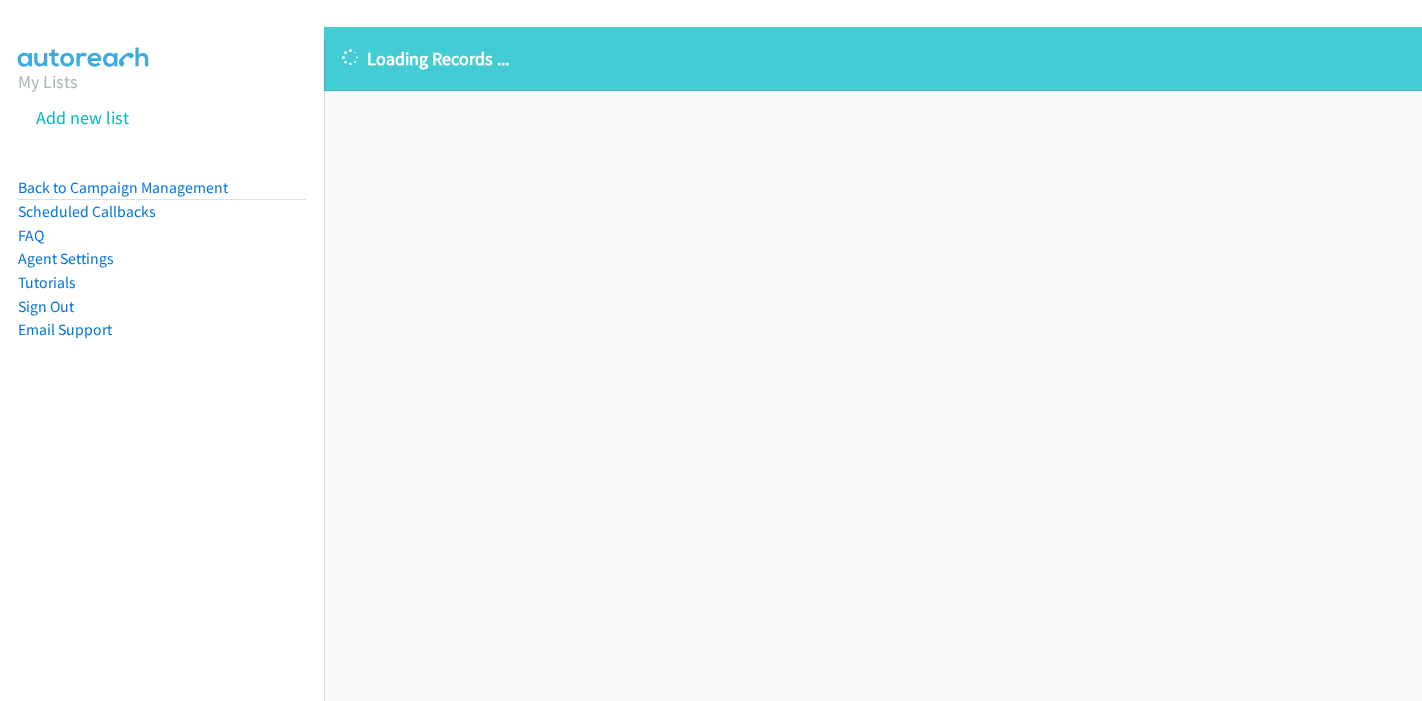 scroll, scrollTop: 0, scrollLeft: 0, axis: both 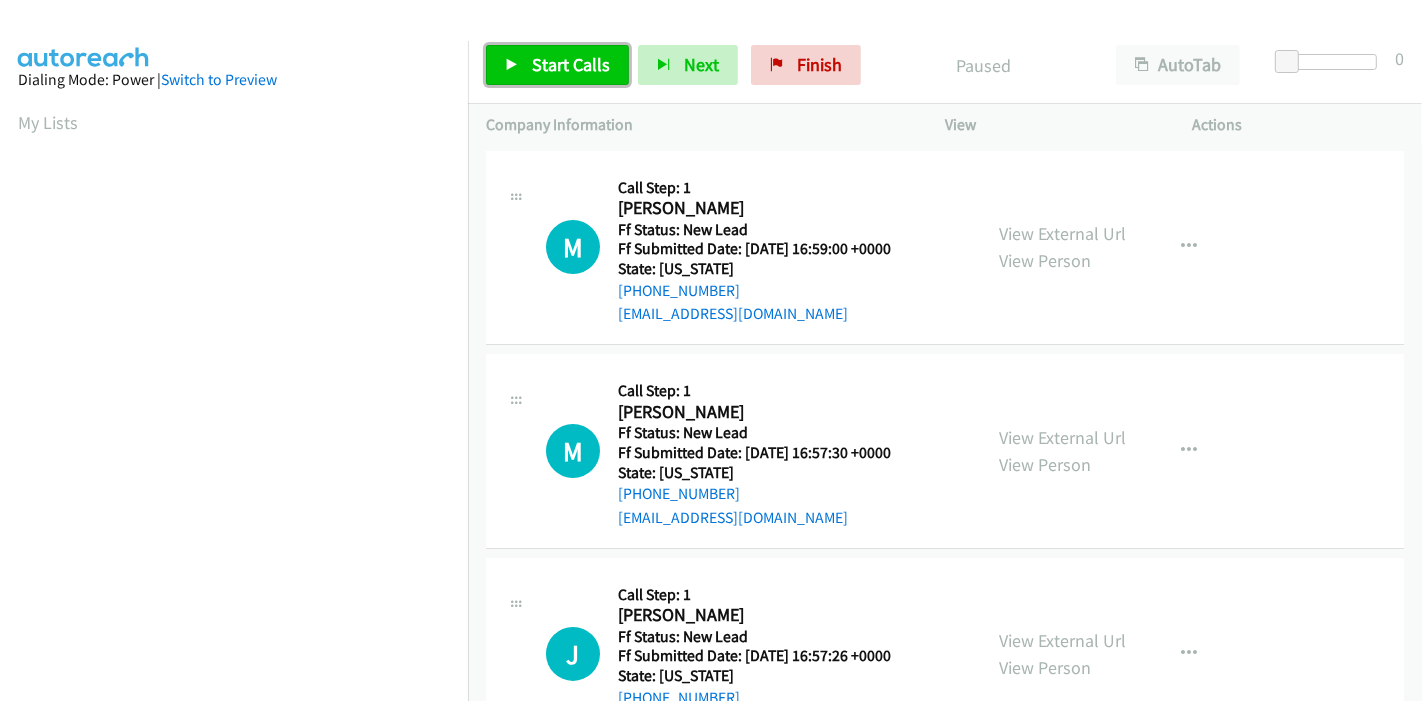 click on "Start Calls" at bounding box center (571, 64) 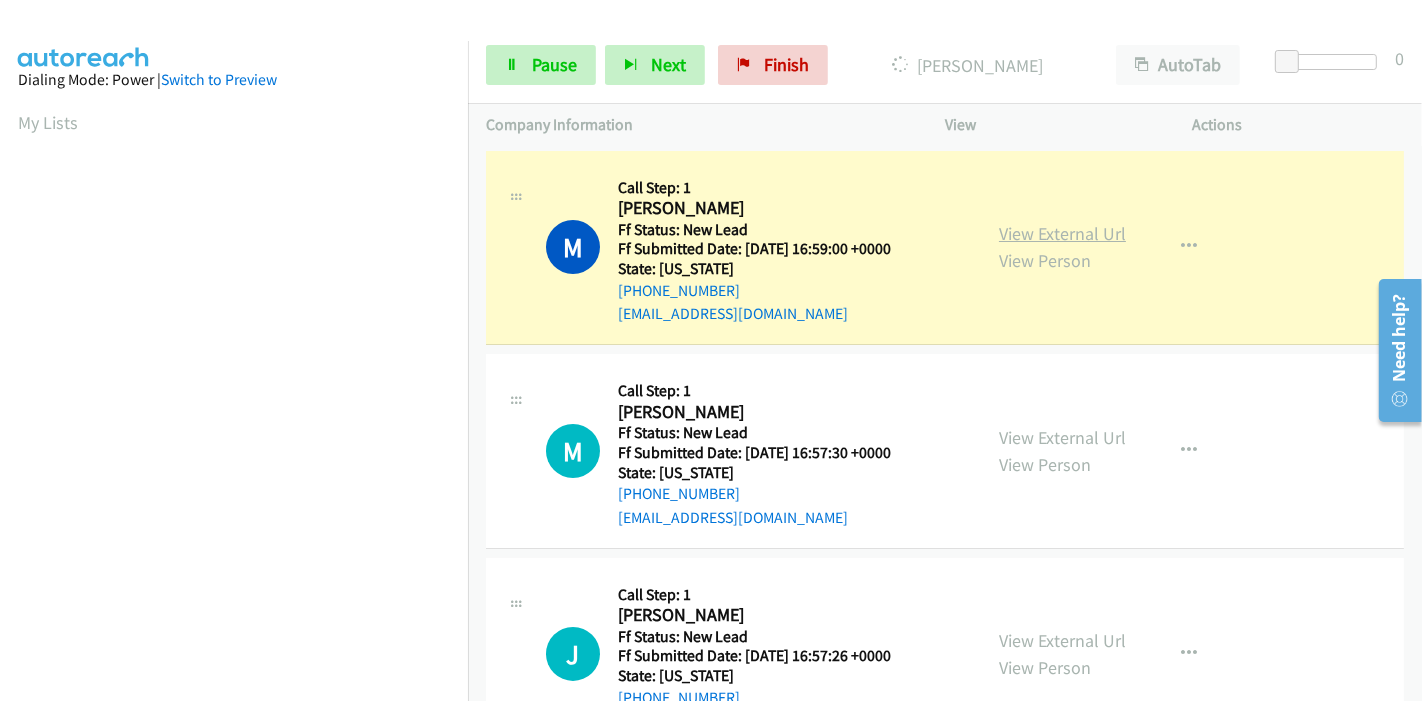 click on "View External Url" at bounding box center (1062, 233) 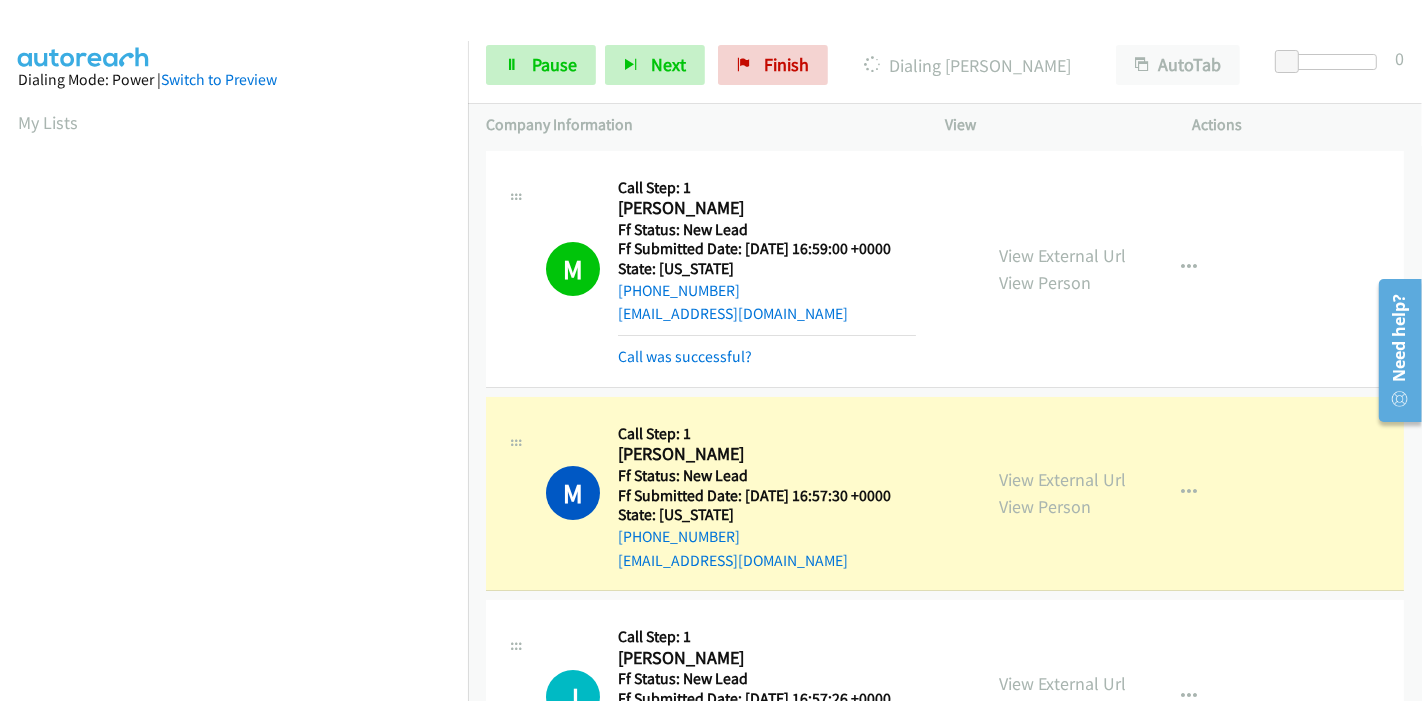 scroll, scrollTop: 422, scrollLeft: 0, axis: vertical 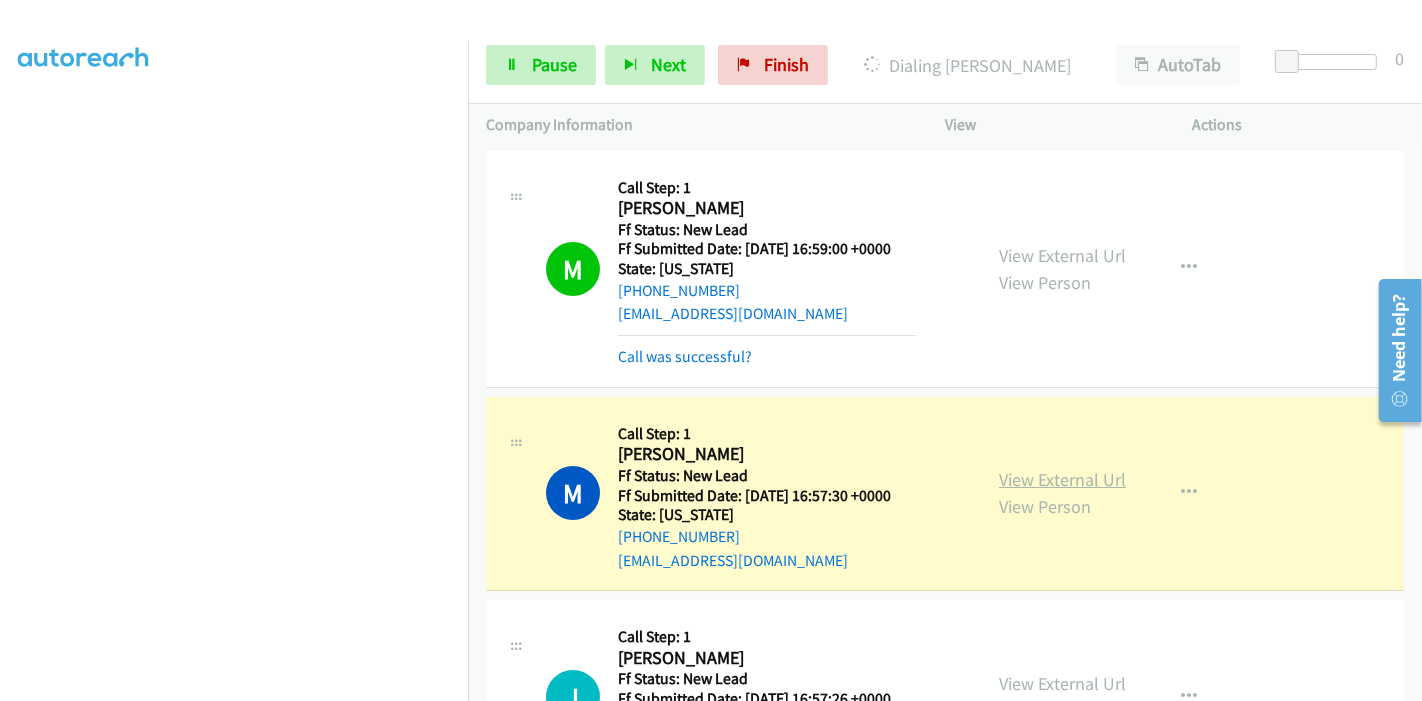 click on "View External Url" at bounding box center [1062, 479] 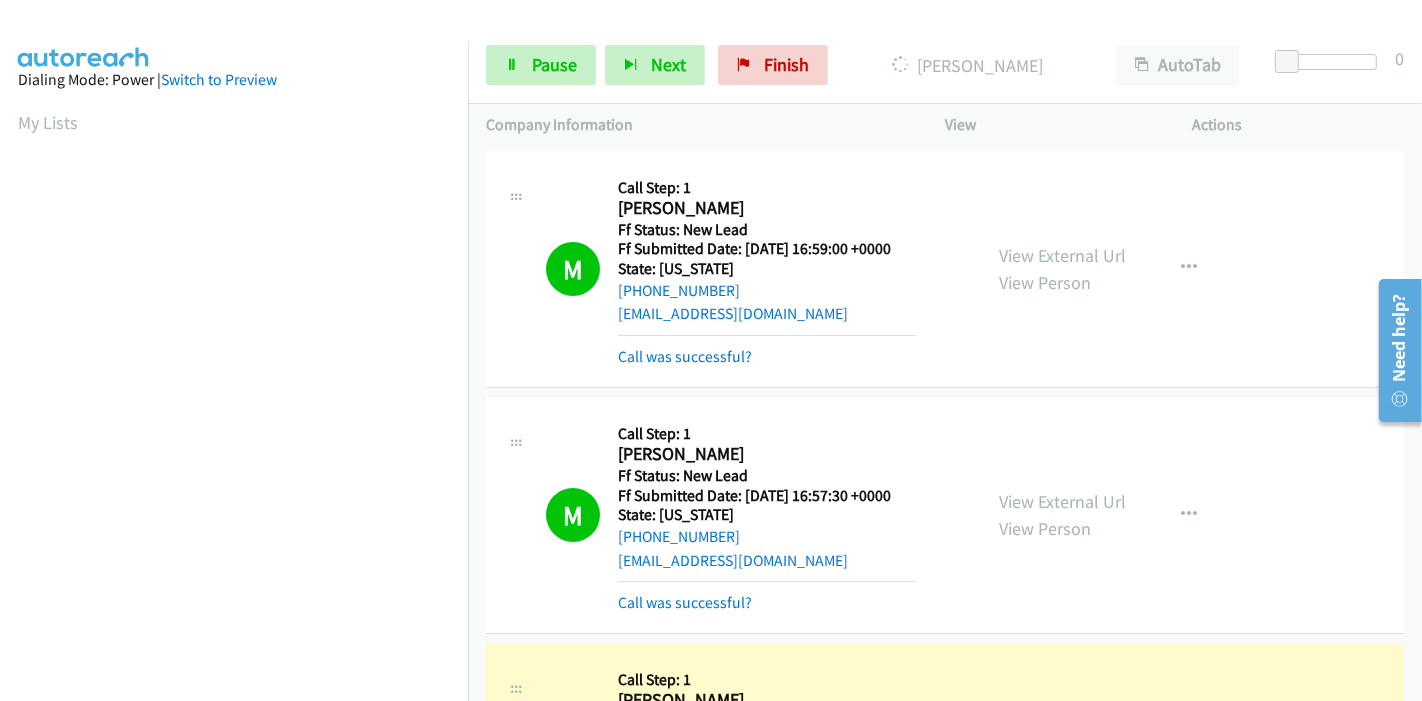 scroll, scrollTop: 422, scrollLeft: 0, axis: vertical 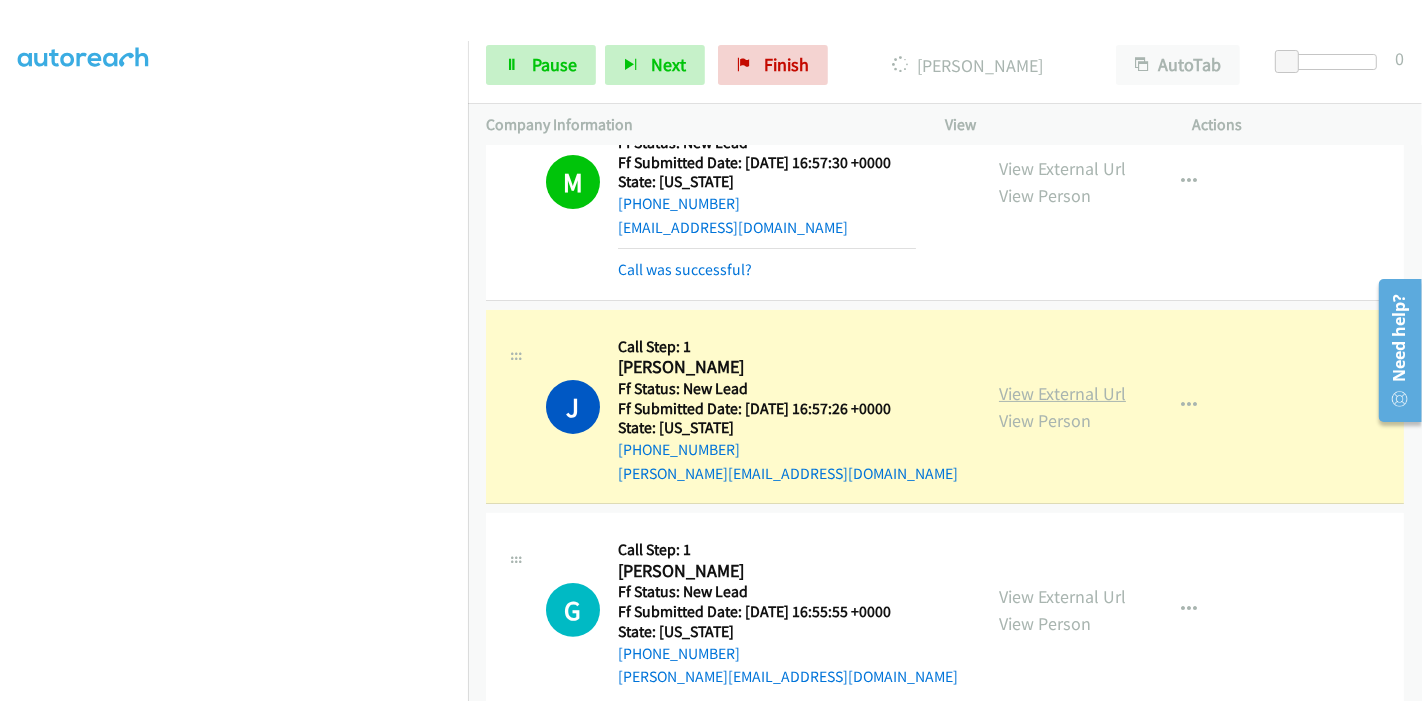 click on "View External Url" at bounding box center (1062, 393) 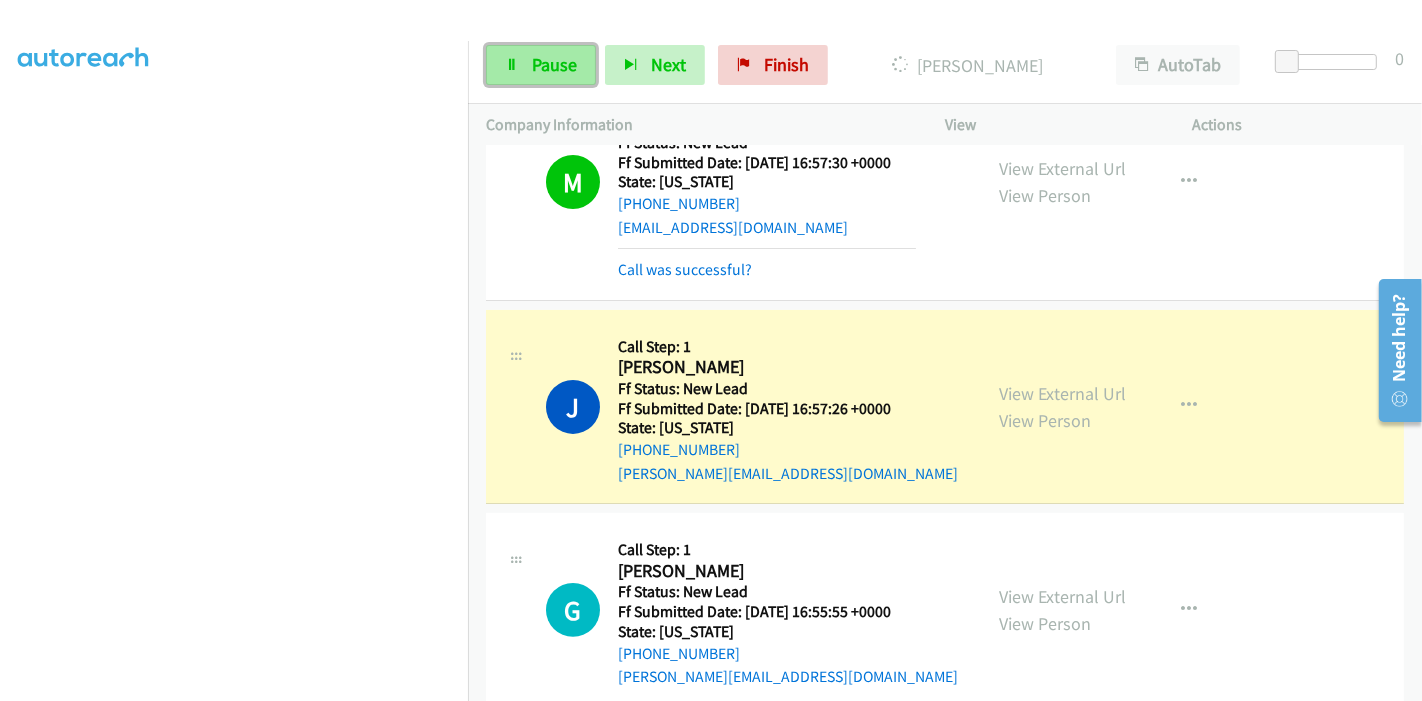 click on "Pause" at bounding box center (554, 64) 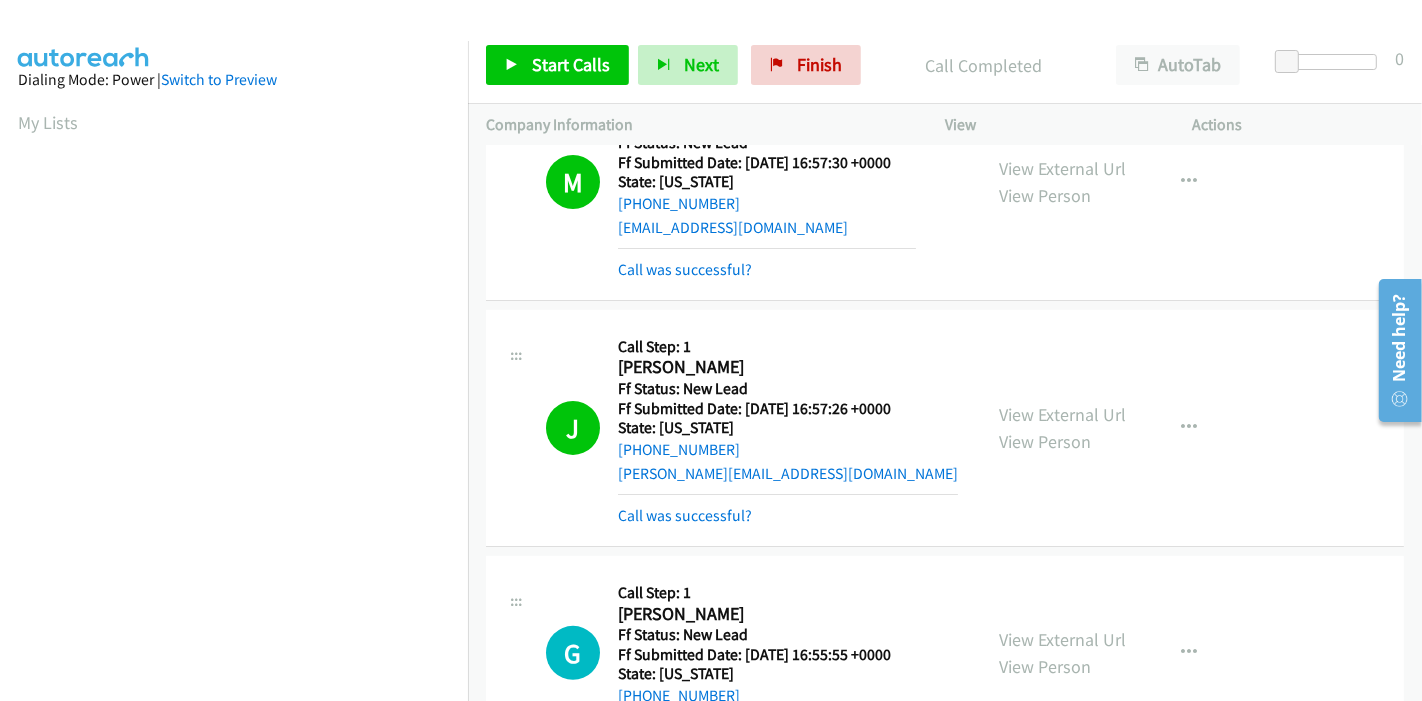 scroll, scrollTop: 422, scrollLeft: 0, axis: vertical 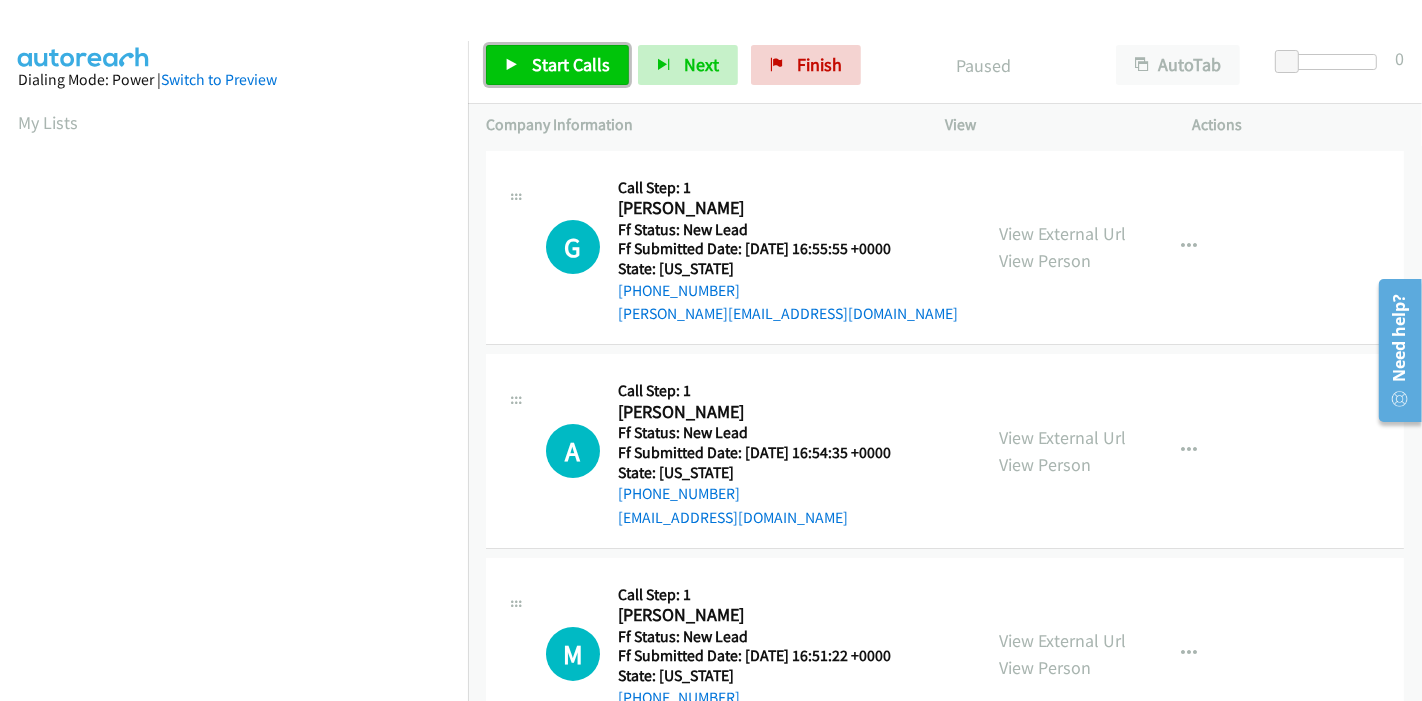click on "Start Calls" at bounding box center [571, 64] 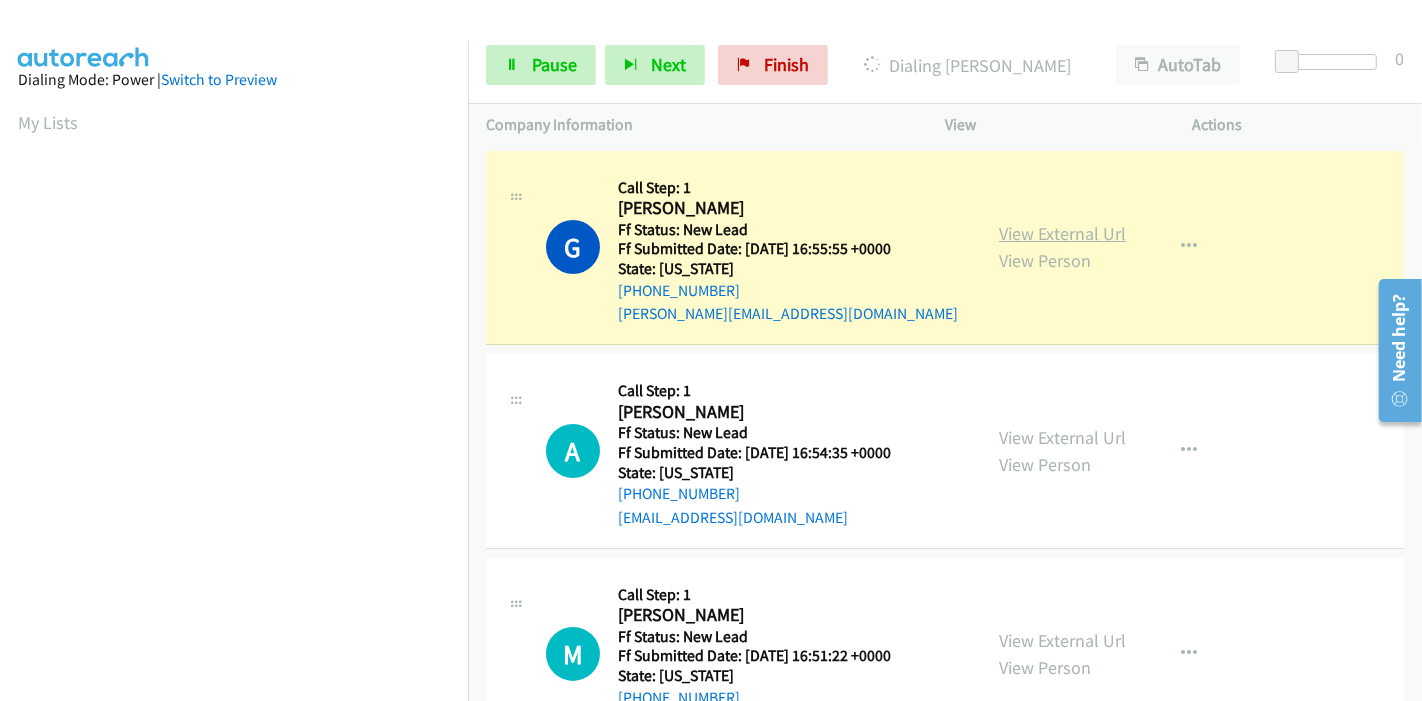 click on "View External Url" at bounding box center (1062, 233) 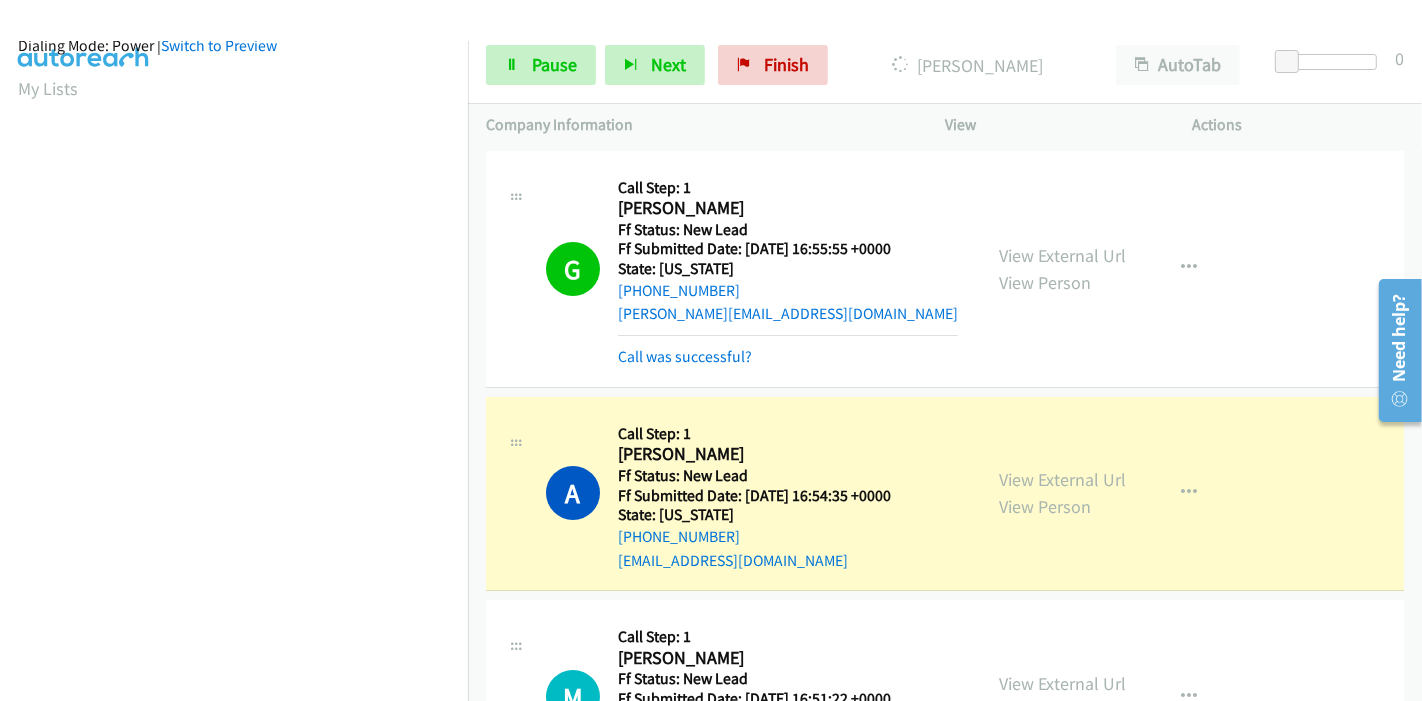 scroll, scrollTop: 0, scrollLeft: 0, axis: both 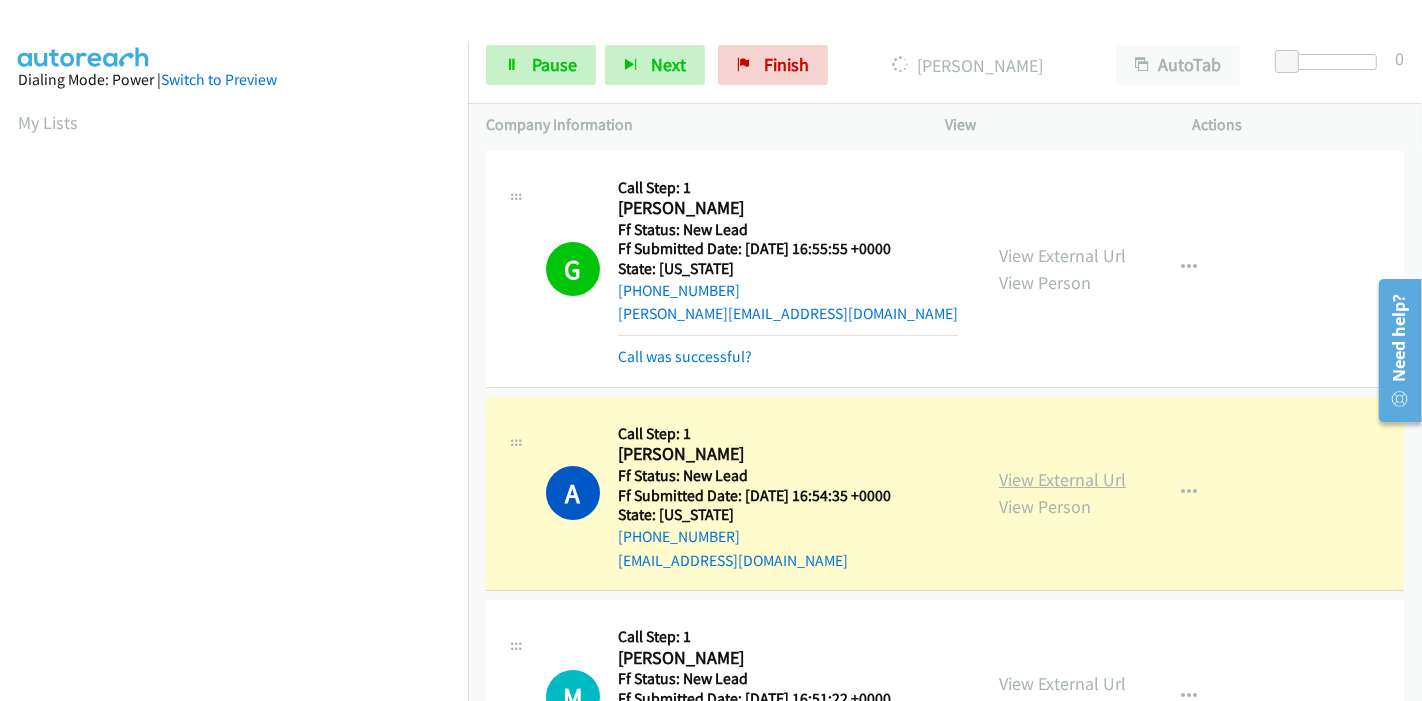 click on "View External Url" at bounding box center [1062, 479] 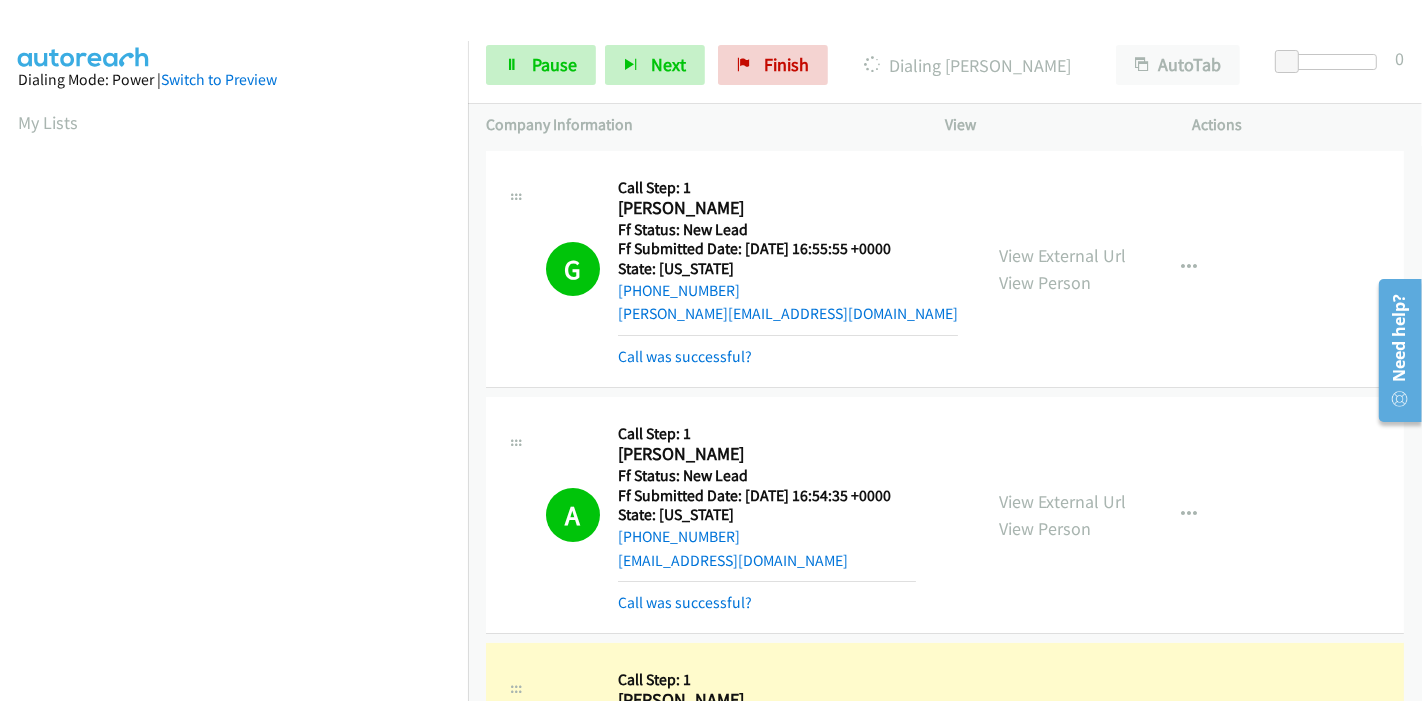 scroll, scrollTop: 422, scrollLeft: 0, axis: vertical 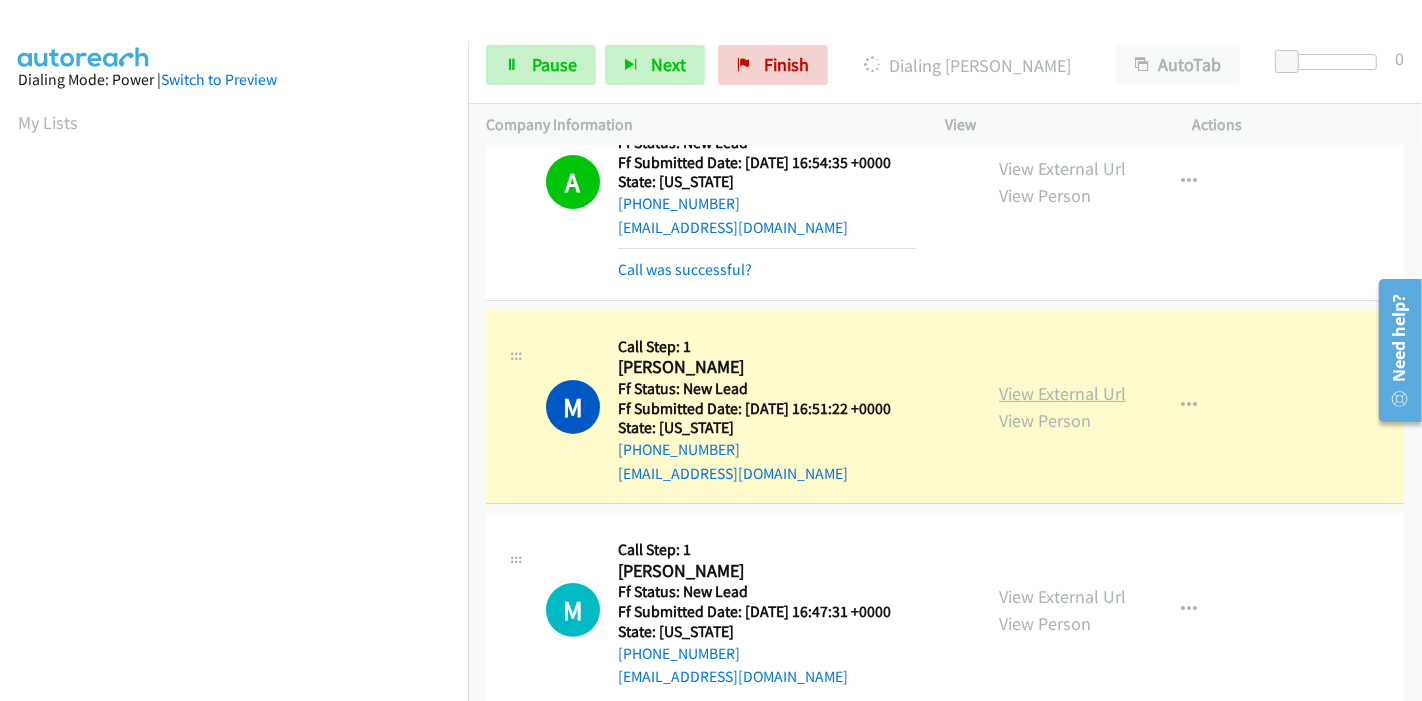 click on "View External Url" at bounding box center (1062, 393) 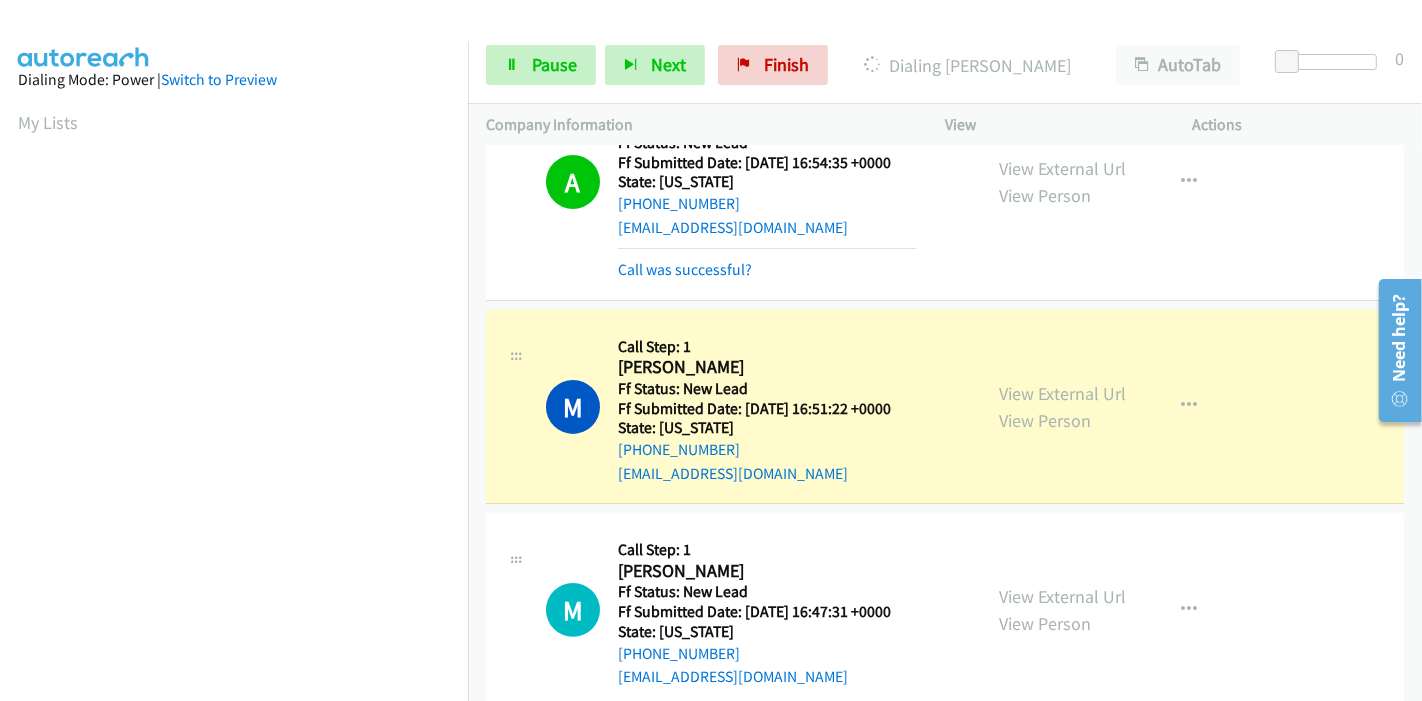 scroll, scrollTop: 422, scrollLeft: 0, axis: vertical 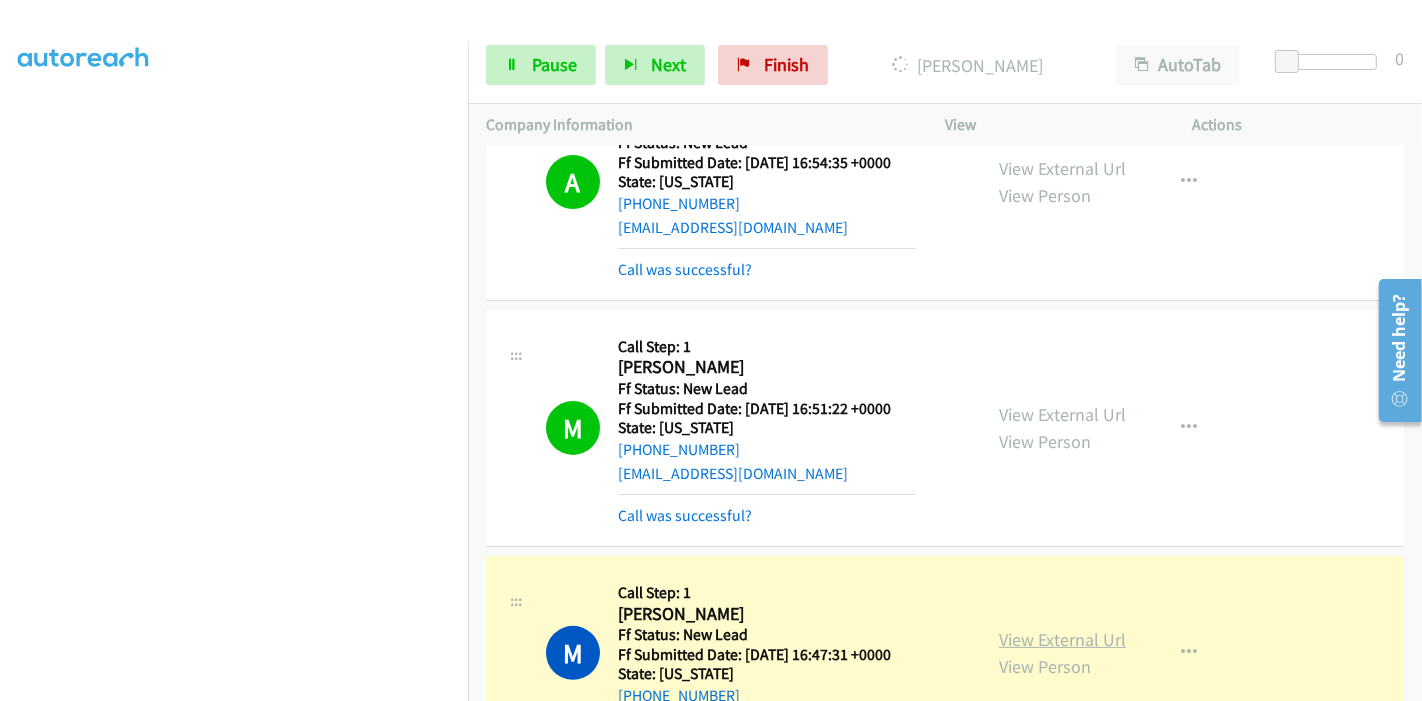 click on "View External Url" at bounding box center (1062, 639) 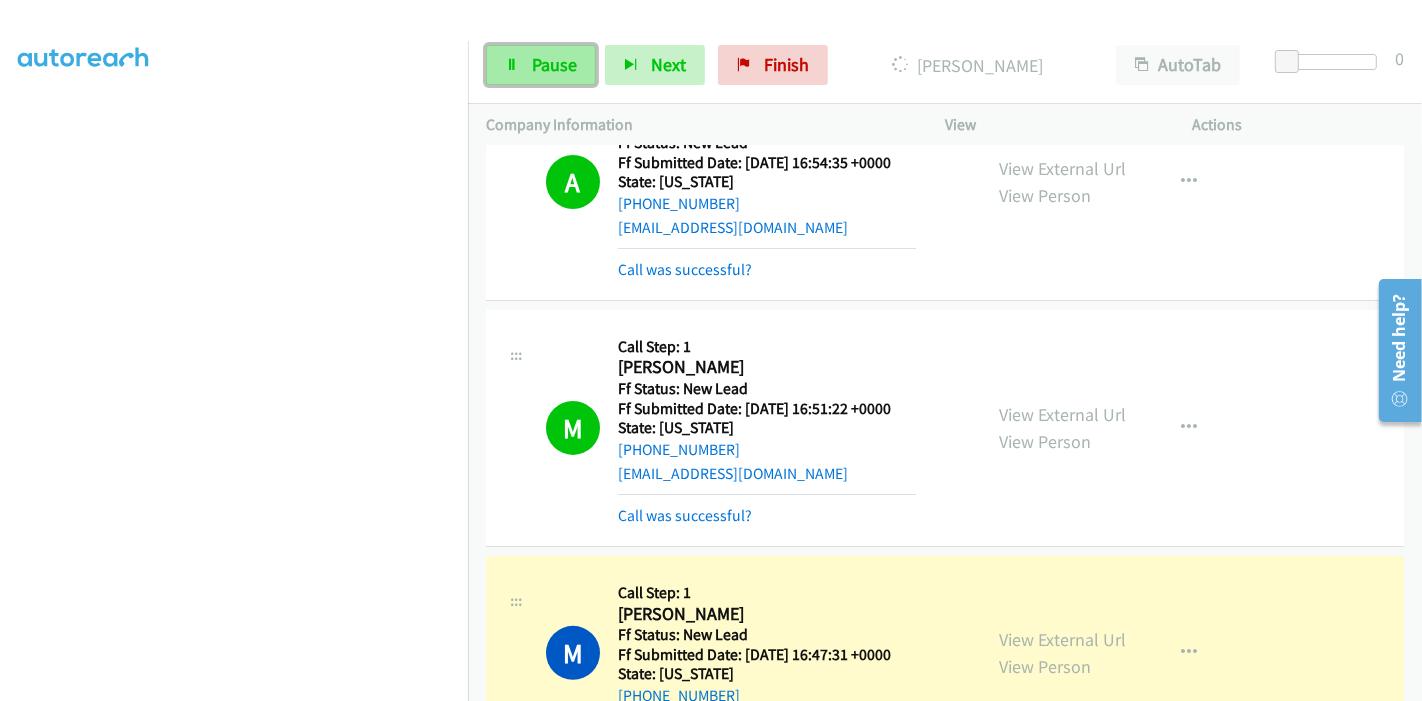 drag, startPoint x: 528, startPoint y: 61, endPoint x: 502, endPoint y: 60, distance: 26.019224 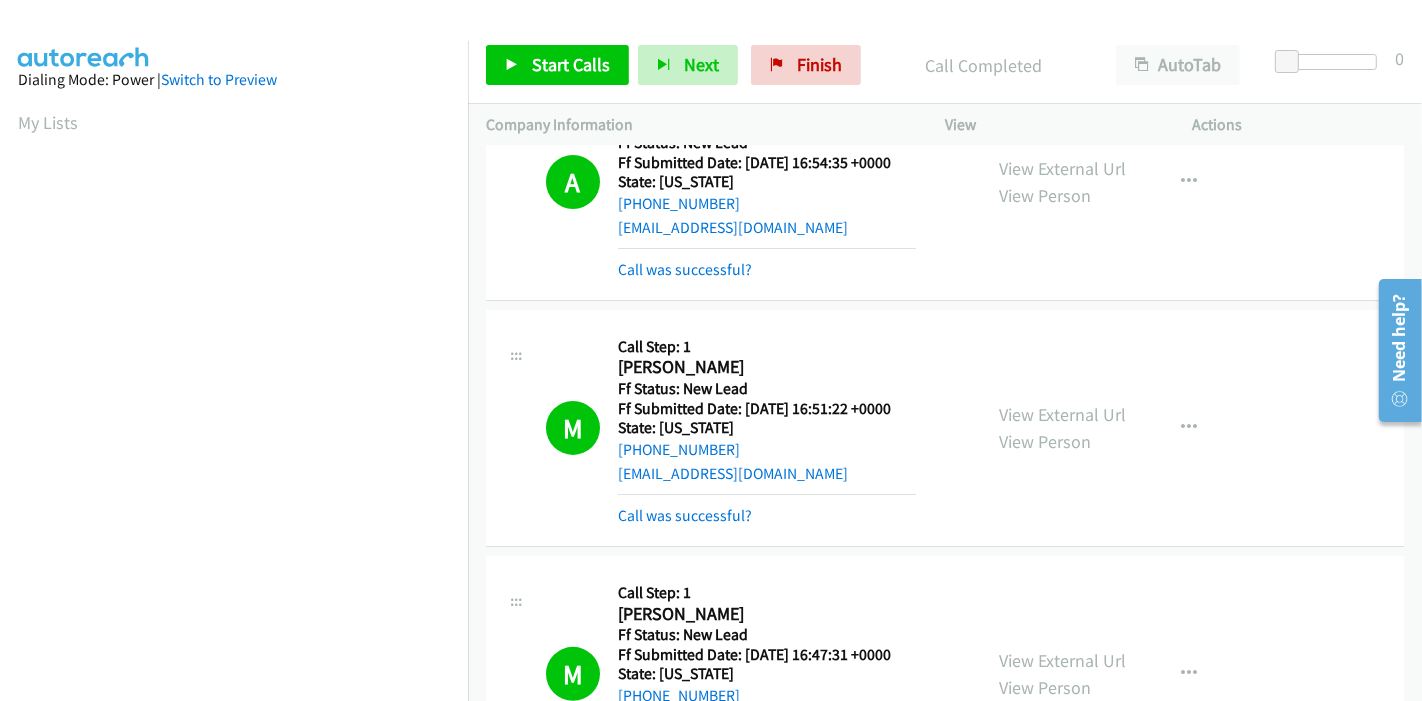 scroll, scrollTop: 422, scrollLeft: 0, axis: vertical 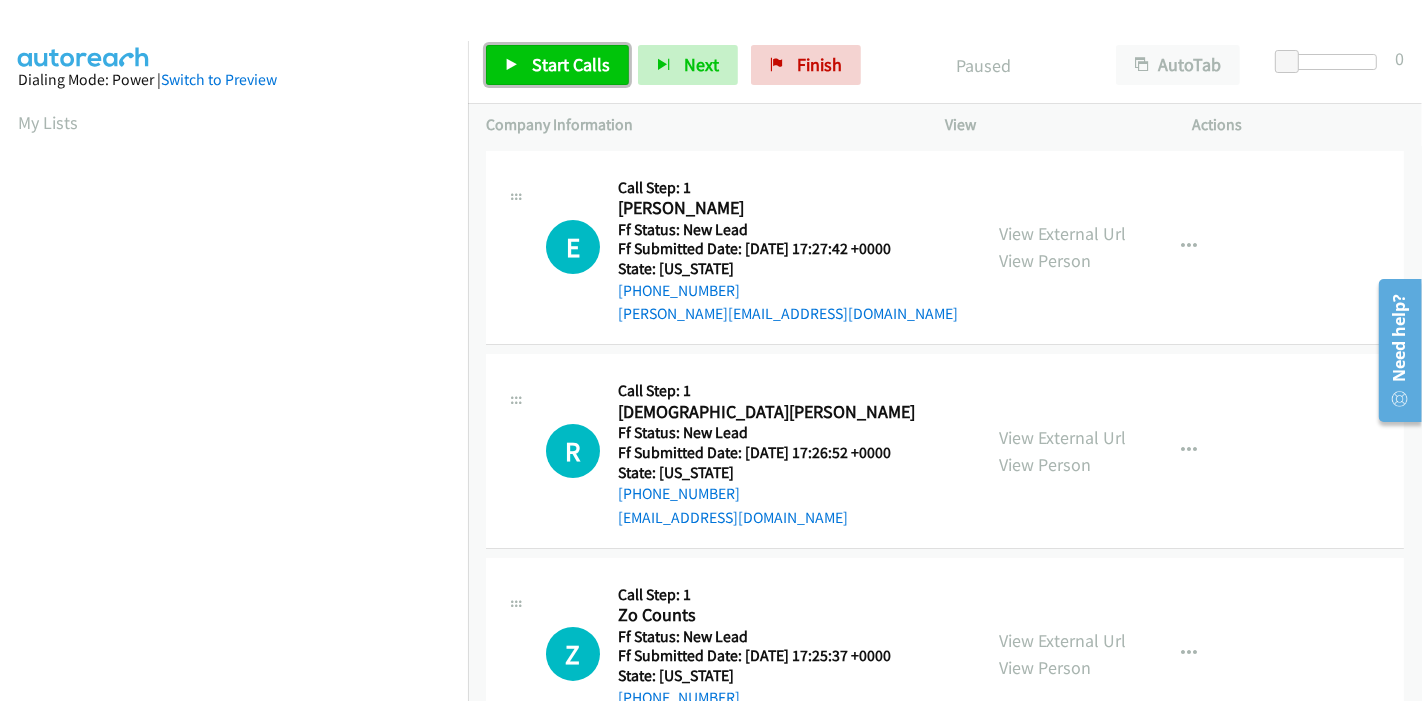 click on "Start Calls" at bounding box center [557, 65] 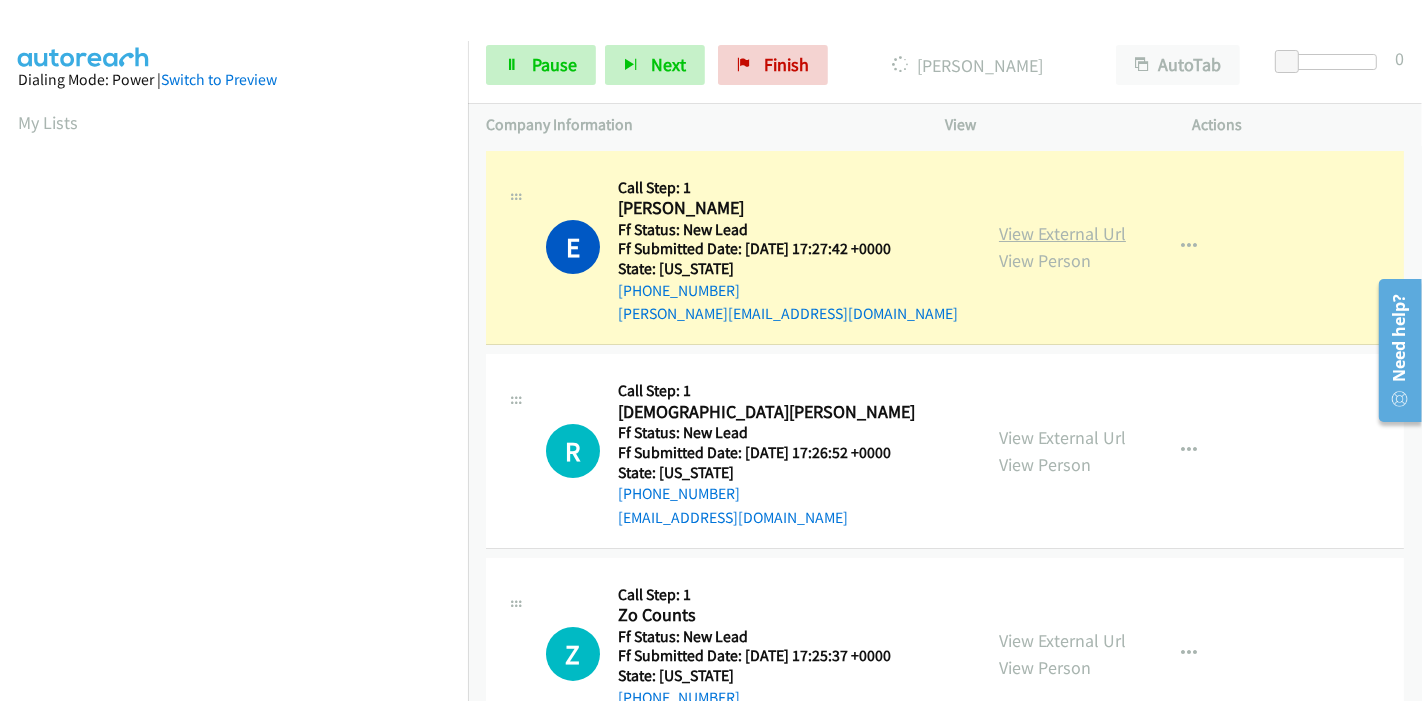 click on "View External Url" at bounding box center [1062, 233] 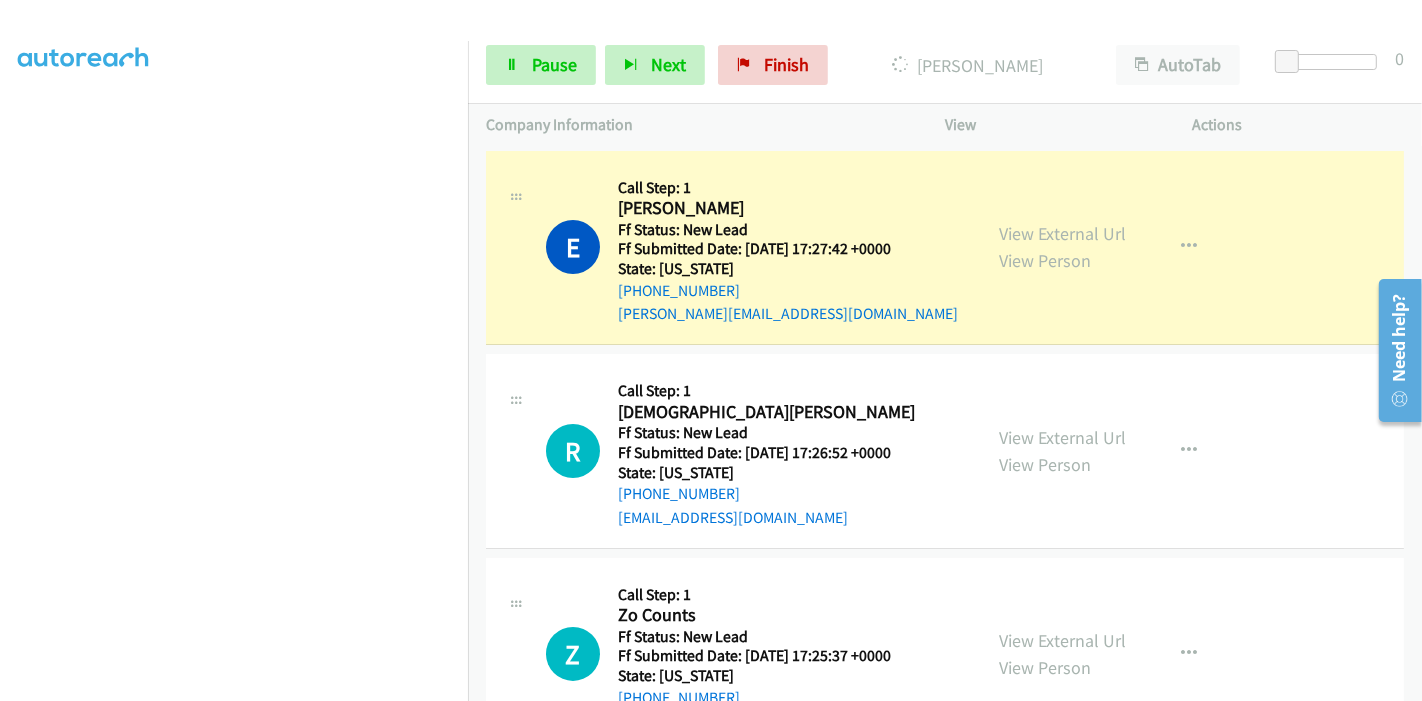 scroll, scrollTop: 0, scrollLeft: 0, axis: both 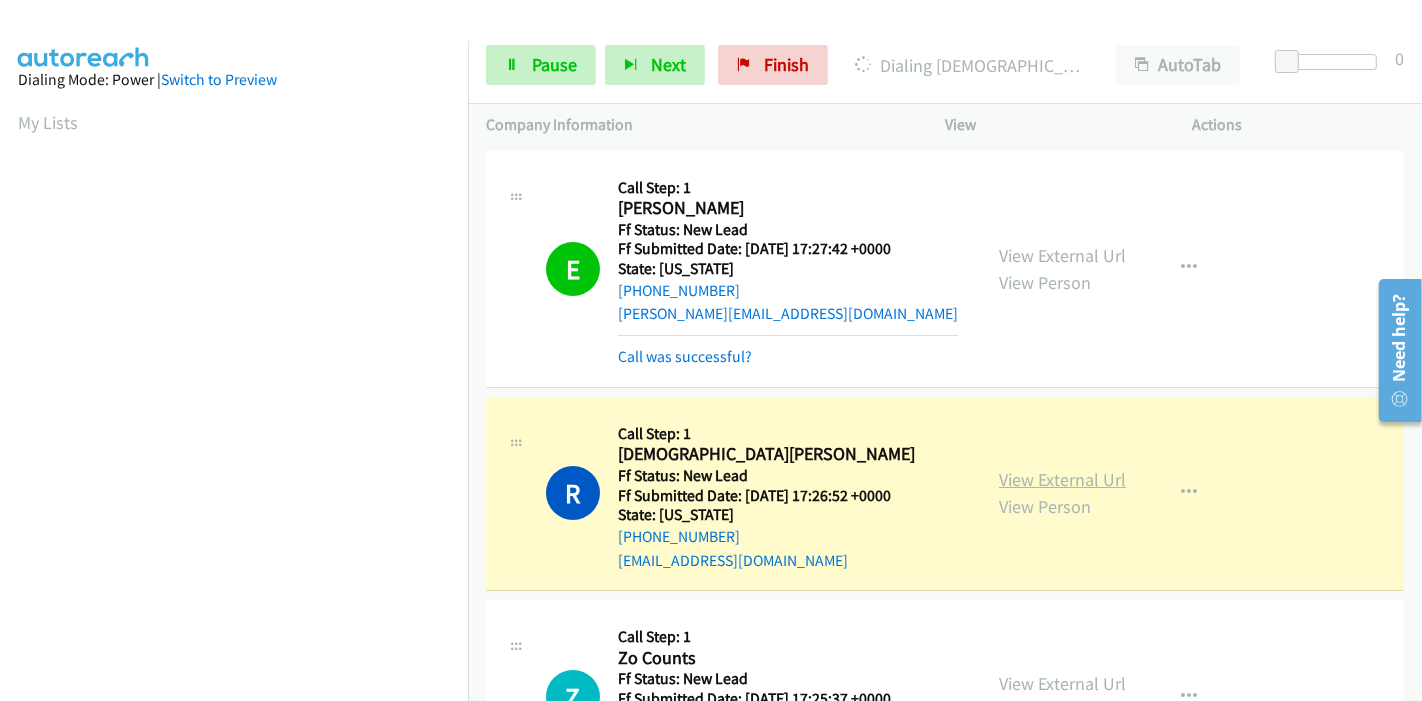 click on "View External Url" at bounding box center [1062, 479] 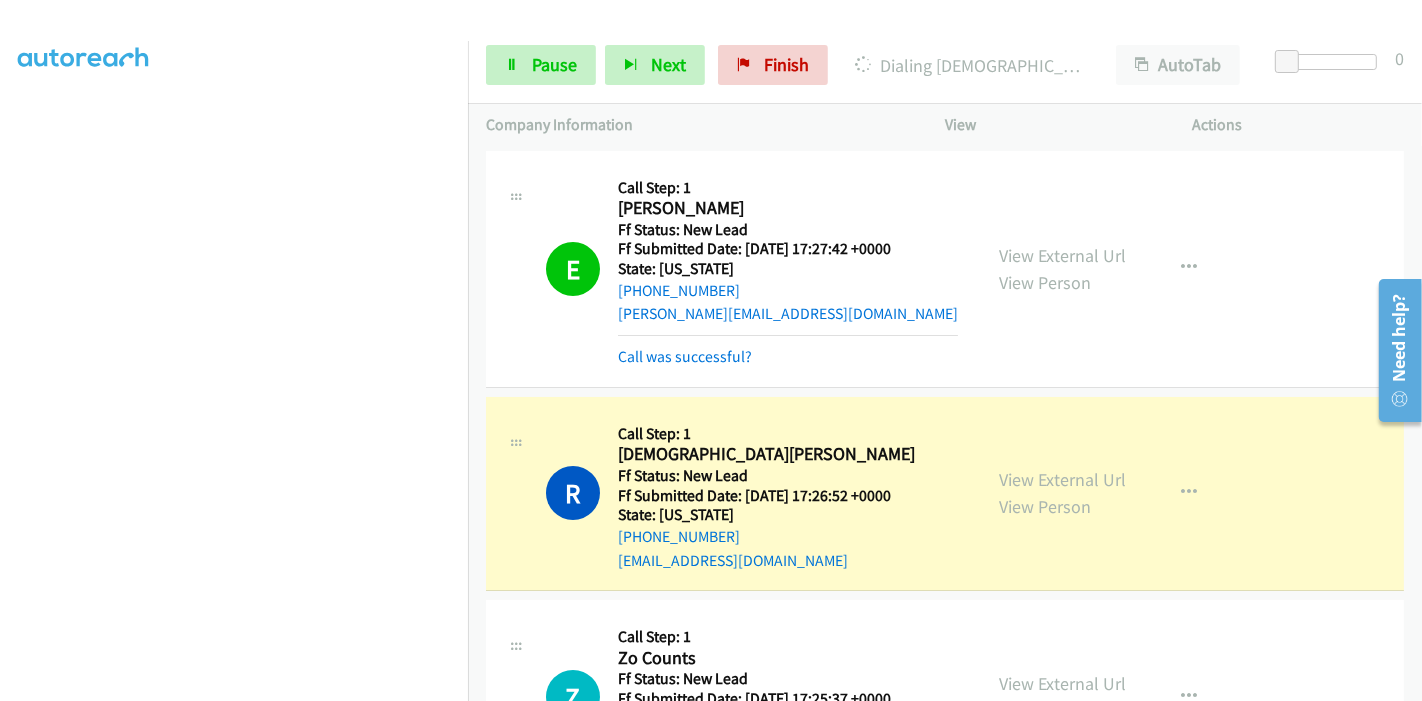 scroll, scrollTop: 0, scrollLeft: 0, axis: both 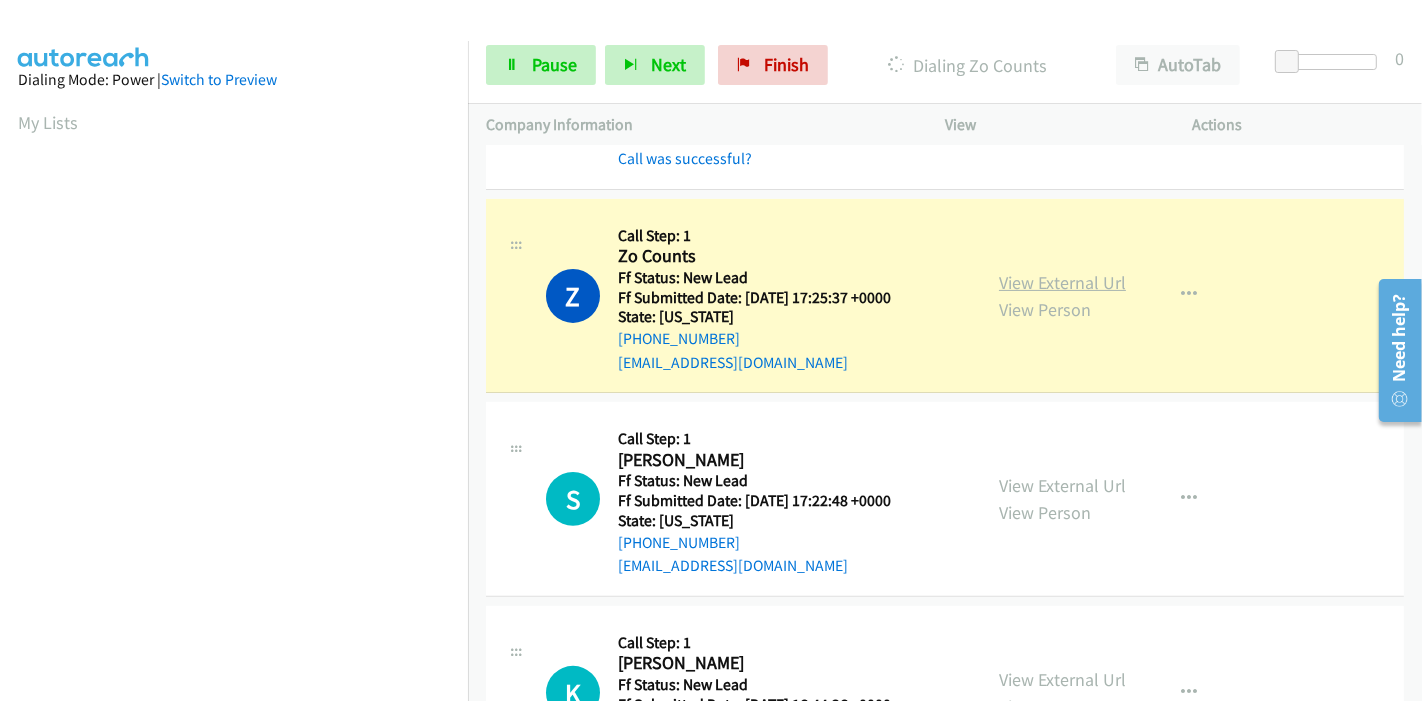 click on "View External Url" at bounding box center (1062, 282) 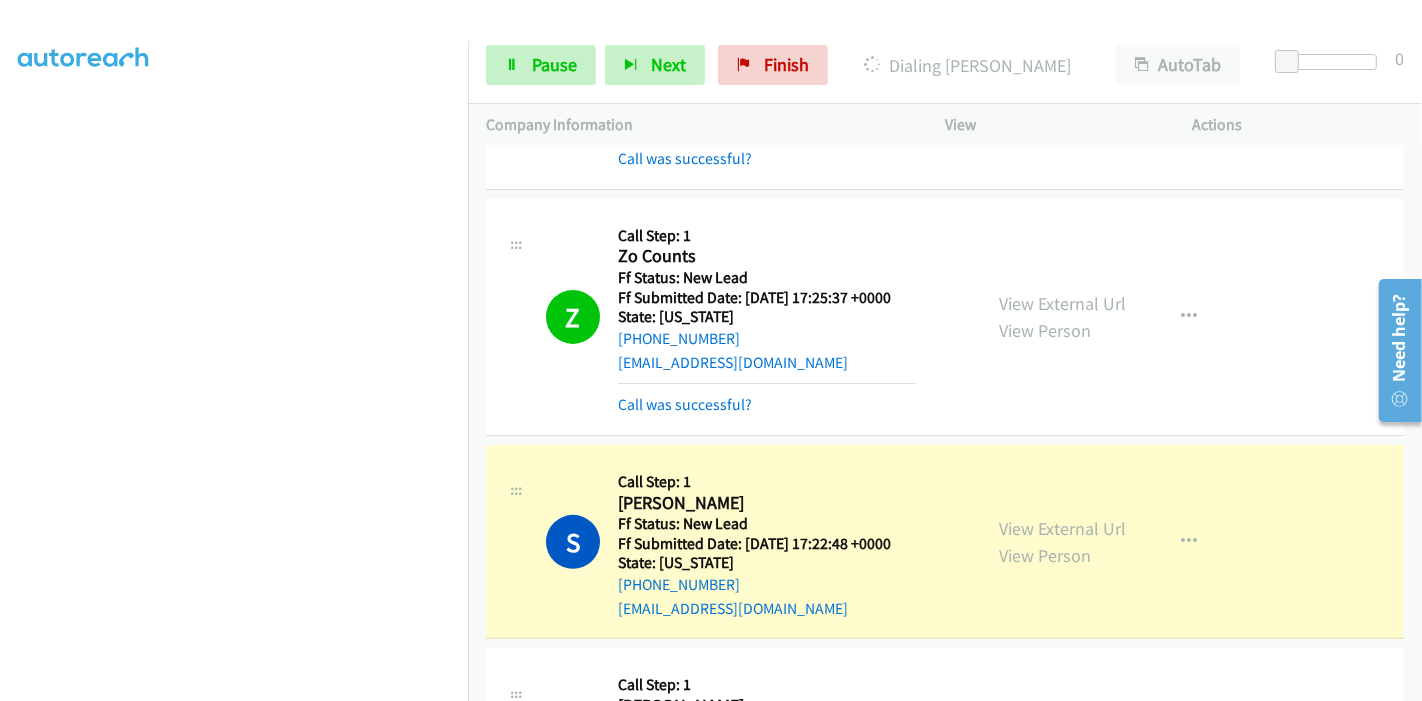 scroll, scrollTop: 0, scrollLeft: 0, axis: both 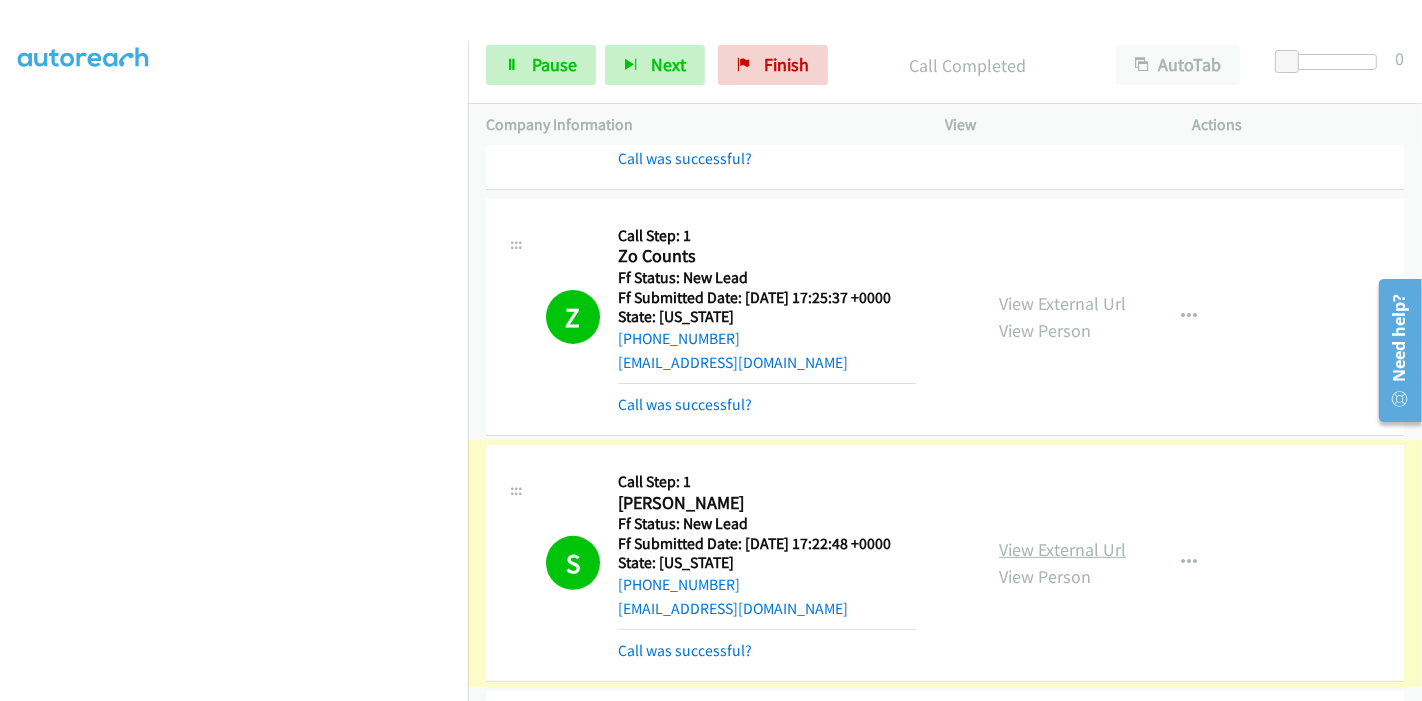 click on "View External Url" at bounding box center [1062, 549] 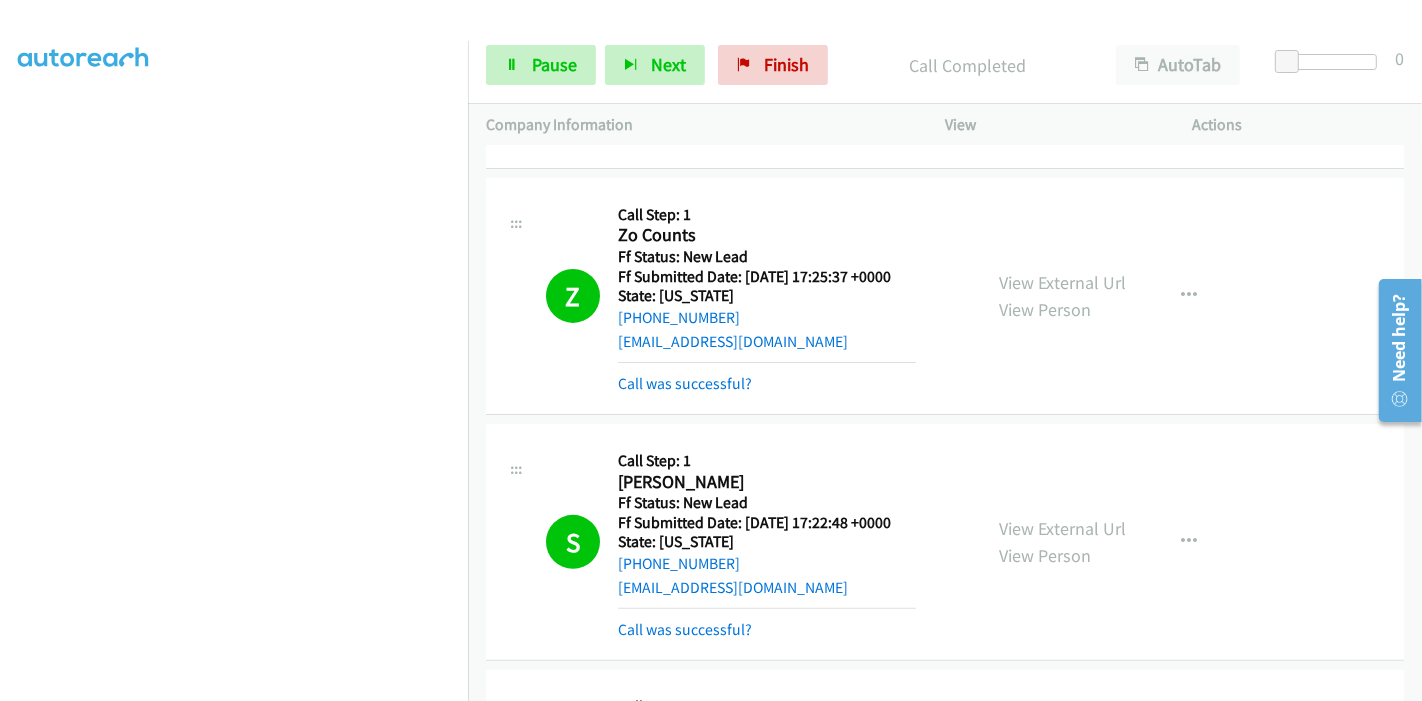 scroll, scrollTop: 666, scrollLeft: 0, axis: vertical 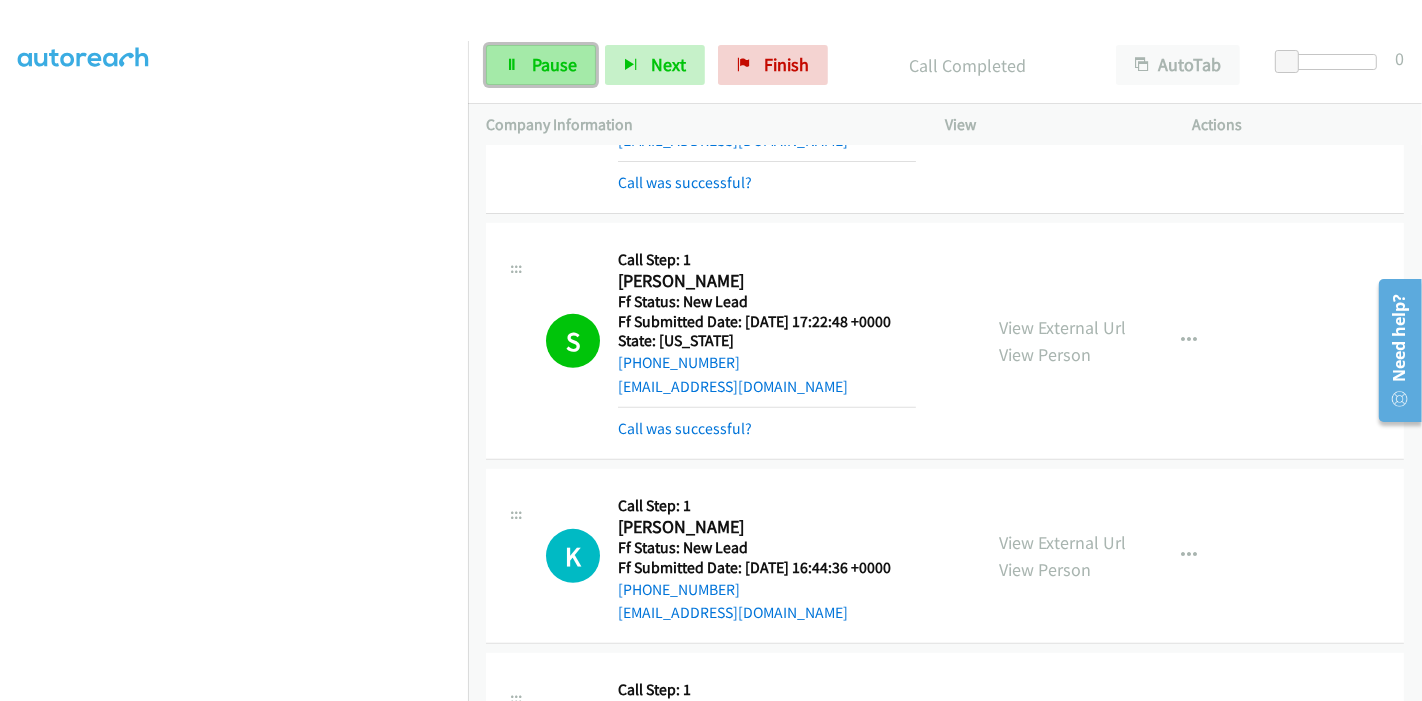 click on "Pause" at bounding box center [554, 64] 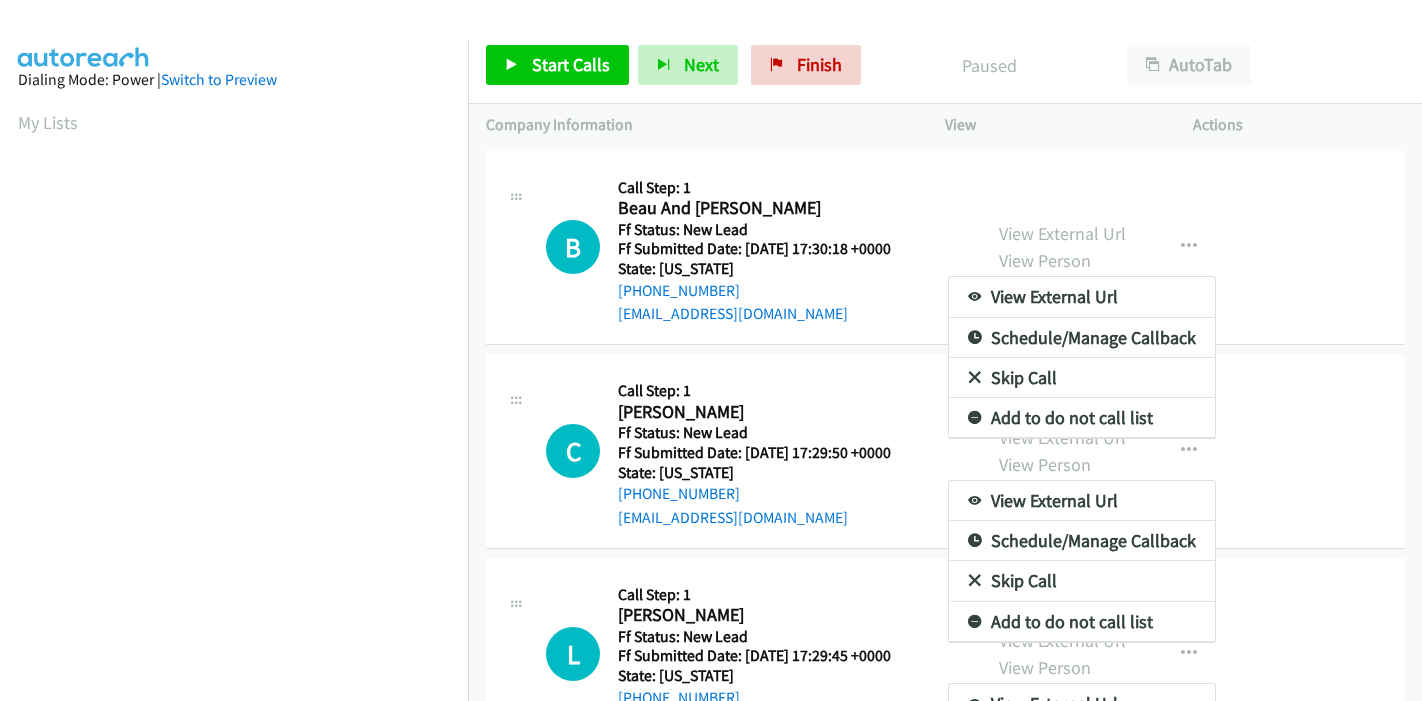 scroll, scrollTop: 0, scrollLeft: 0, axis: both 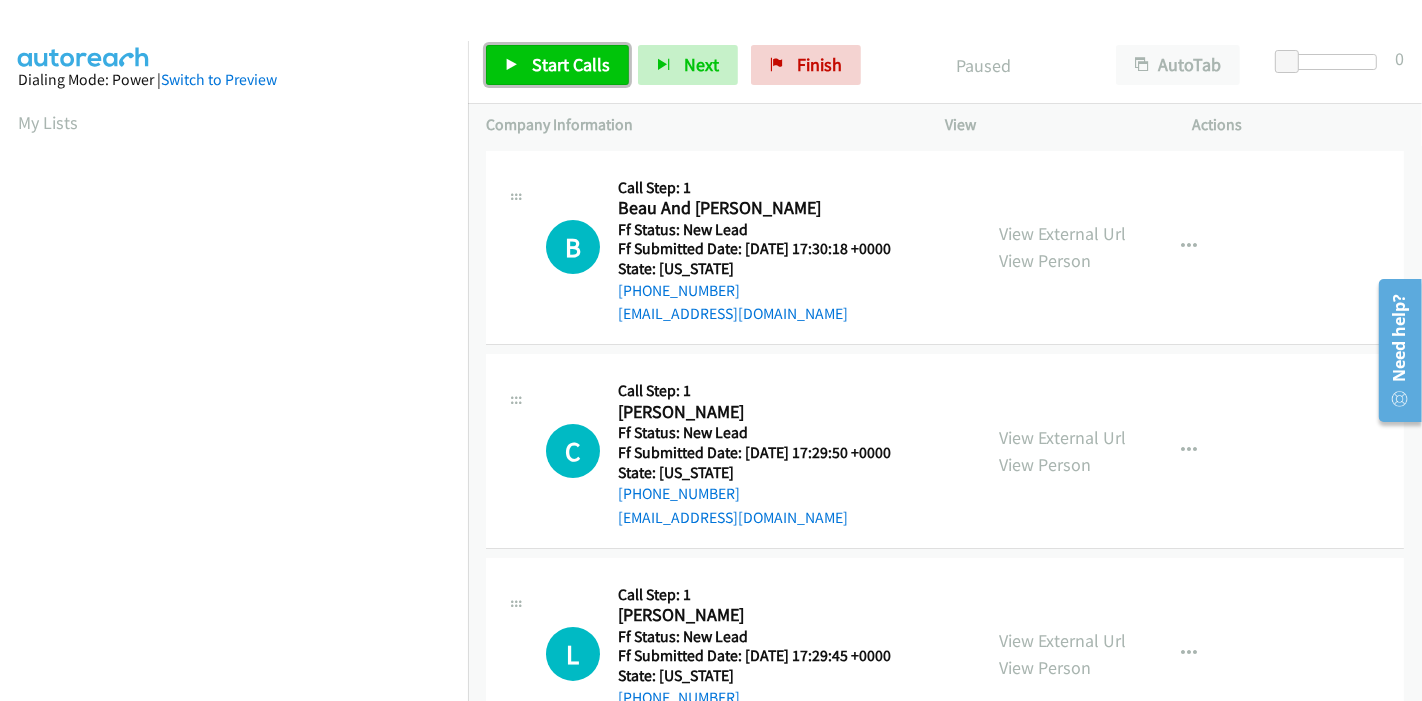 click on "Start Calls" at bounding box center (571, 64) 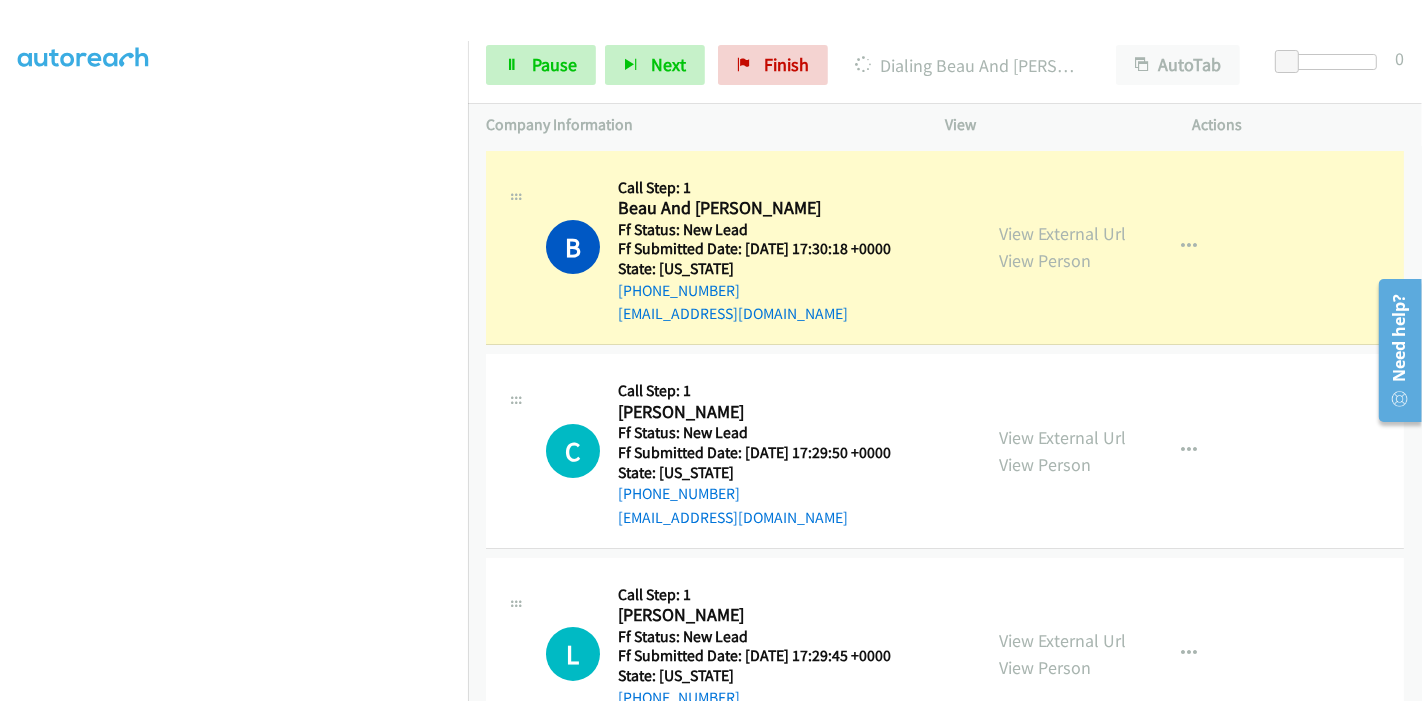 scroll, scrollTop: 422, scrollLeft: 0, axis: vertical 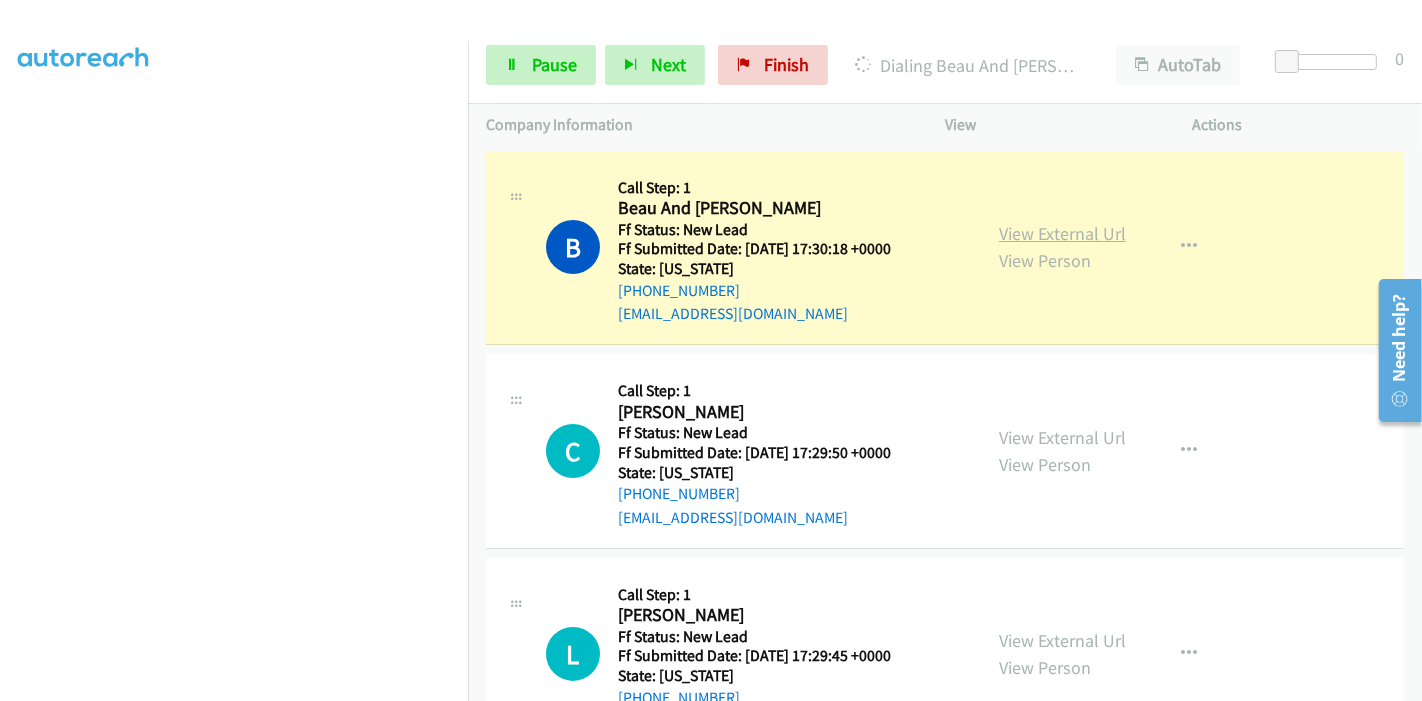 click on "View External Url" at bounding box center [1062, 233] 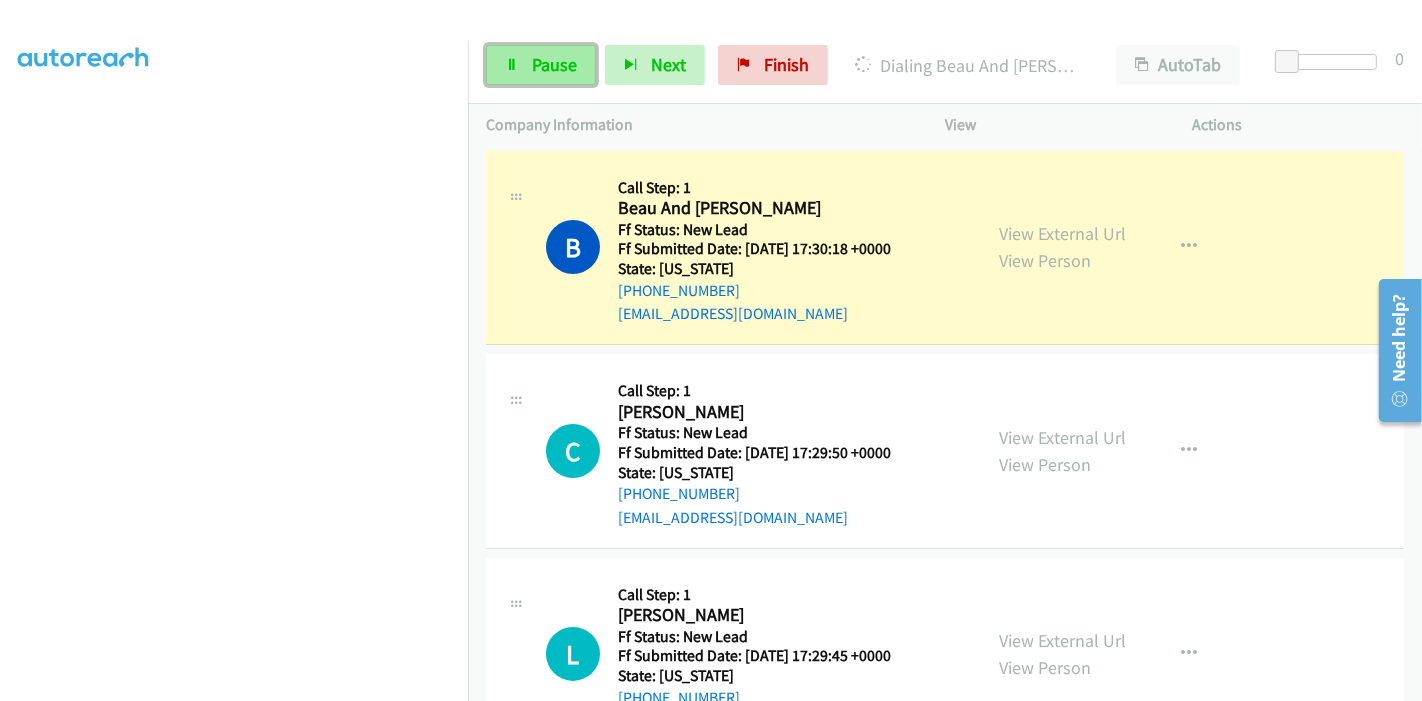 click on "Pause" at bounding box center [541, 65] 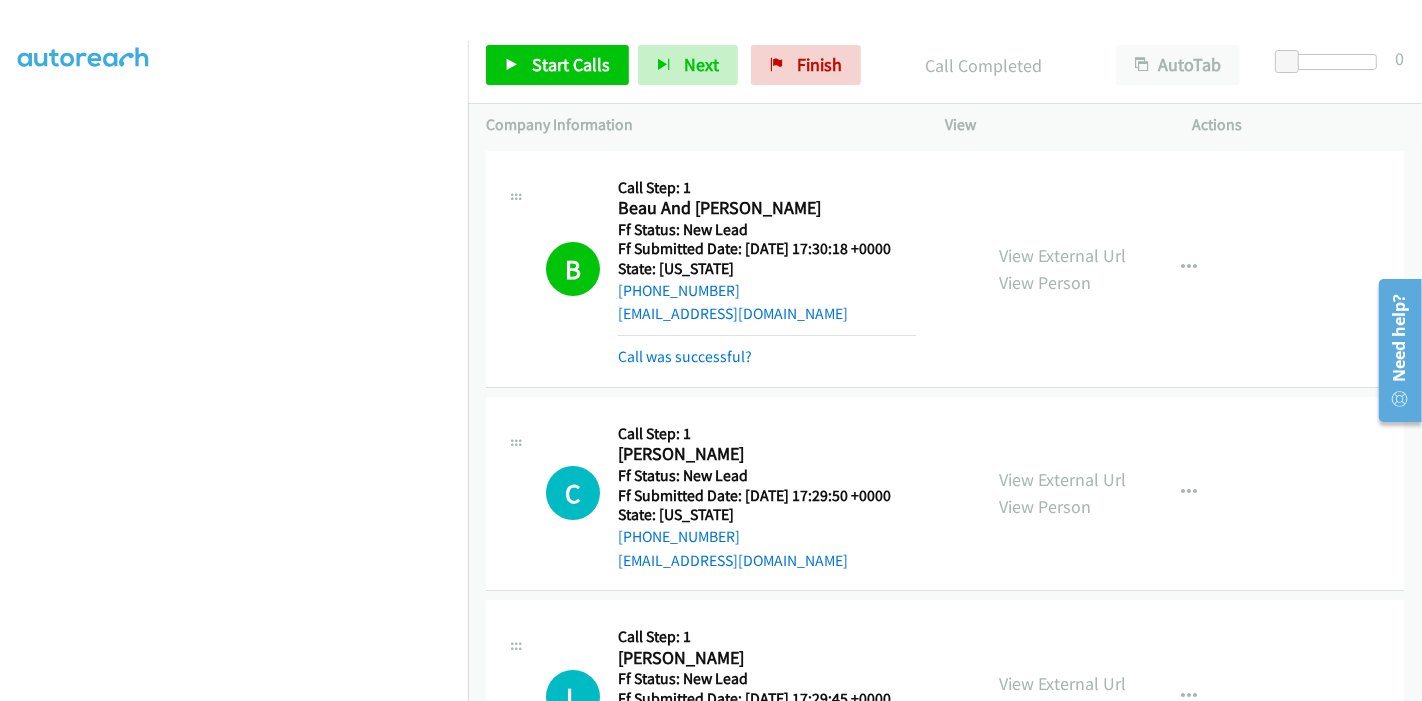 scroll, scrollTop: 422, scrollLeft: 0, axis: vertical 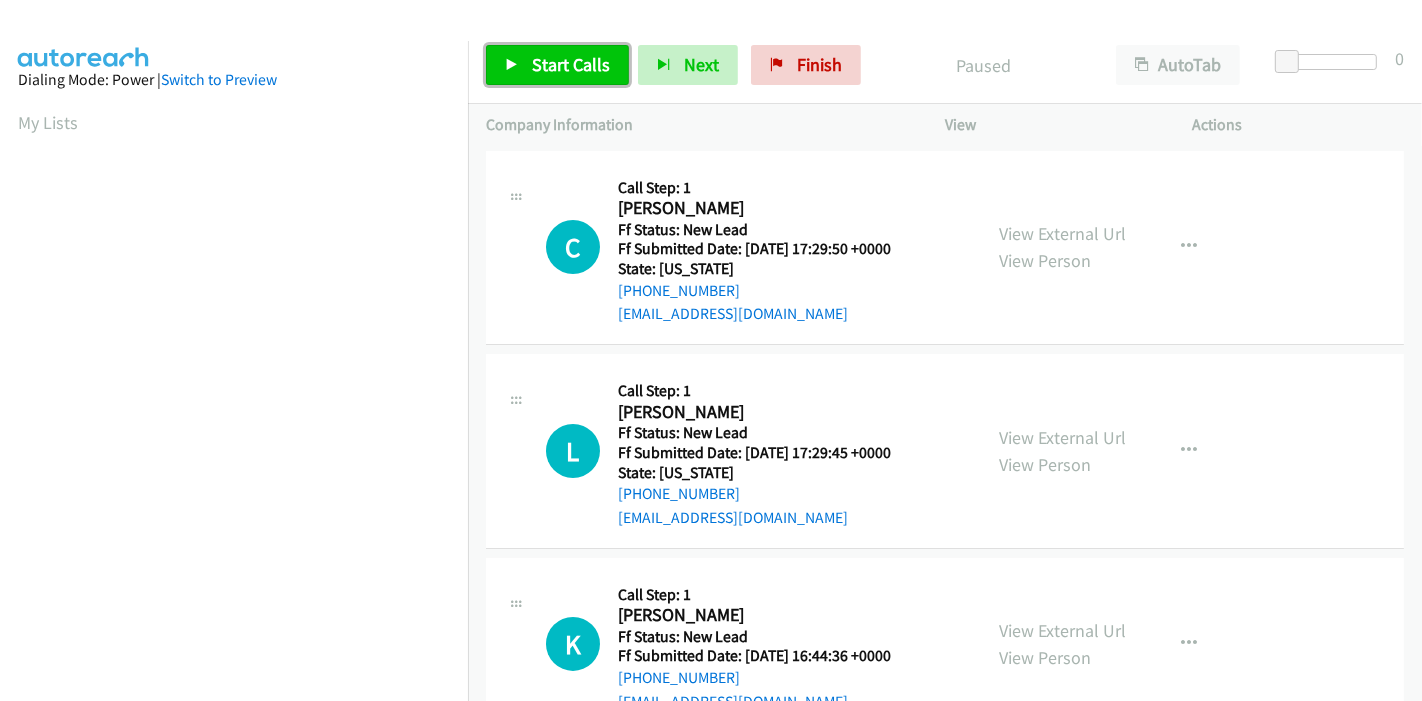 click on "Start Calls" at bounding box center [571, 64] 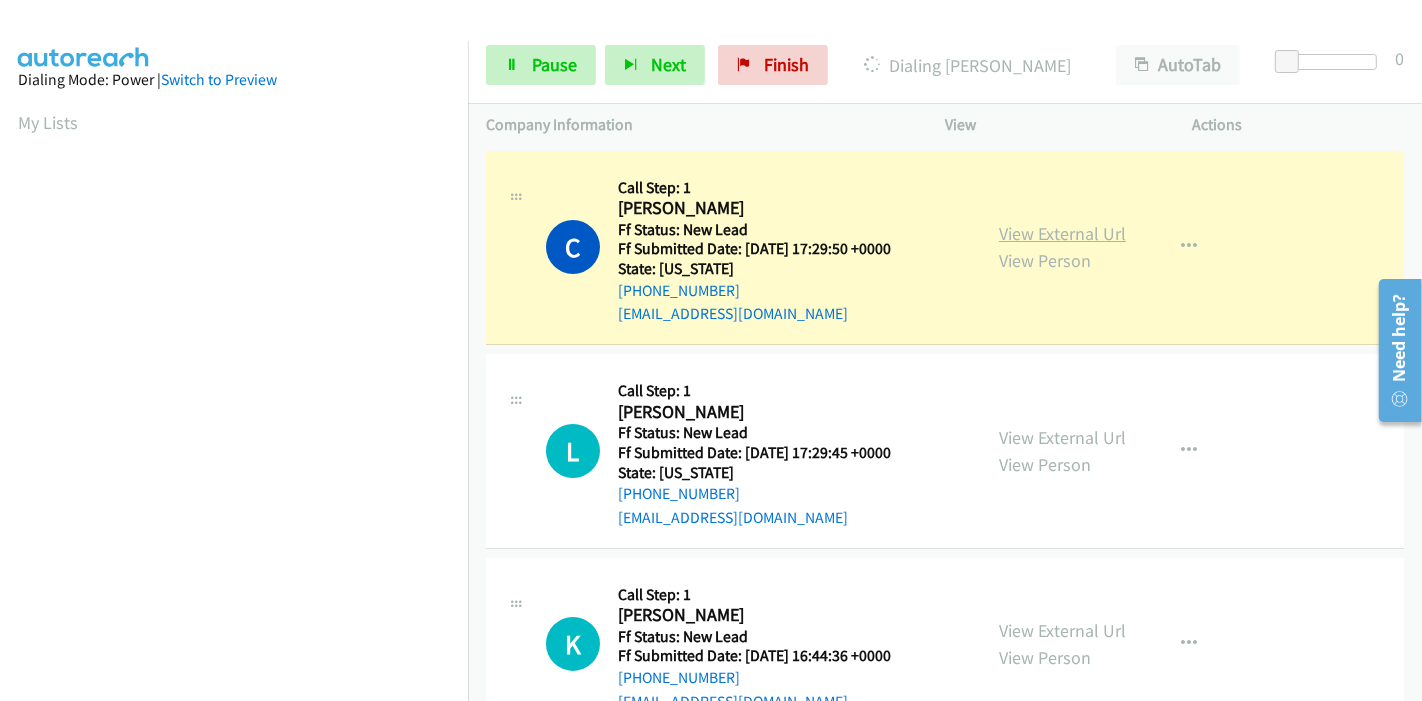 click on "View External Url" at bounding box center (1062, 233) 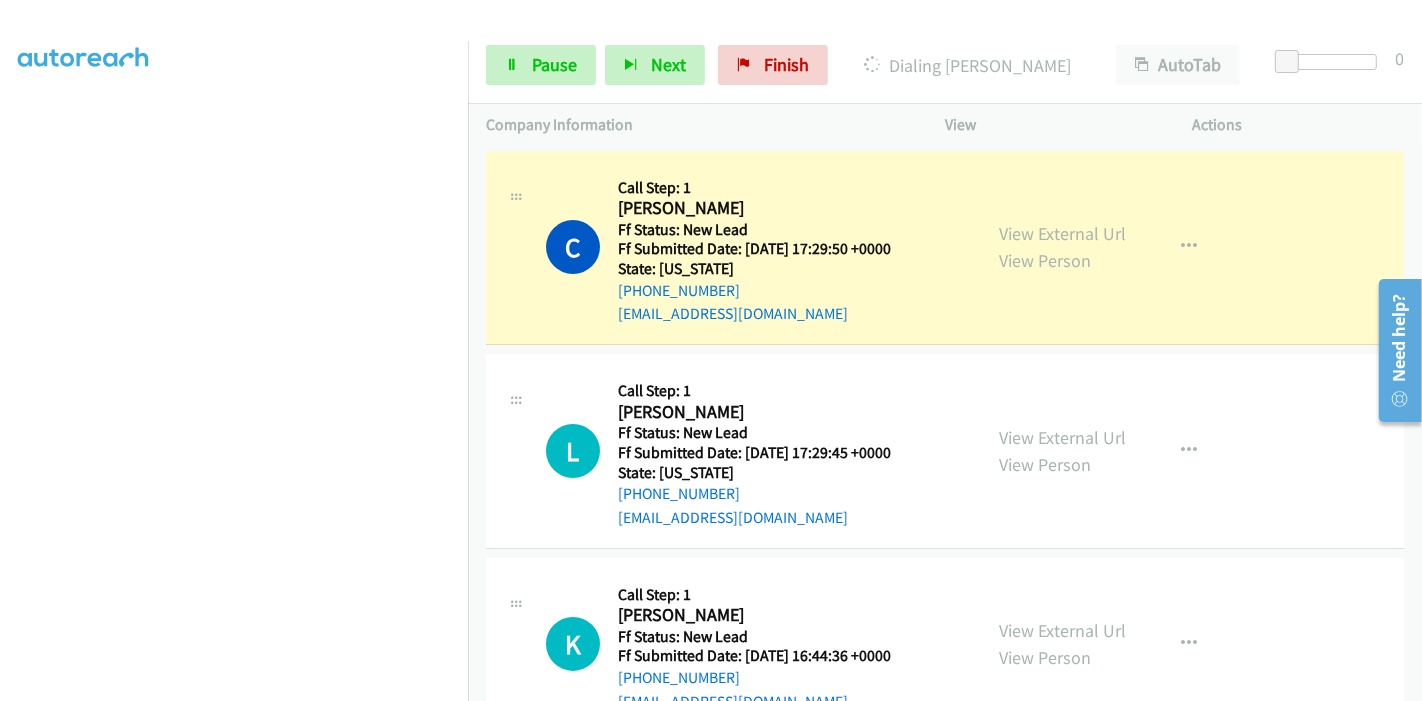 scroll, scrollTop: 0, scrollLeft: 0, axis: both 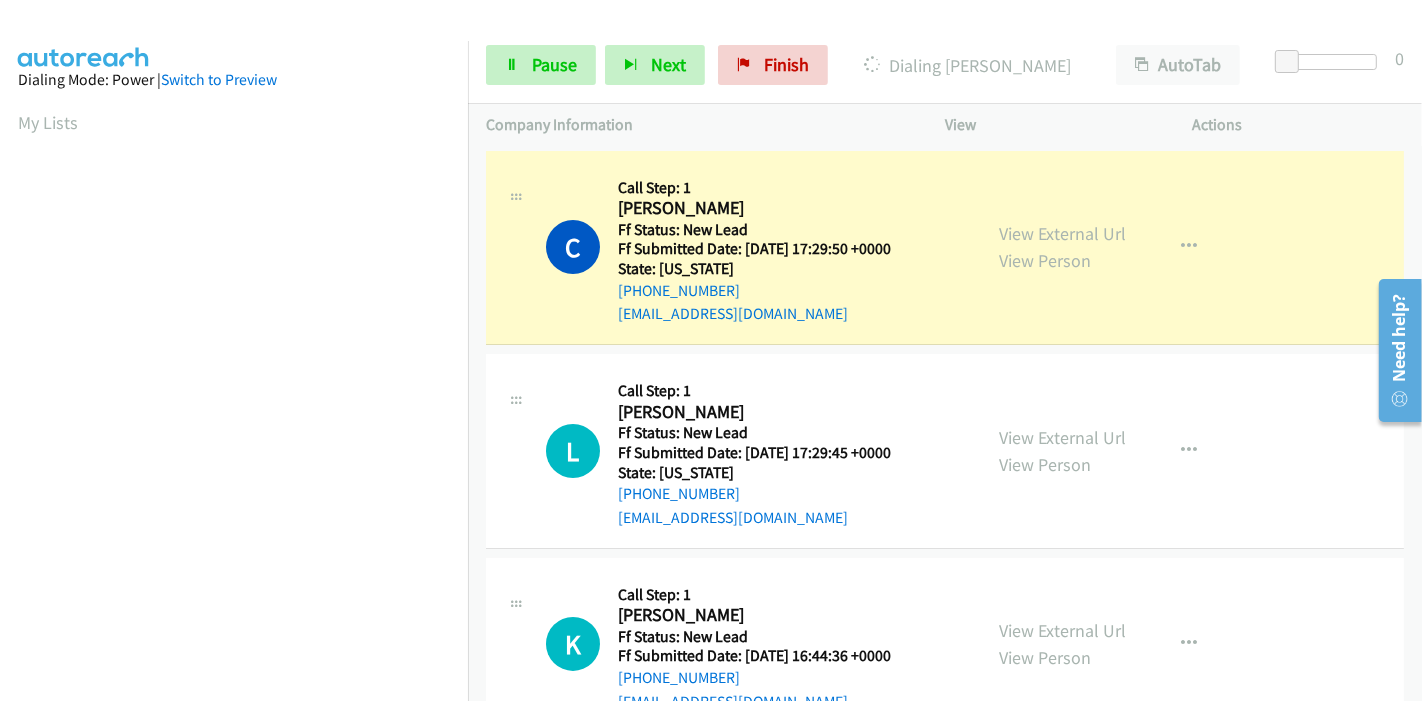 click on "Start Calls
Pause
Next
Finish
Dialing Cory Kramer
AutoTab
AutoTab
0" at bounding box center (945, 65) 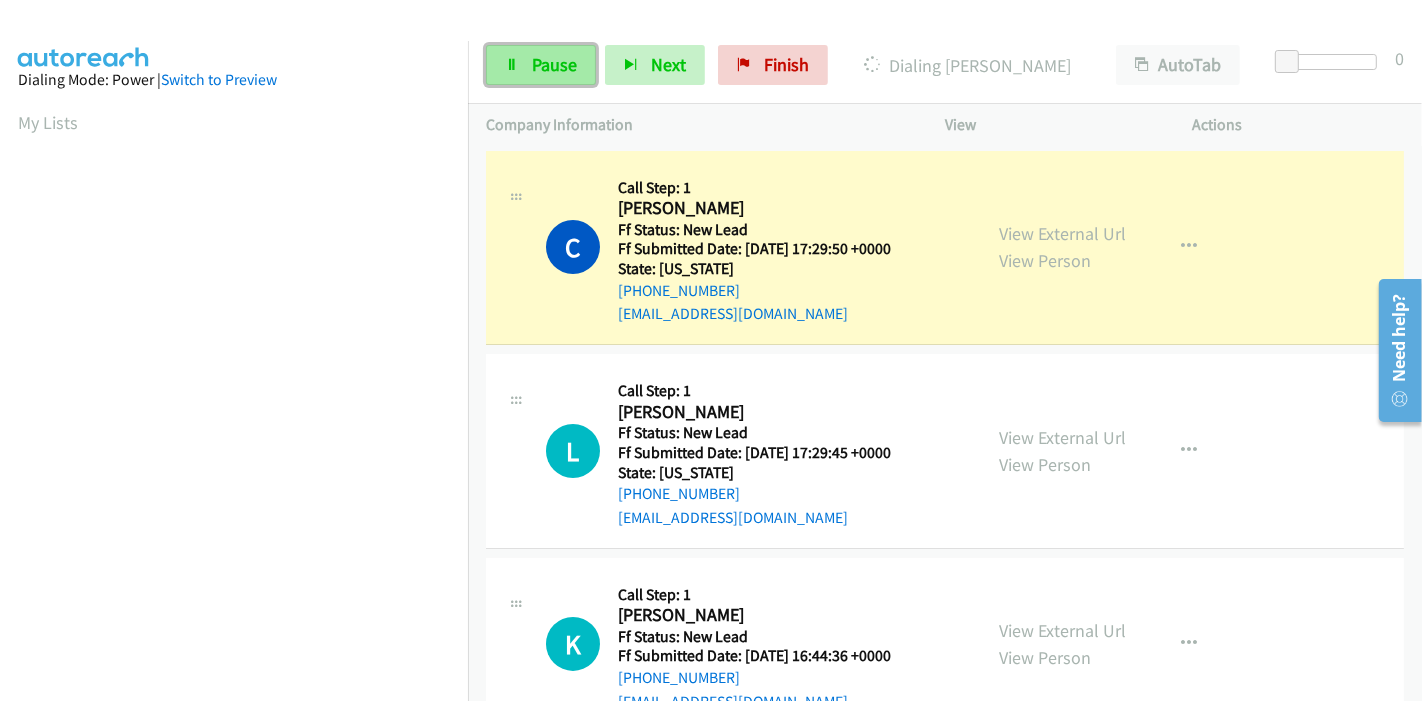 click on "Pause" at bounding box center [554, 64] 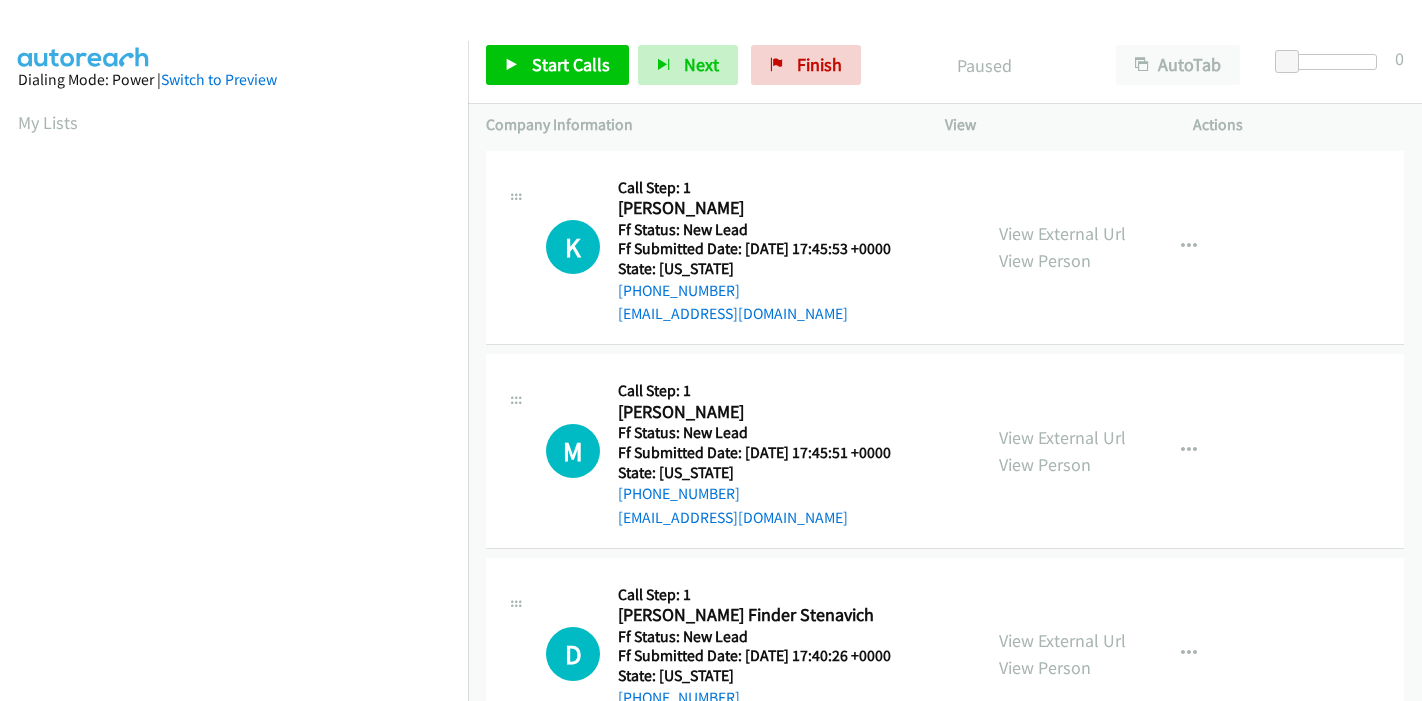 scroll, scrollTop: 0, scrollLeft: 0, axis: both 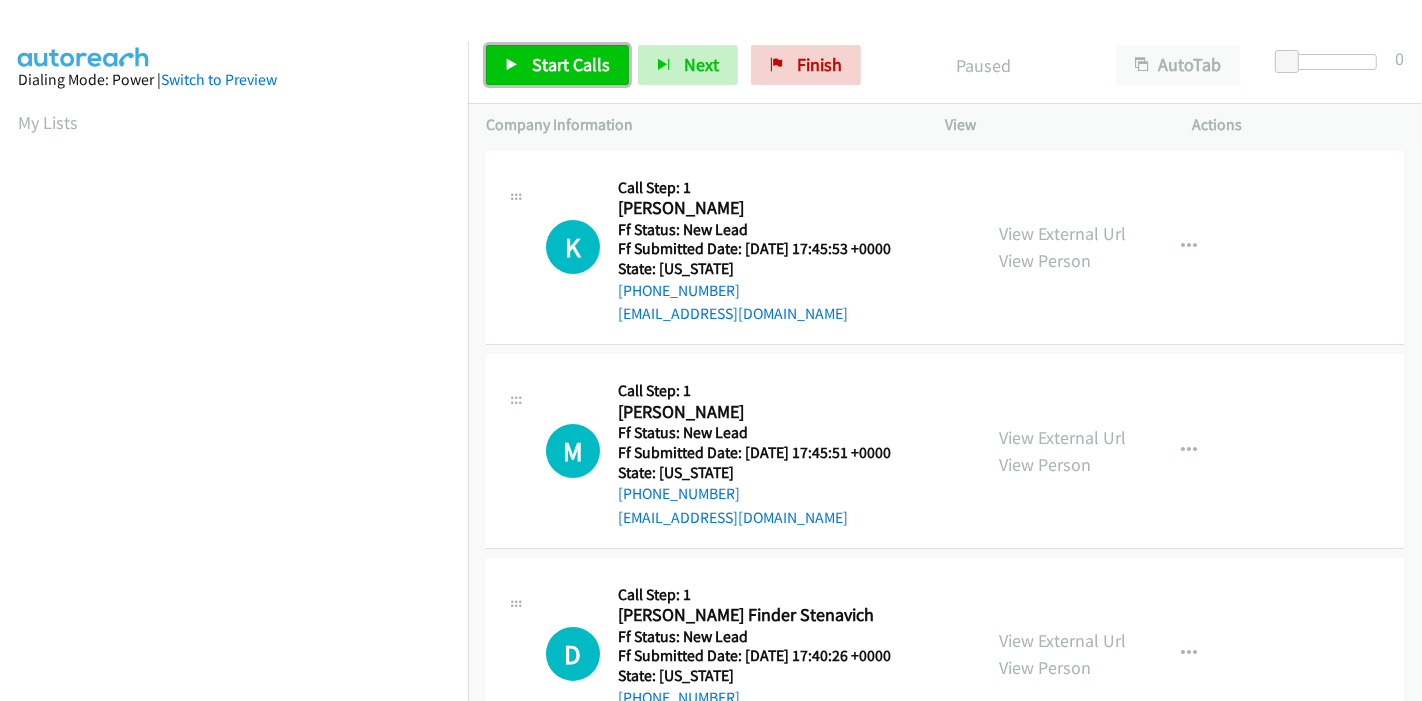 click on "Start Calls" at bounding box center [571, 64] 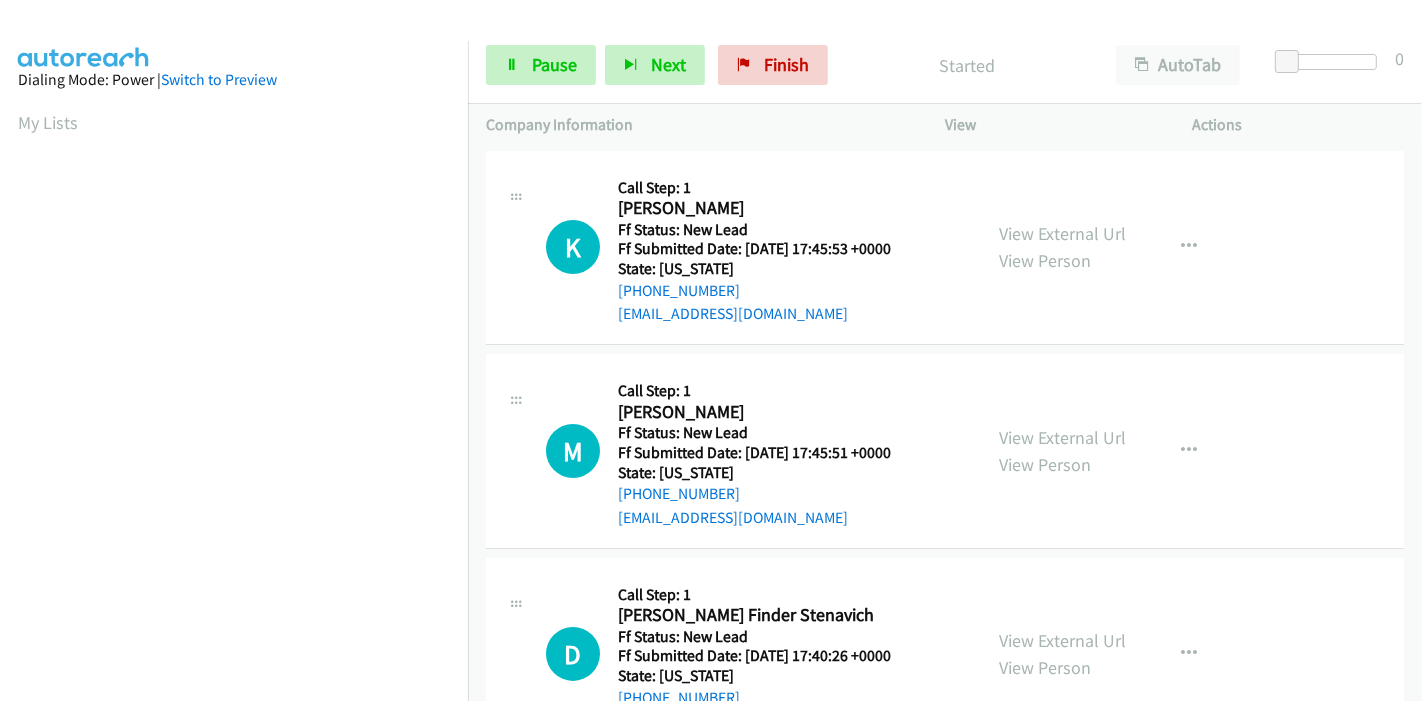 scroll, scrollTop: 0, scrollLeft: 0, axis: both 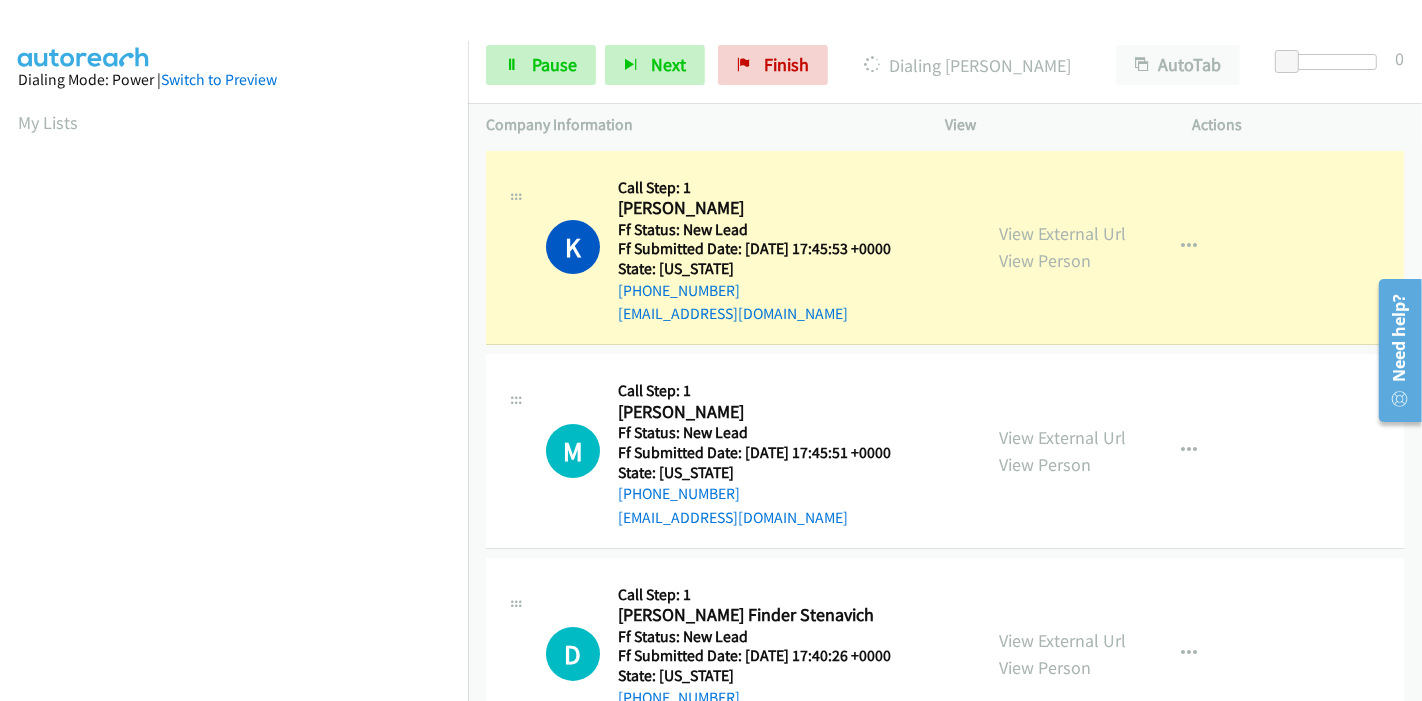 drag, startPoint x: 914, startPoint y: 184, endPoint x: 993, endPoint y: 208, distance: 82.565125 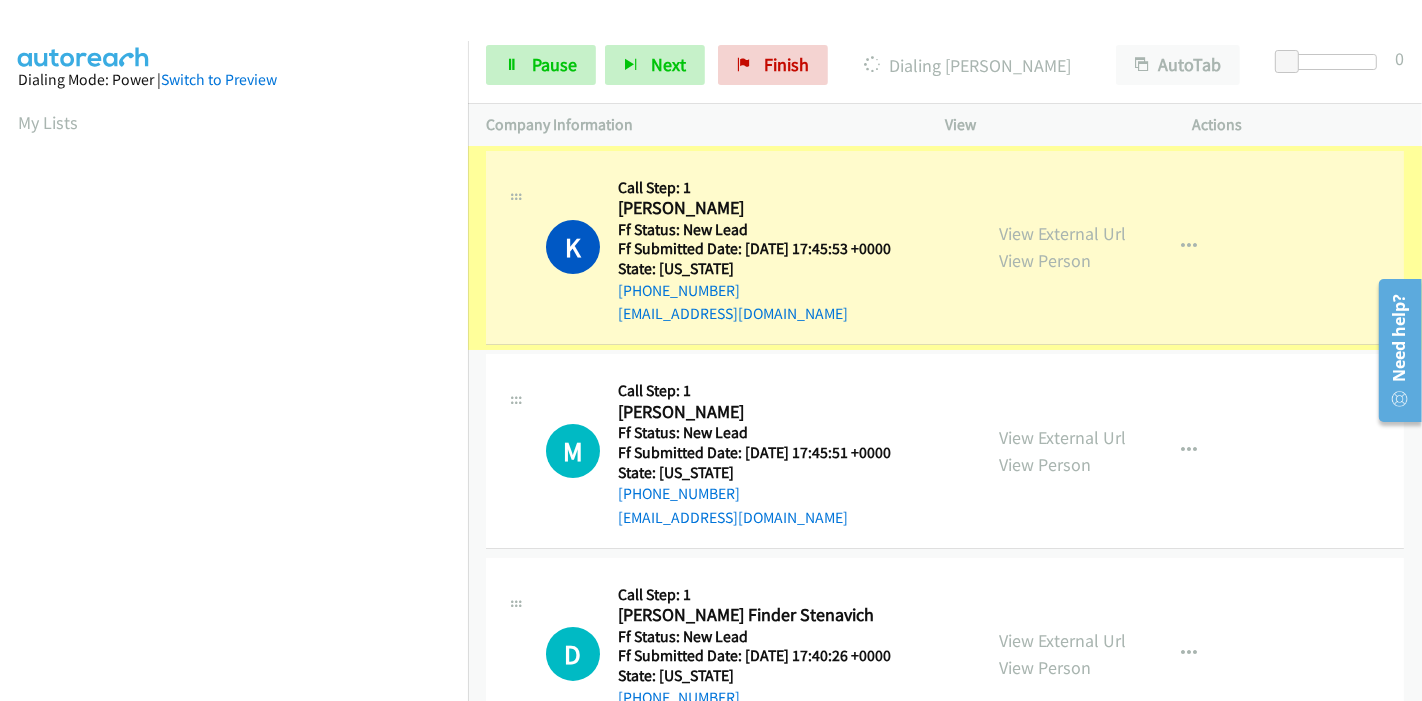 scroll, scrollTop: 422, scrollLeft: 0, axis: vertical 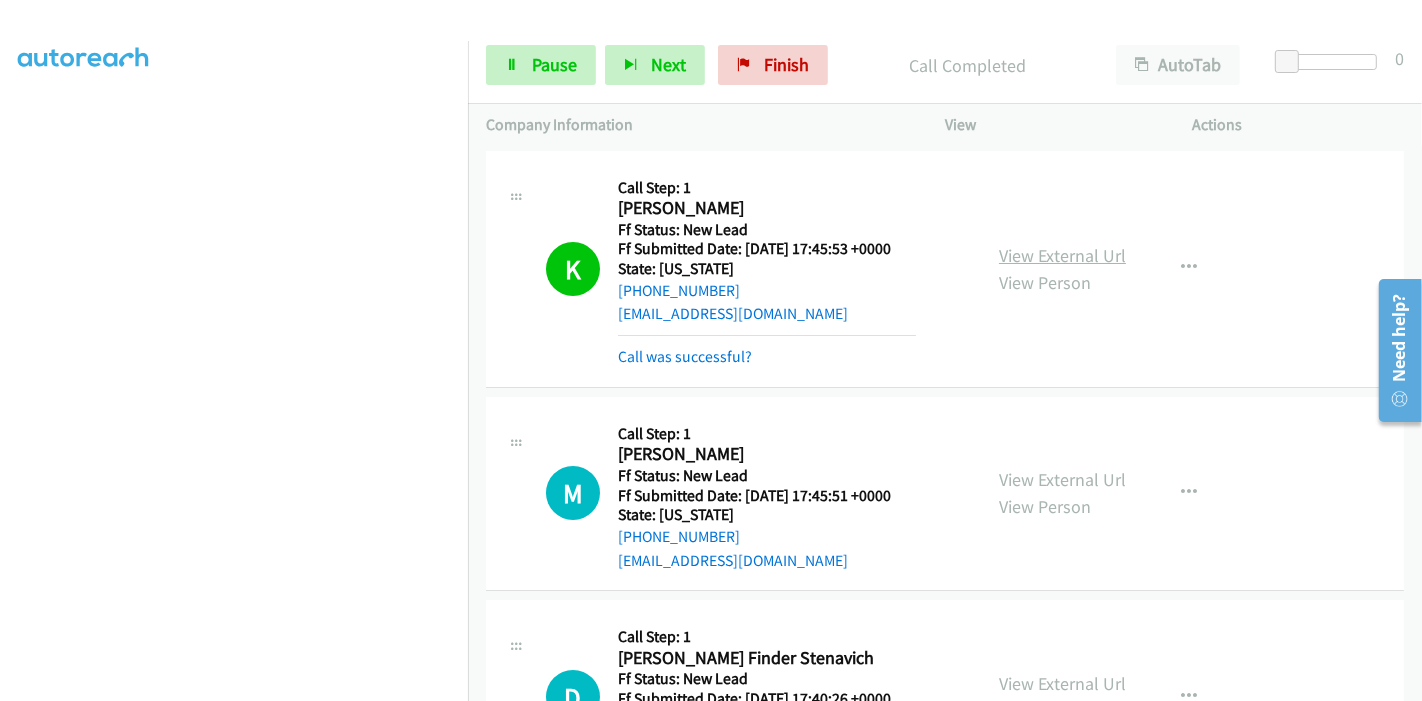 click on "View External Url
View Person
View External Url
Email
Schedule/Manage Callback
Skip Call
Add to do not call list" at bounding box center (1114, 269) 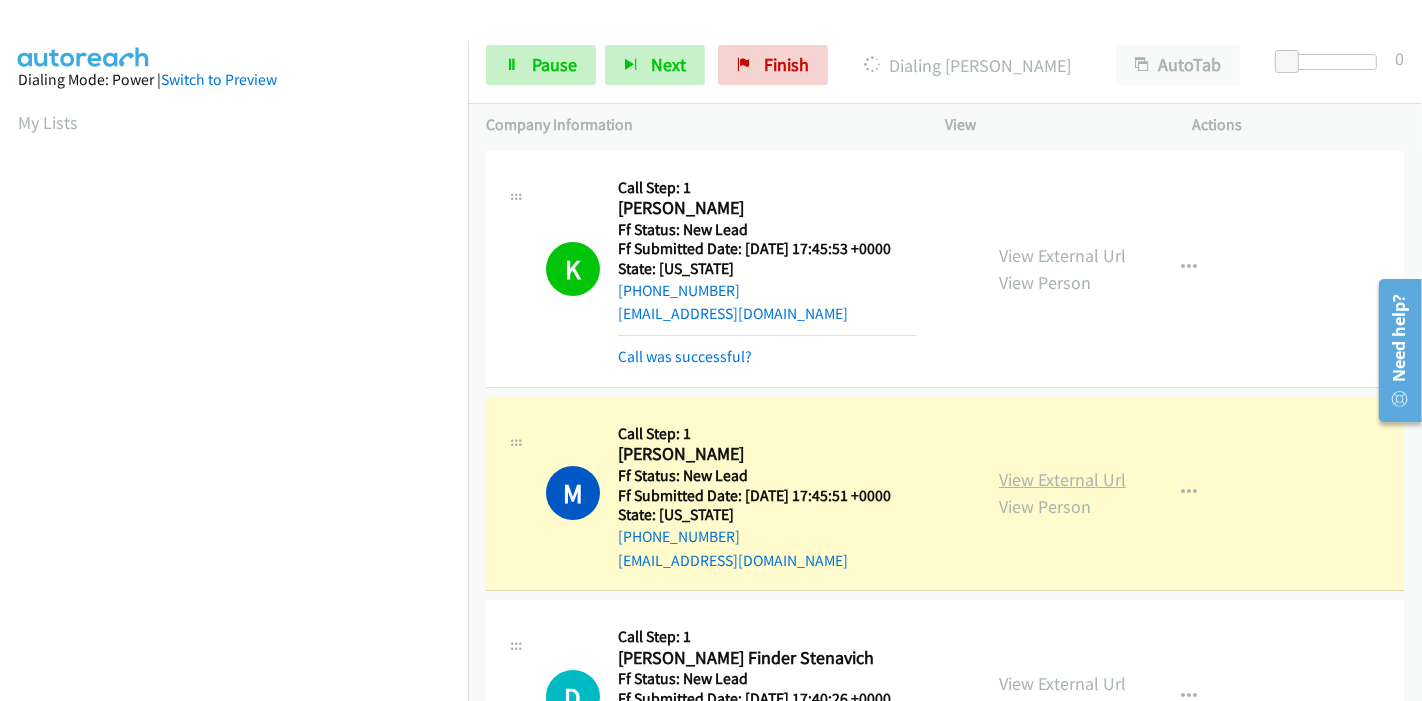 scroll, scrollTop: 422, scrollLeft: 0, axis: vertical 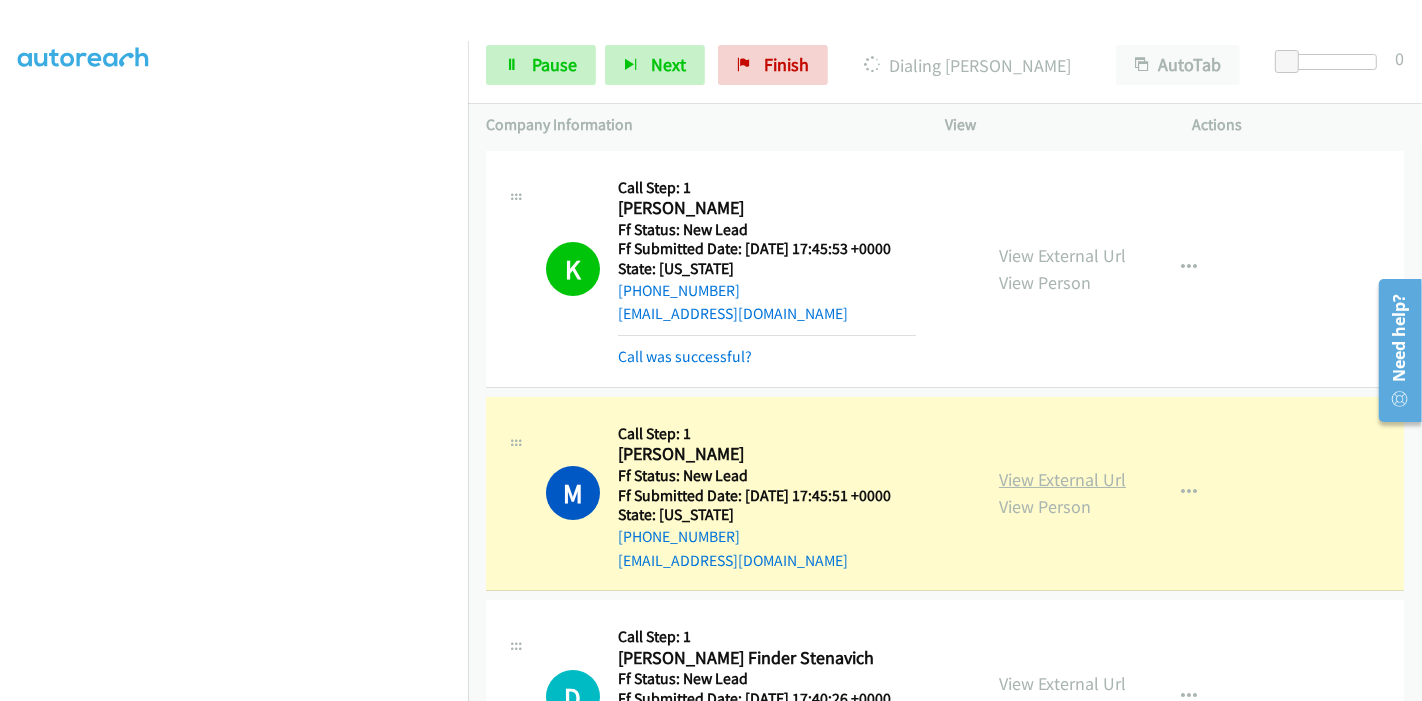 click on "View External Url" at bounding box center [1062, 479] 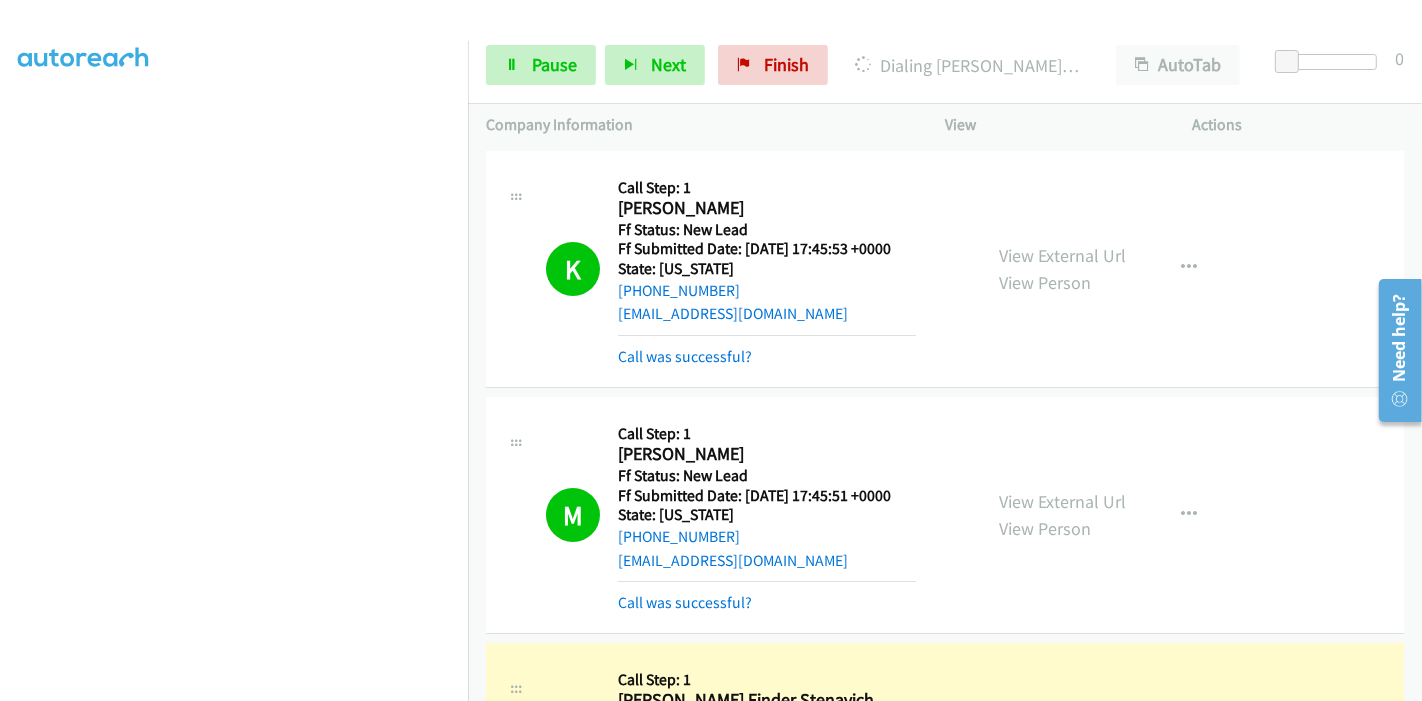scroll, scrollTop: 0, scrollLeft: 0, axis: both 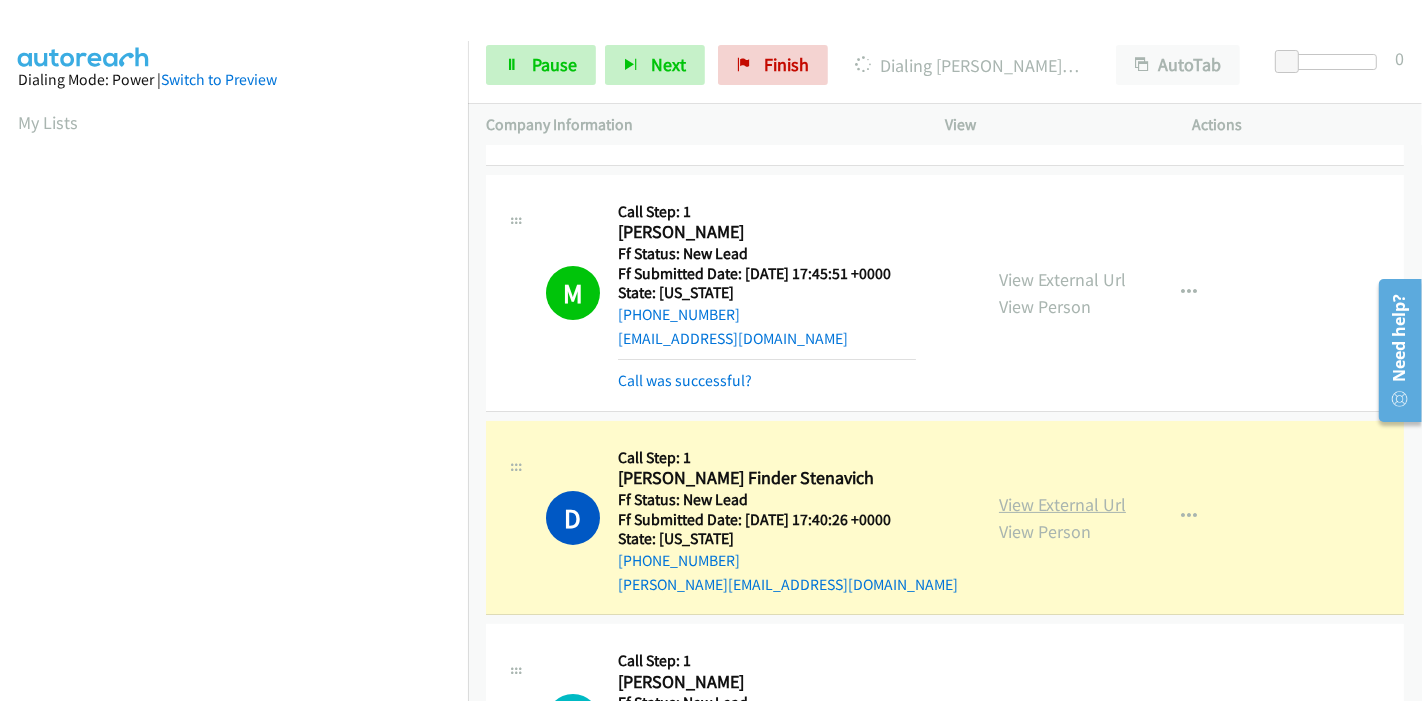 click on "View External Url" at bounding box center (1062, 504) 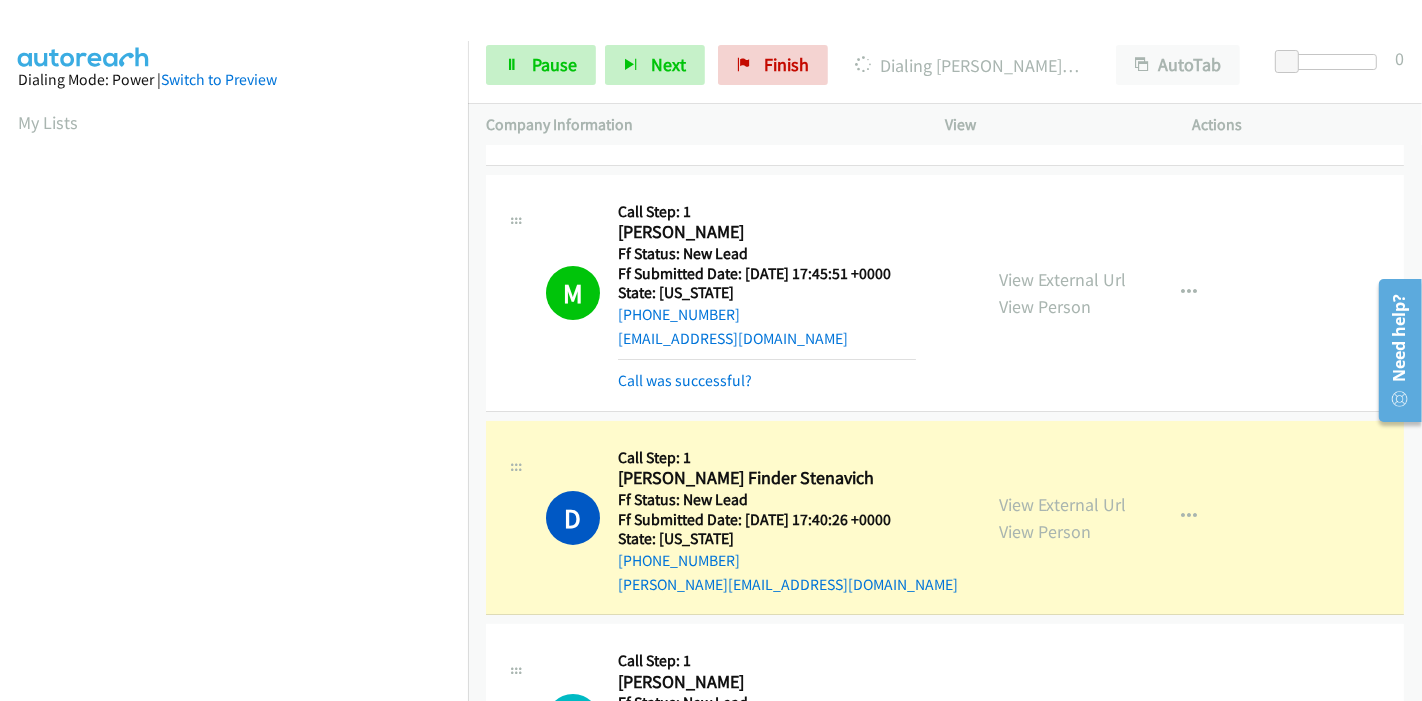 scroll, scrollTop: 422, scrollLeft: 0, axis: vertical 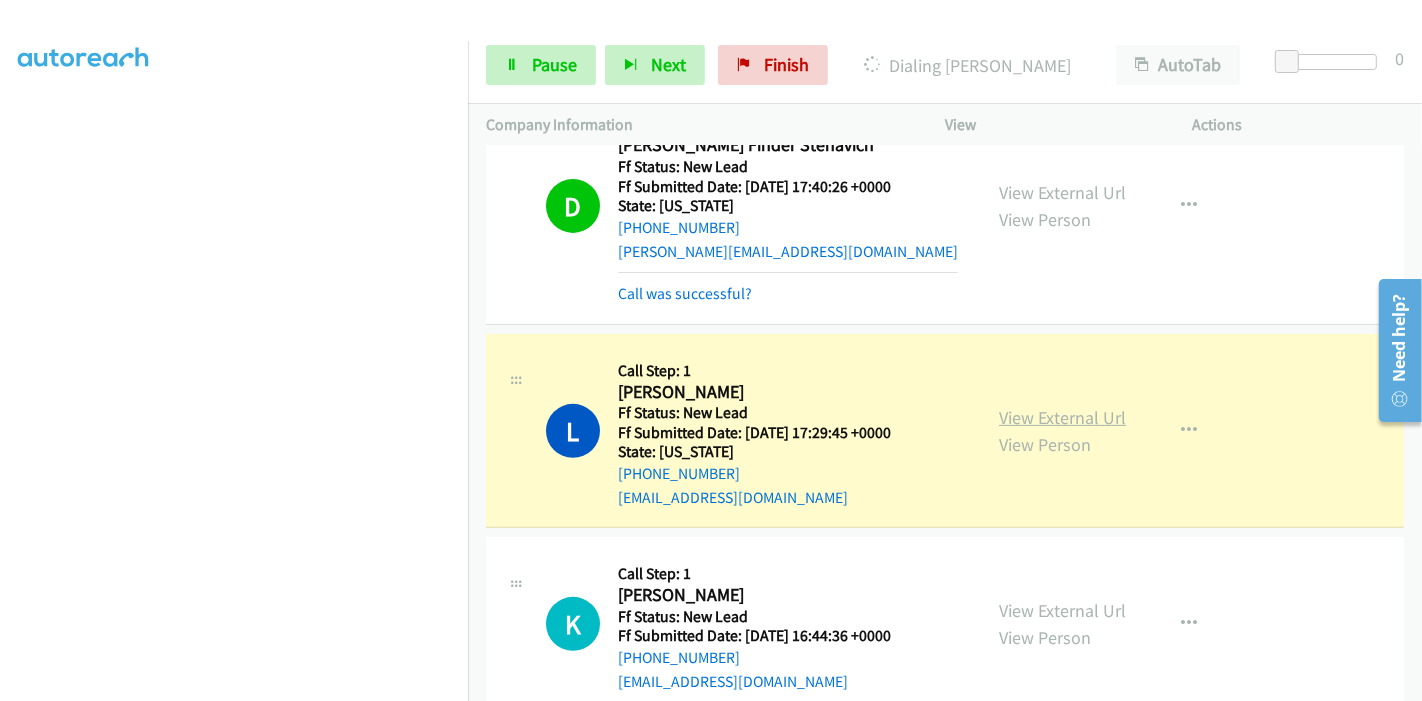 click on "View External Url" at bounding box center [1062, 417] 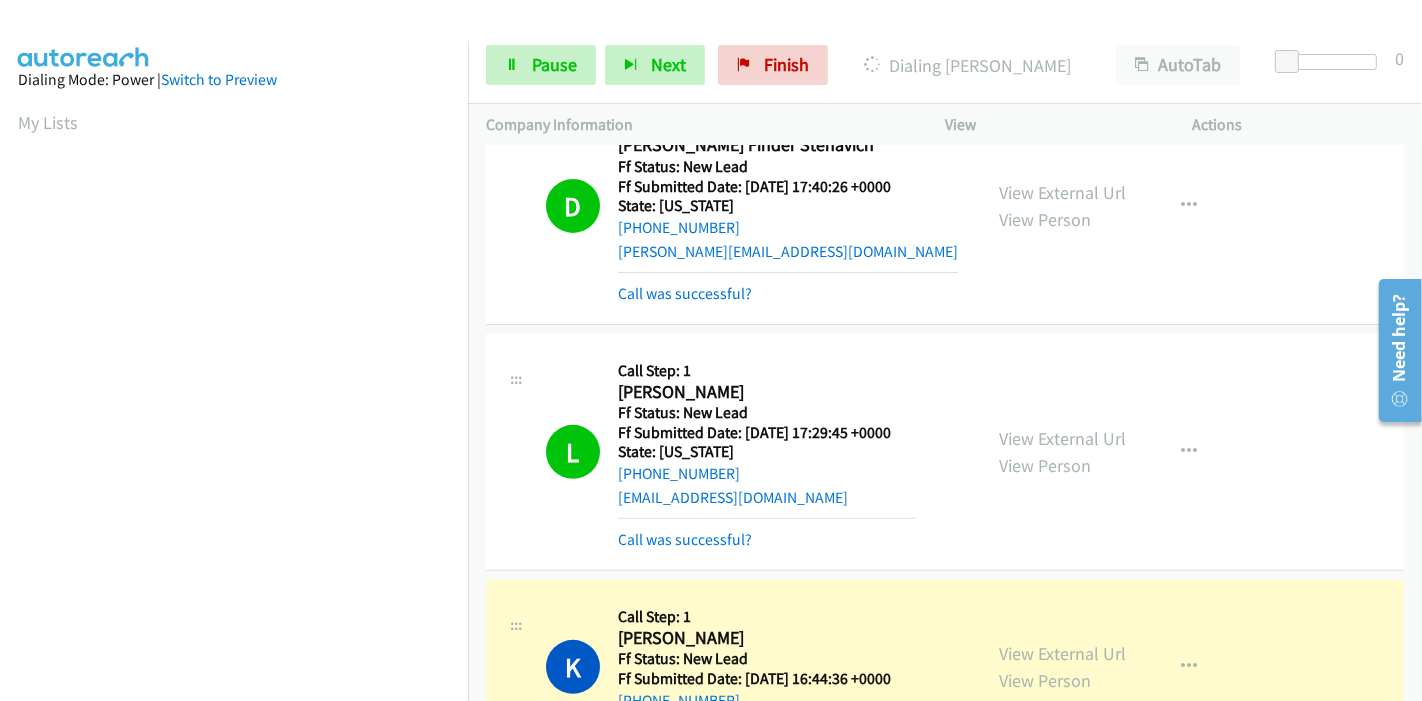 scroll, scrollTop: 422, scrollLeft: 0, axis: vertical 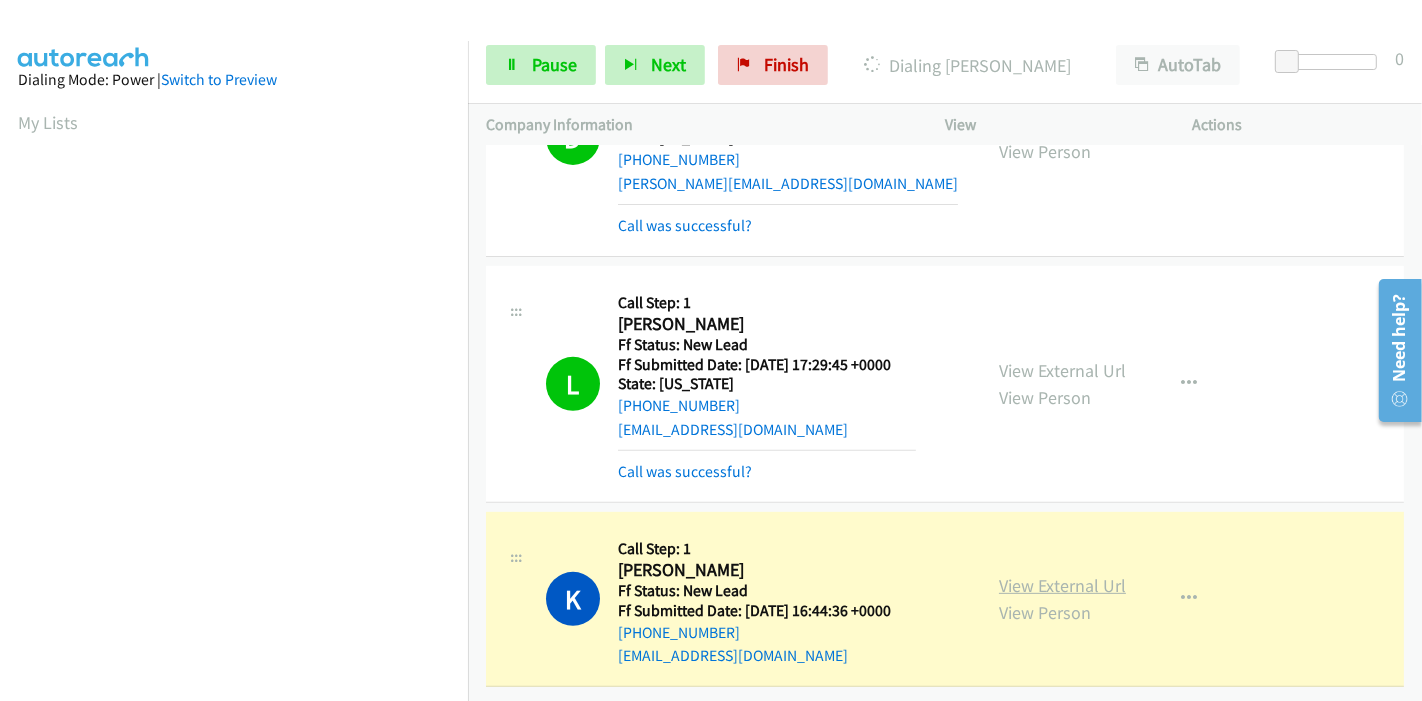click on "View External Url" at bounding box center (1062, 585) 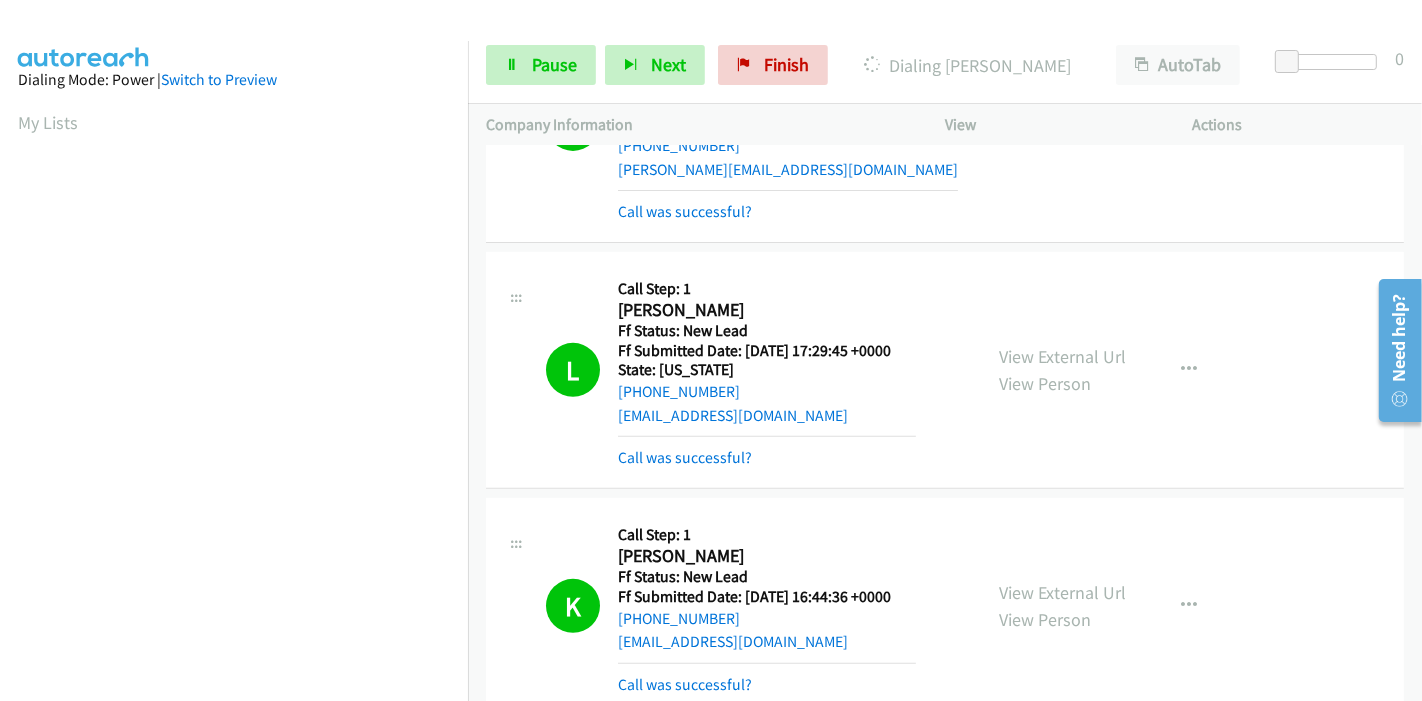 scroll, scrollTop: 422, scrollLeft: 0, axis: vertical 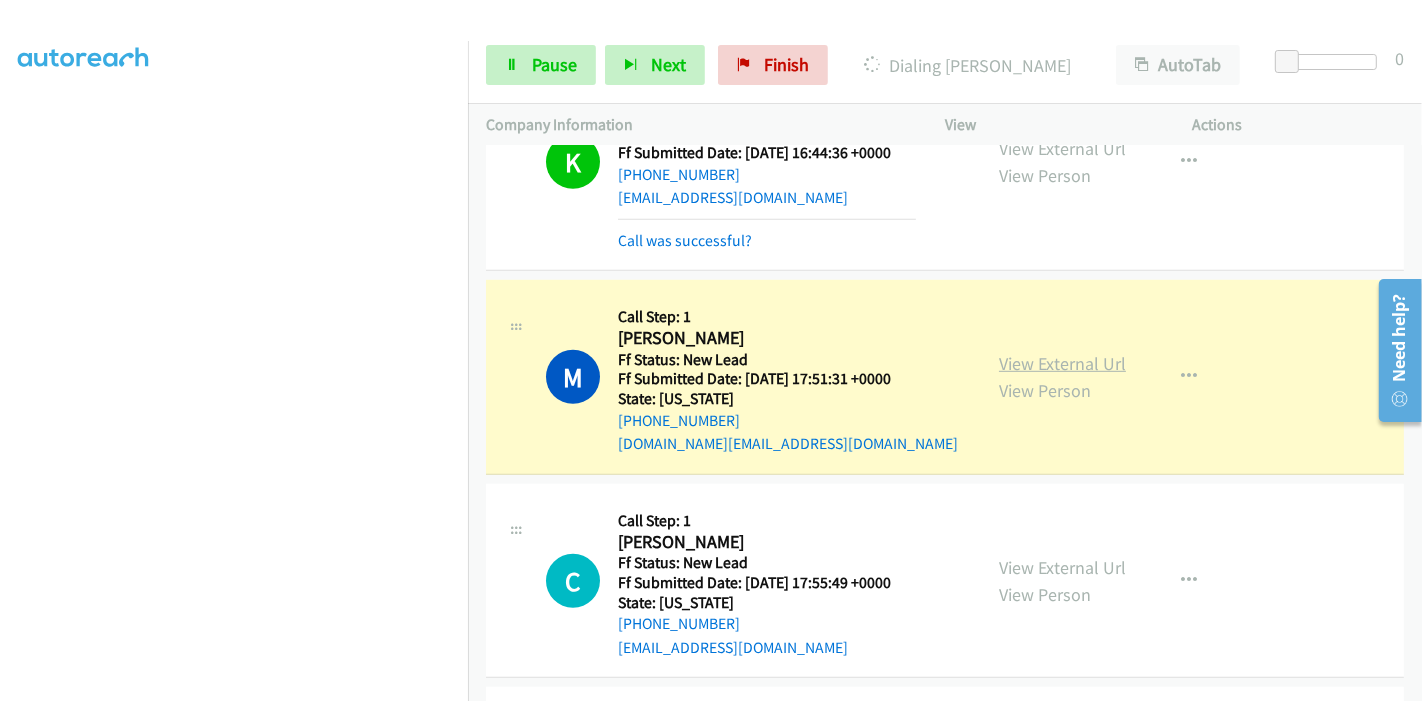click on "View External Url" at bounding box center [1062, 363] 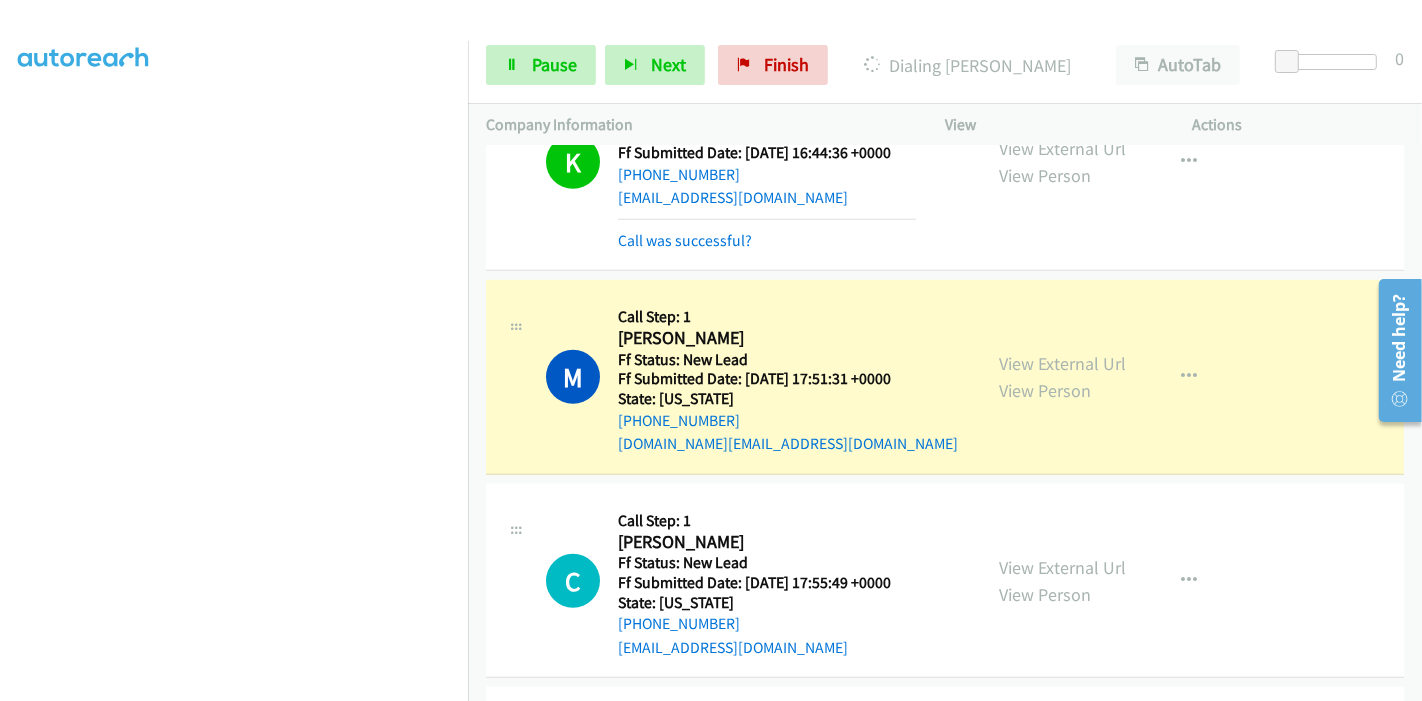 scroll, scrollTop: 0, scrollLeft: 0, axis: both 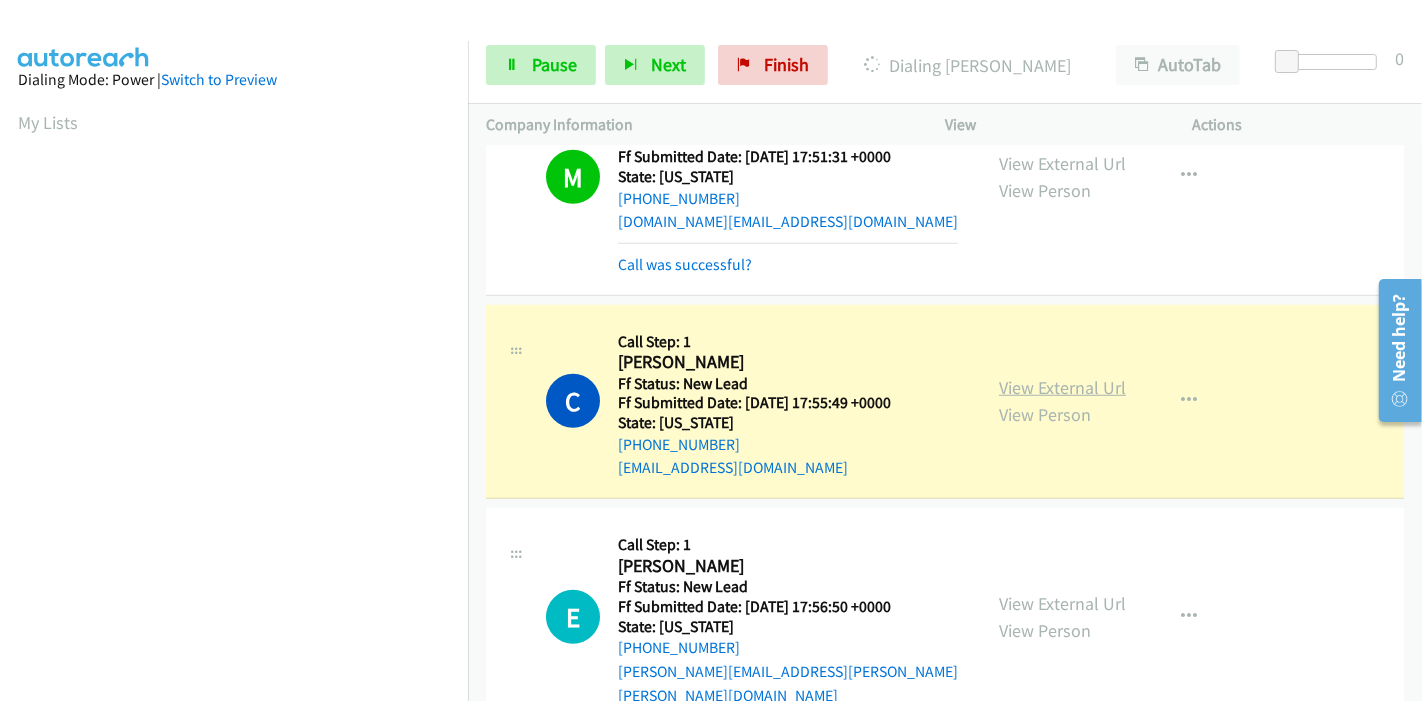 click on "View External Url" at bounding box center [1062, 387] 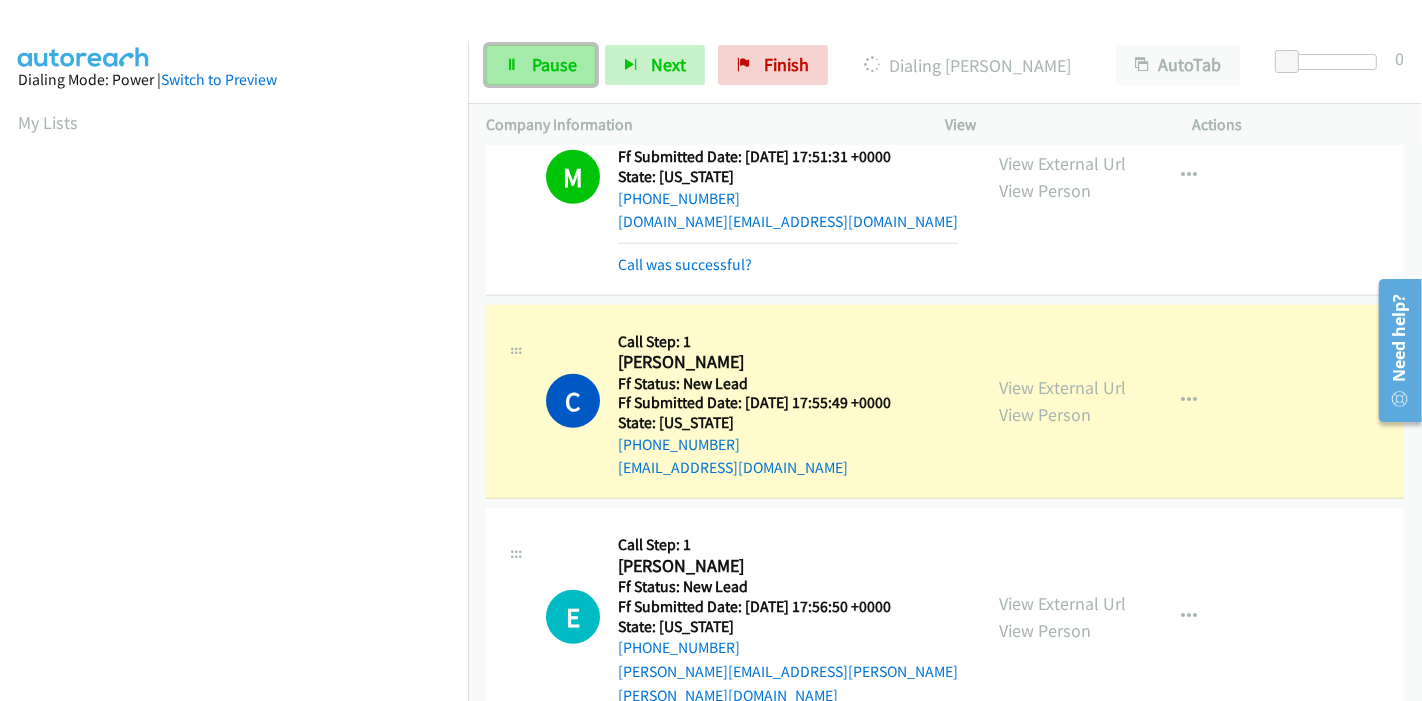 click on "Pause" at bounding box center (541, 65) 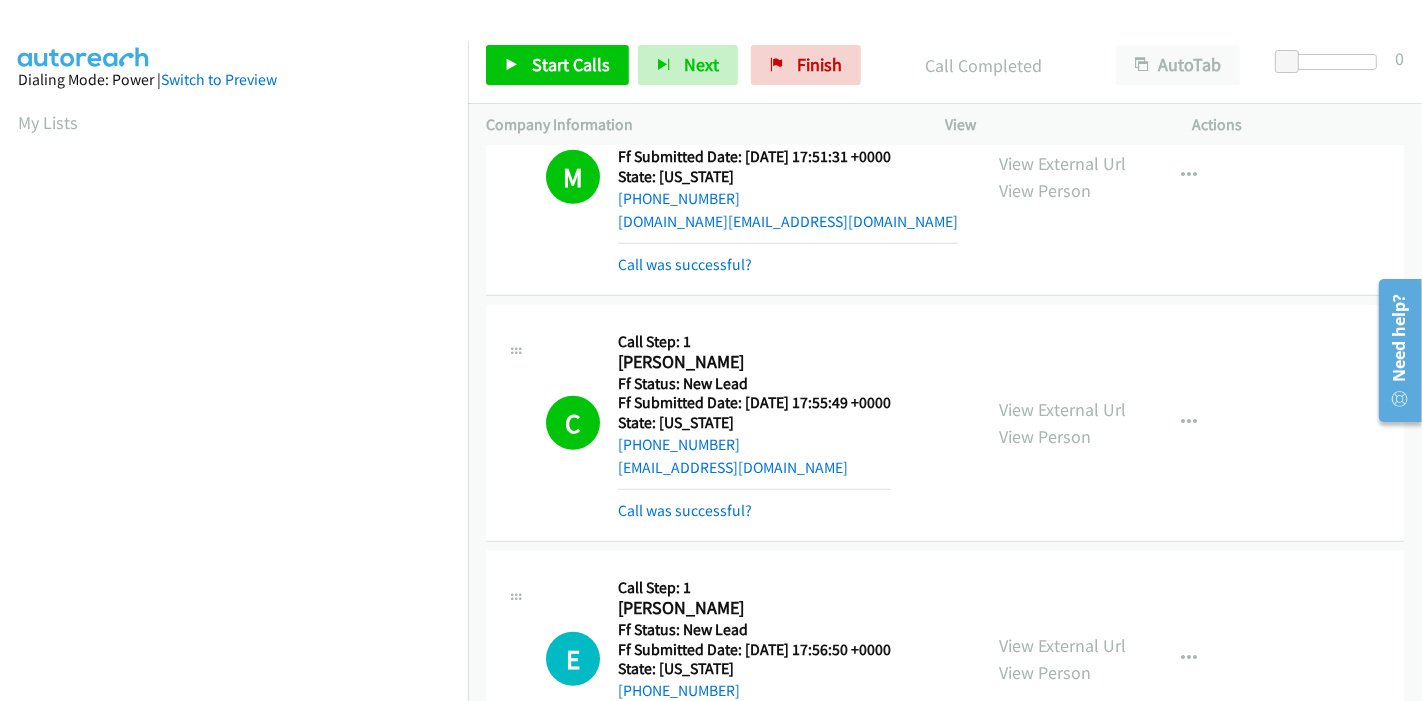 scroll, scrollTop: 422, scrollLeft: 0, axis: vertical 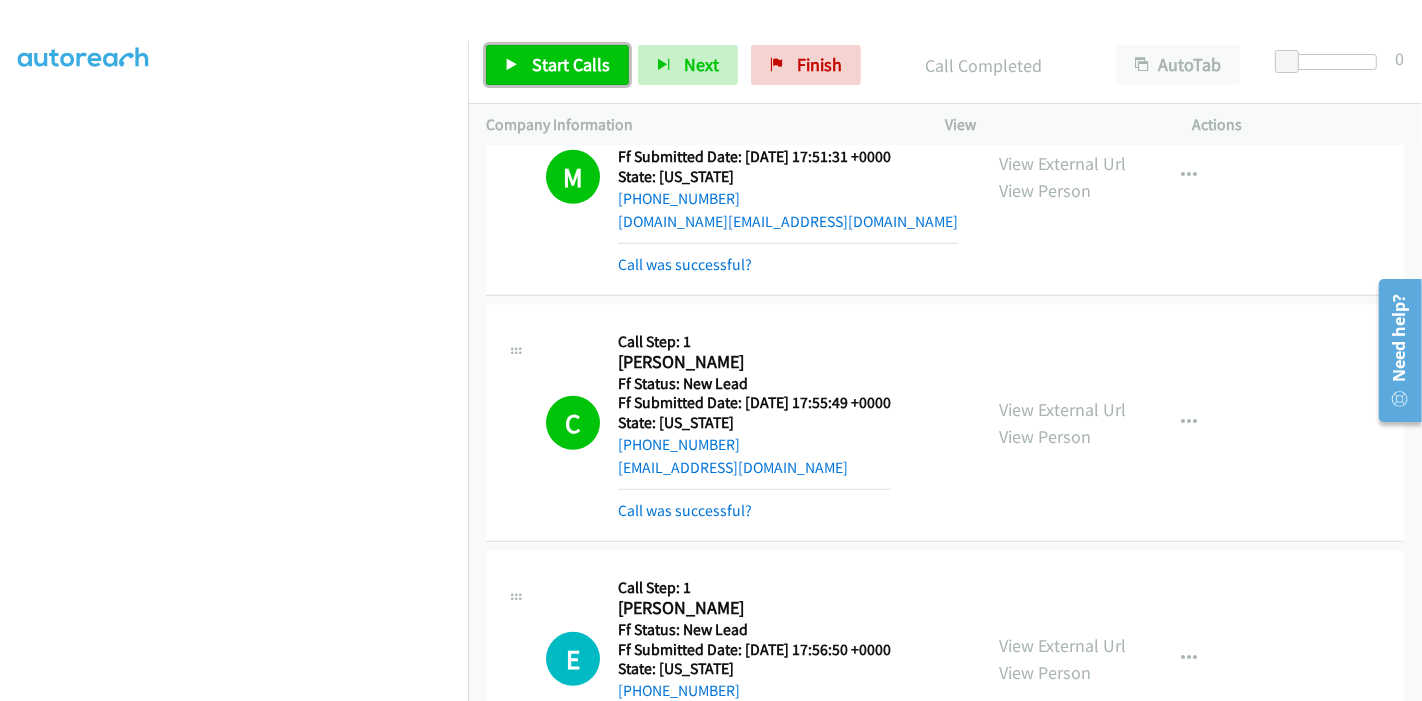 click on "Start Calls" at bounding box center [571, 64] 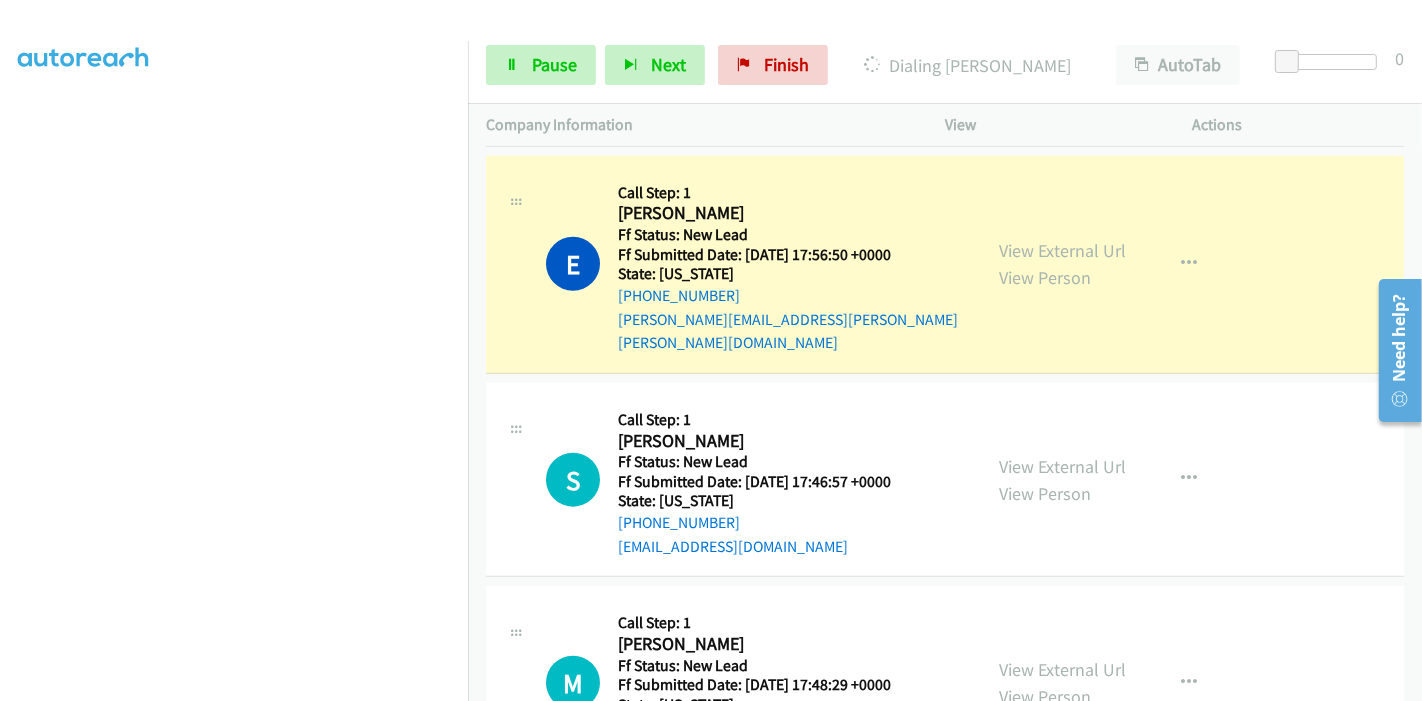 scroll, scrollTop: 1668, scrollLeft: 0, axis: vertical 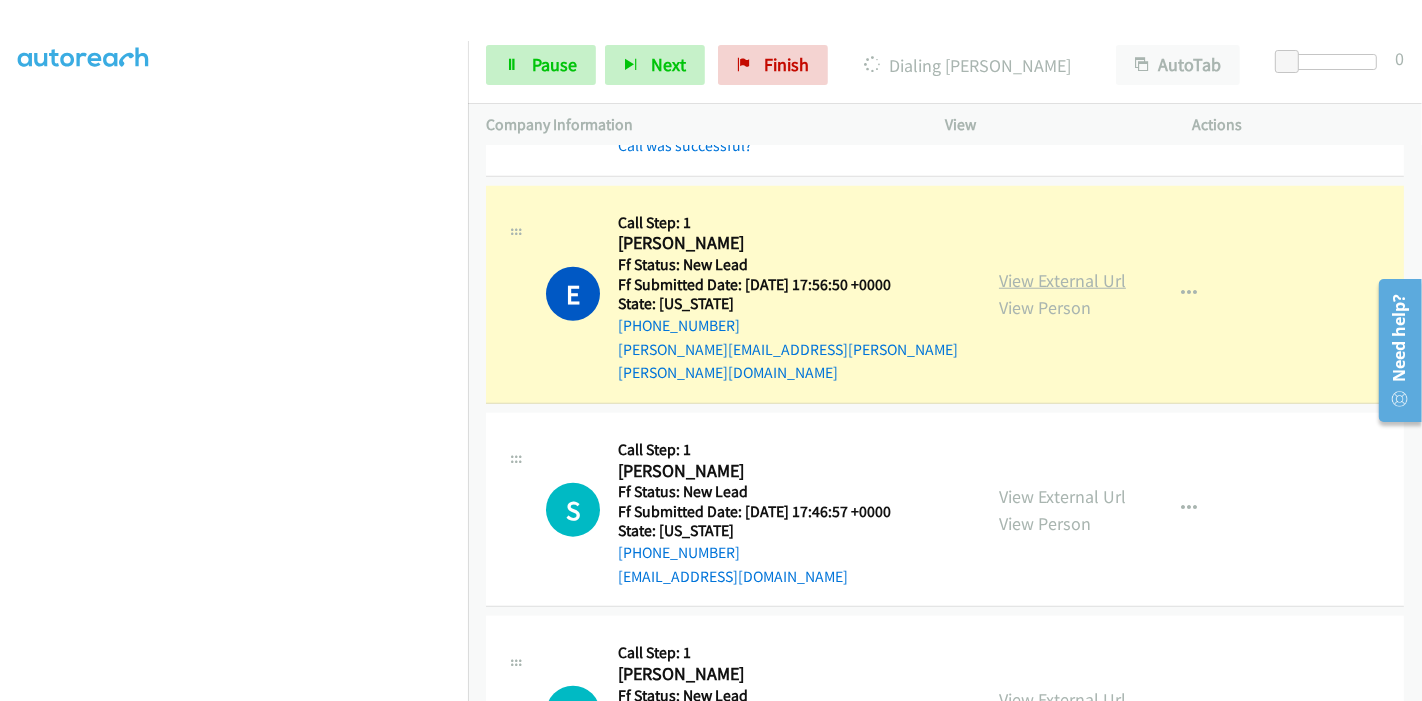 click on "View External Url" at bounding box center (1062, 280) 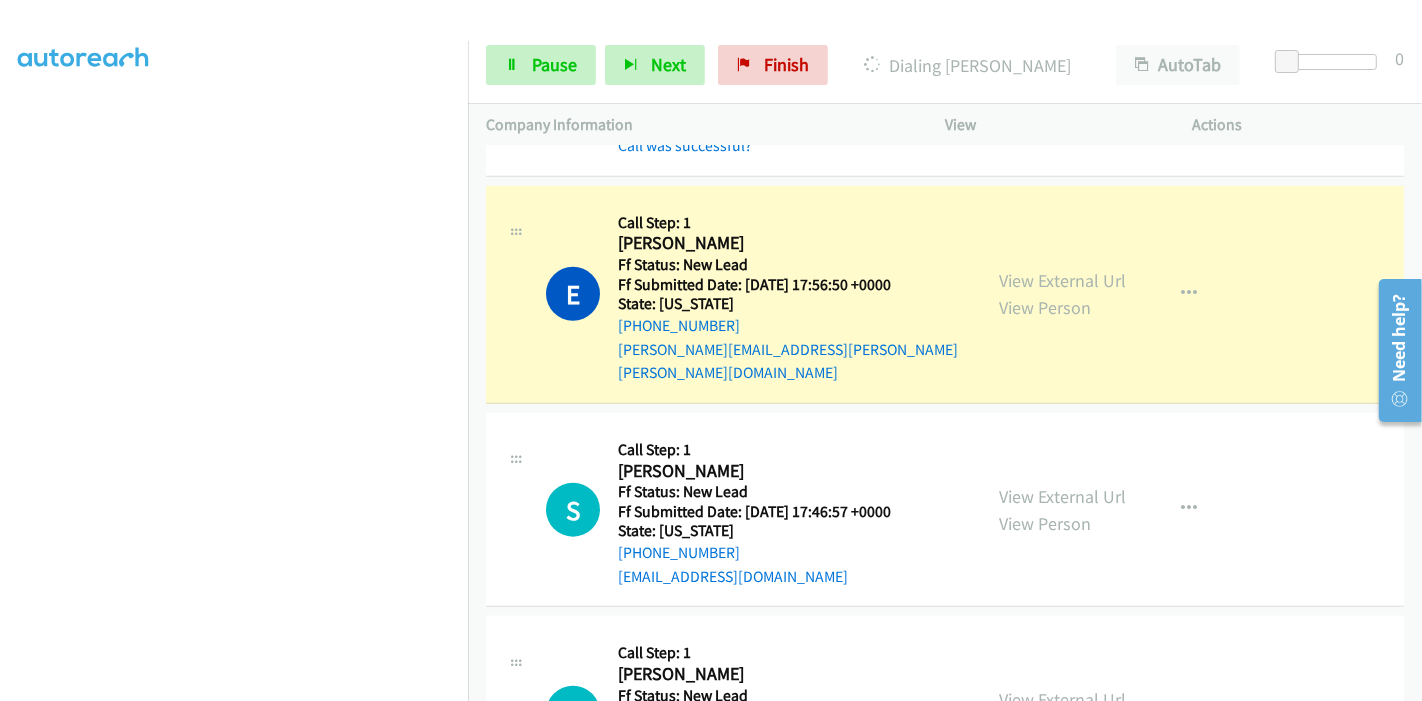 scroll, scrollTop: 0, scrollLeft: 0, axis: both 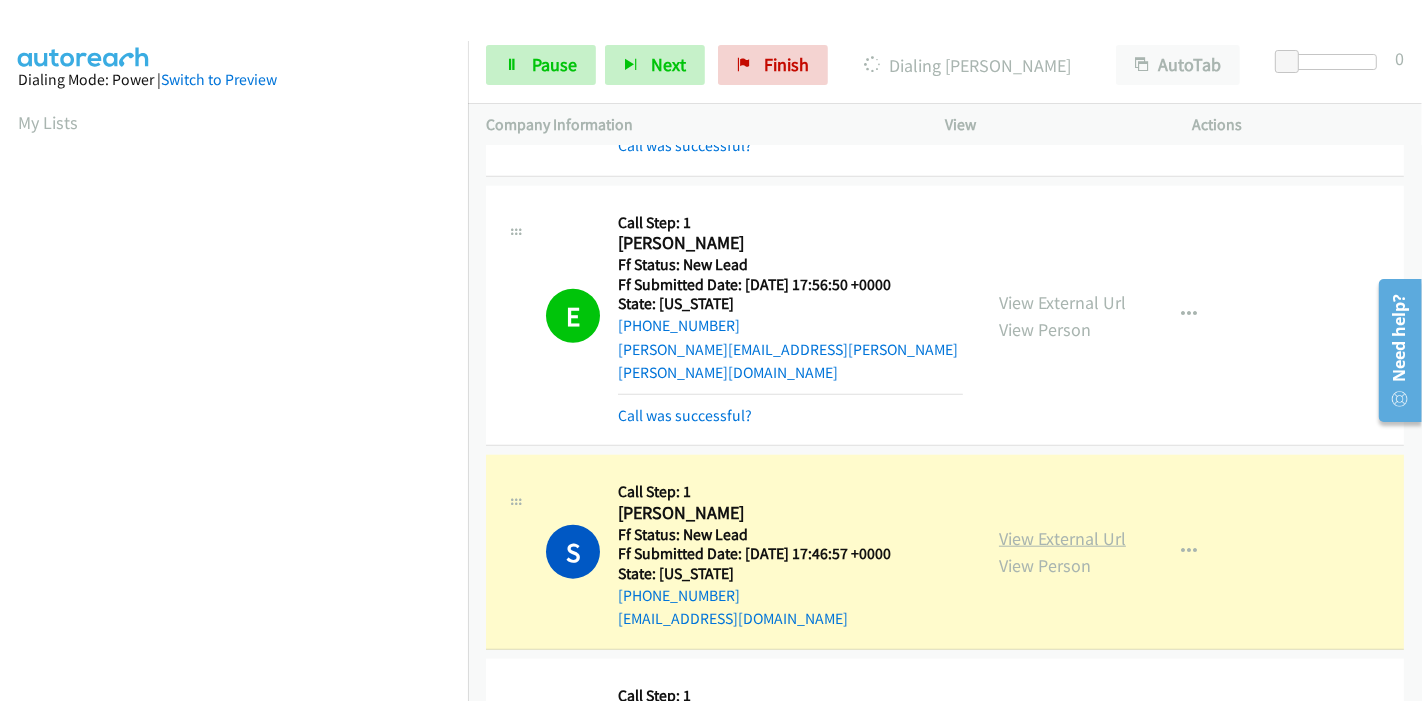 click on "View External Url" at bounding box center (1062, 538) 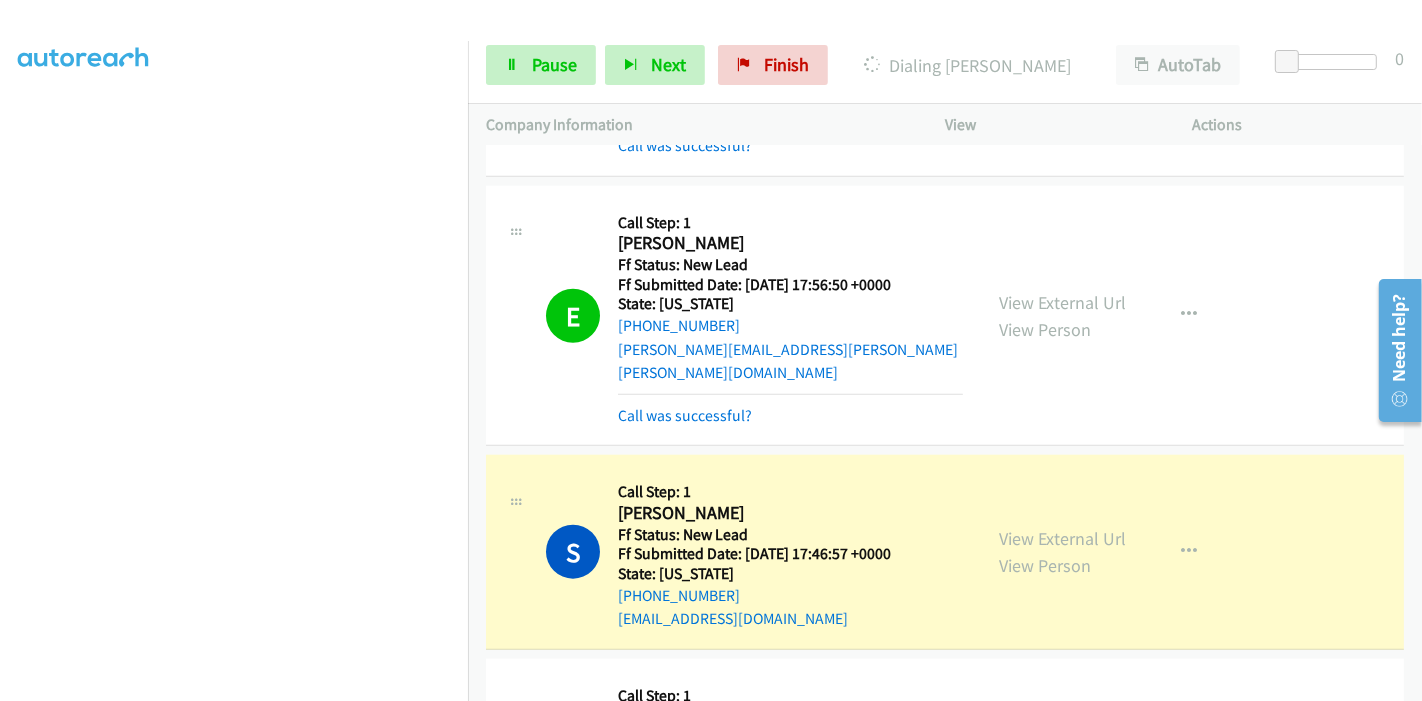 scroll, scrollTop: 0, scrollLeft: 0, axis: both 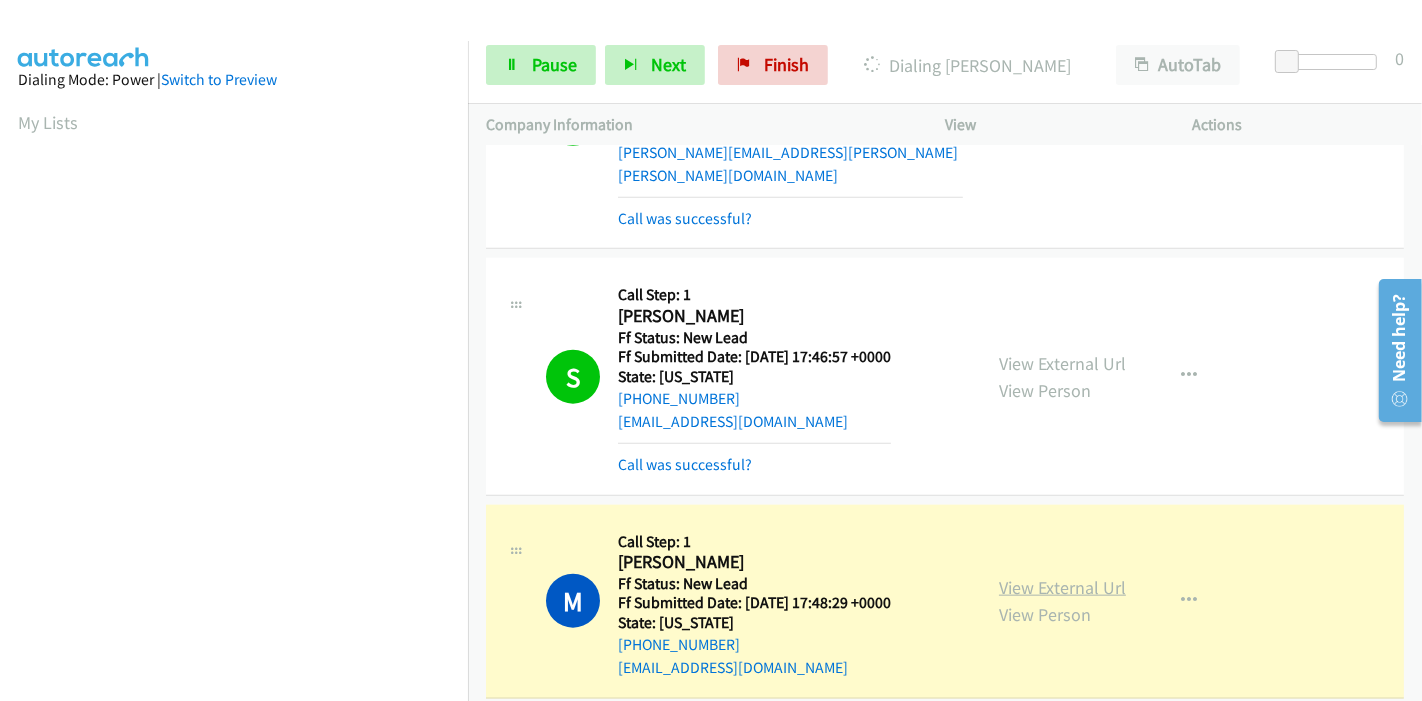 click on "View External Url" at bounding box center (1062, 587) 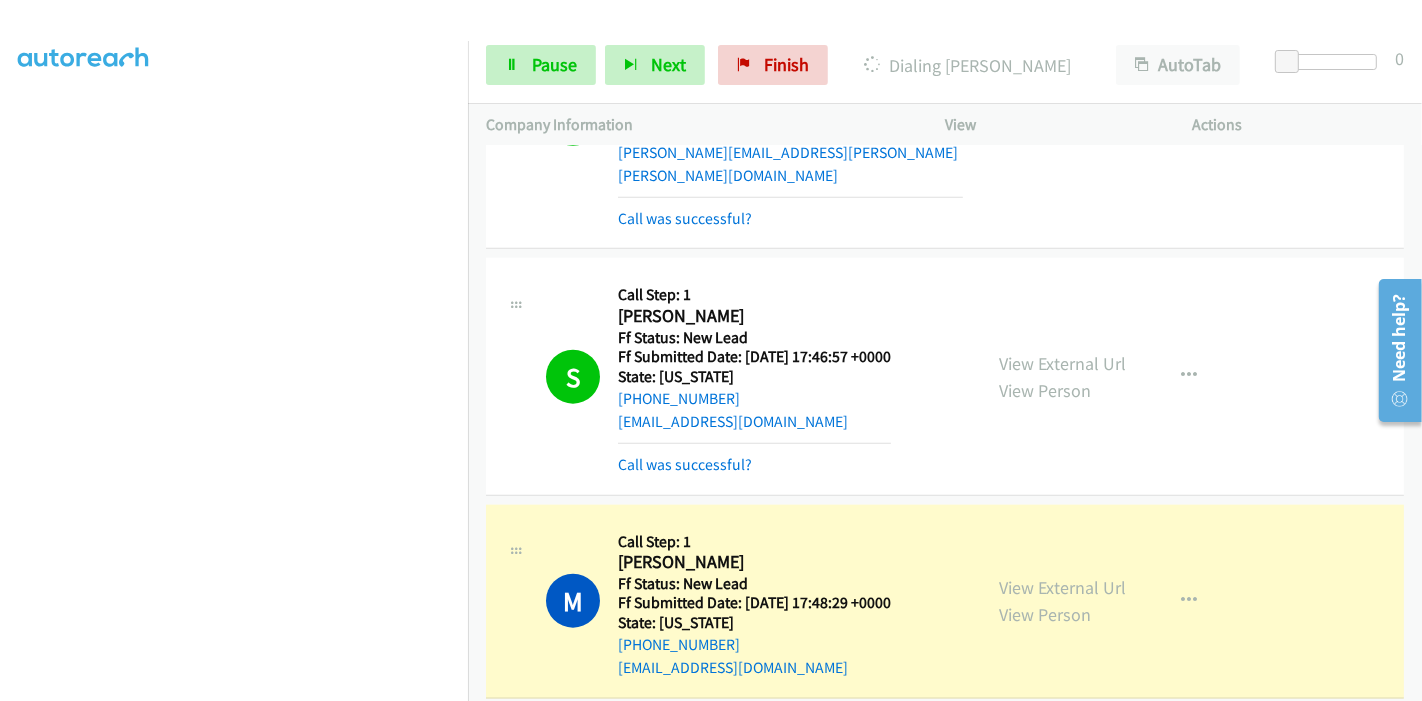 scroll, scrollTop: 0, scrollLeft: 0, axis: both 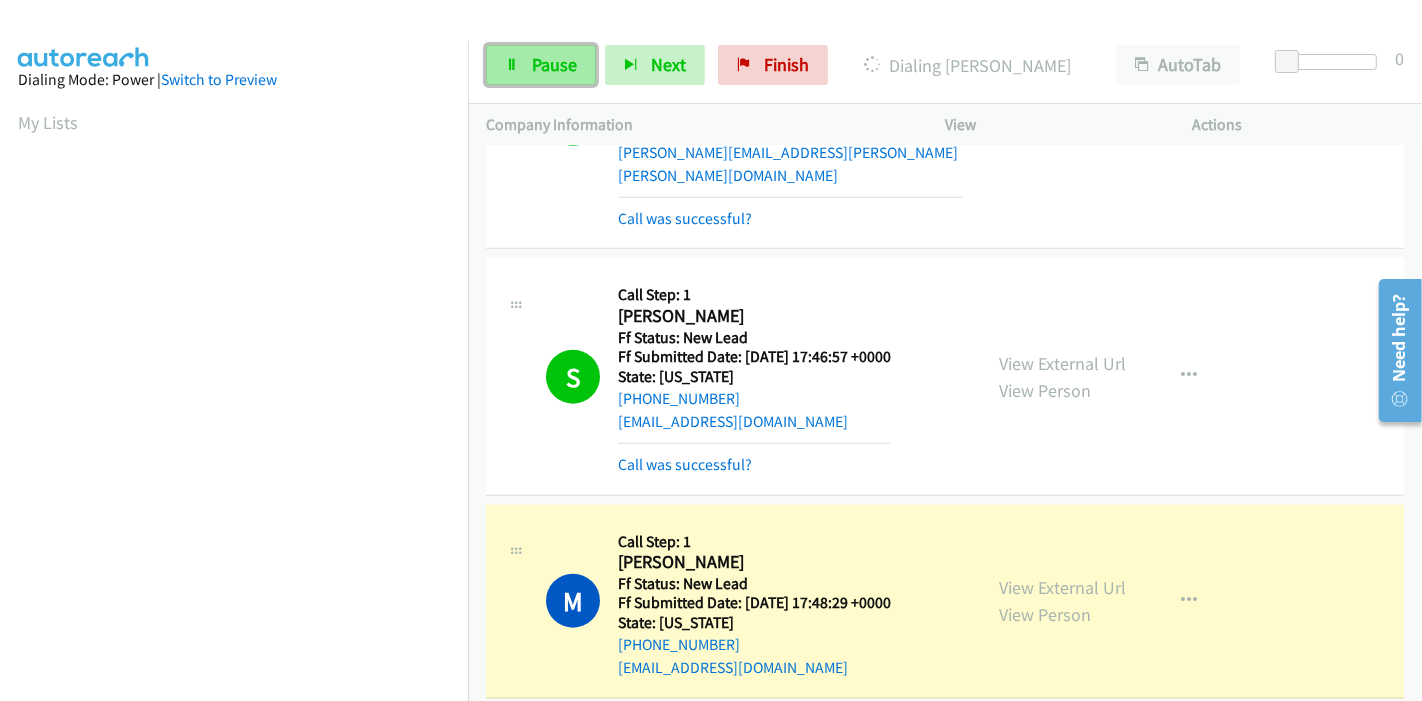 click on "Pause" at bounding box center (554, 64) 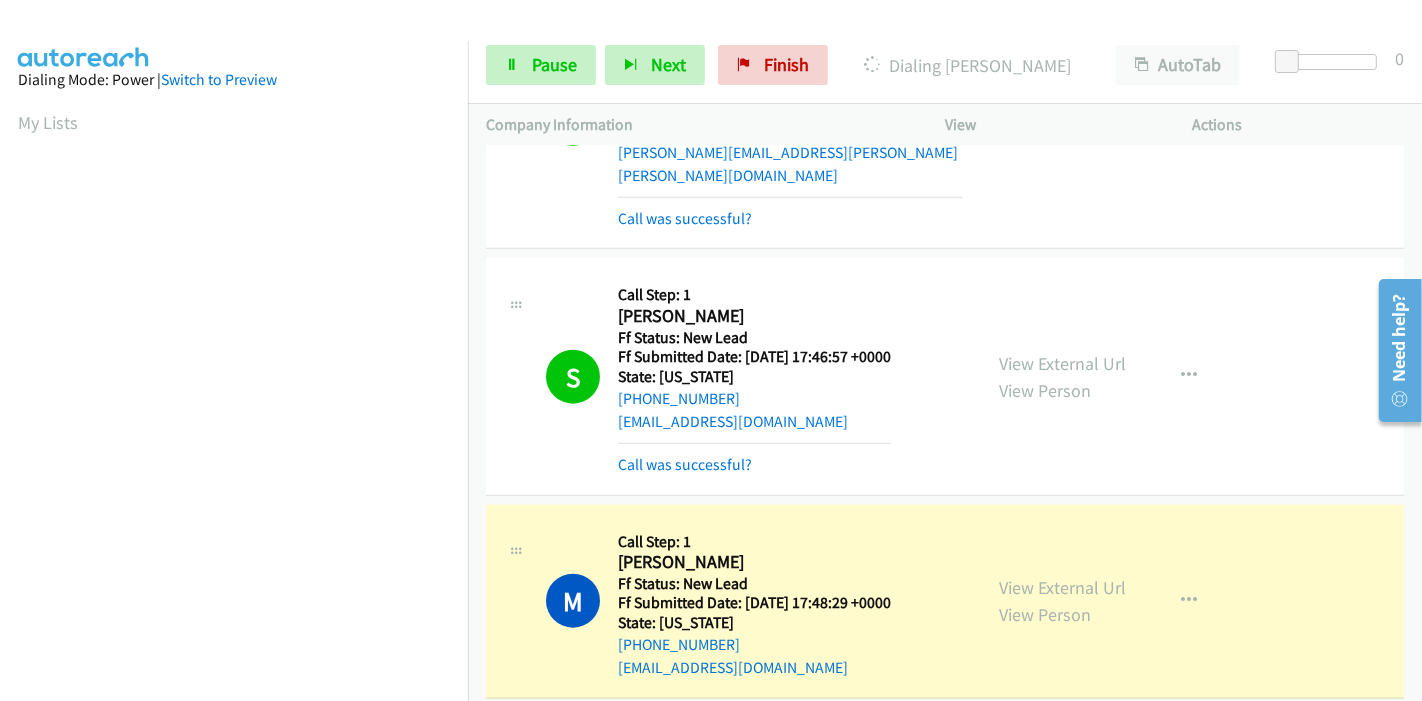 scroll, scrollTop: 422, scrollLeft: 0, axis: vertical 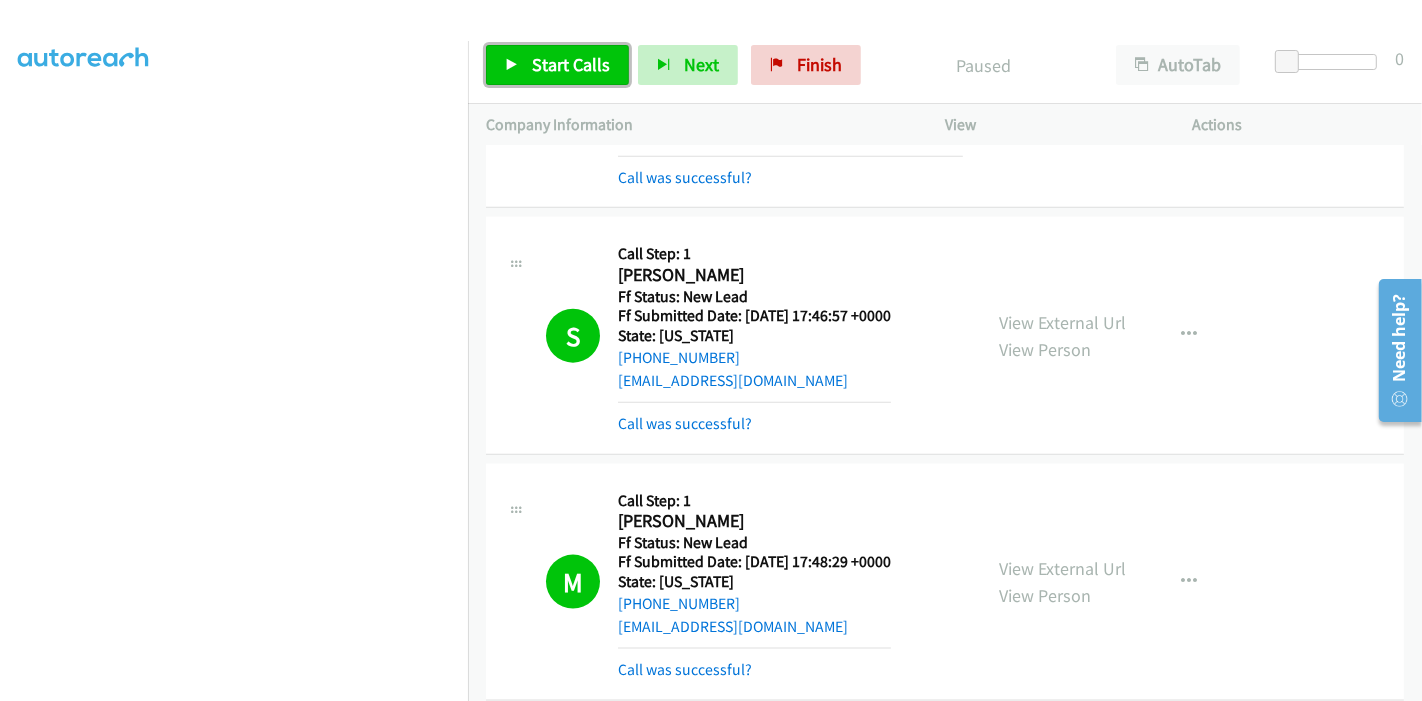 click at bounding box center (512, 66) 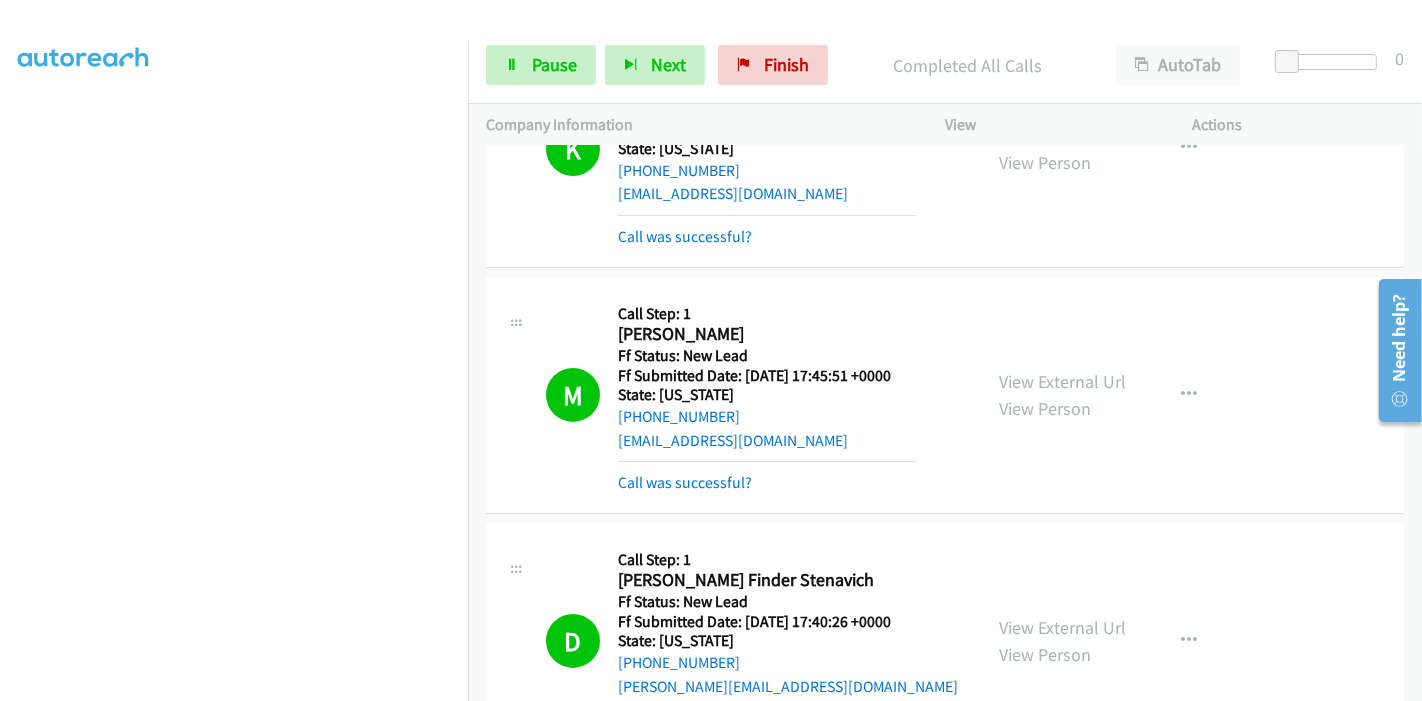 scroll, scrollTop: 0, scrollLeft: 0, axis: both 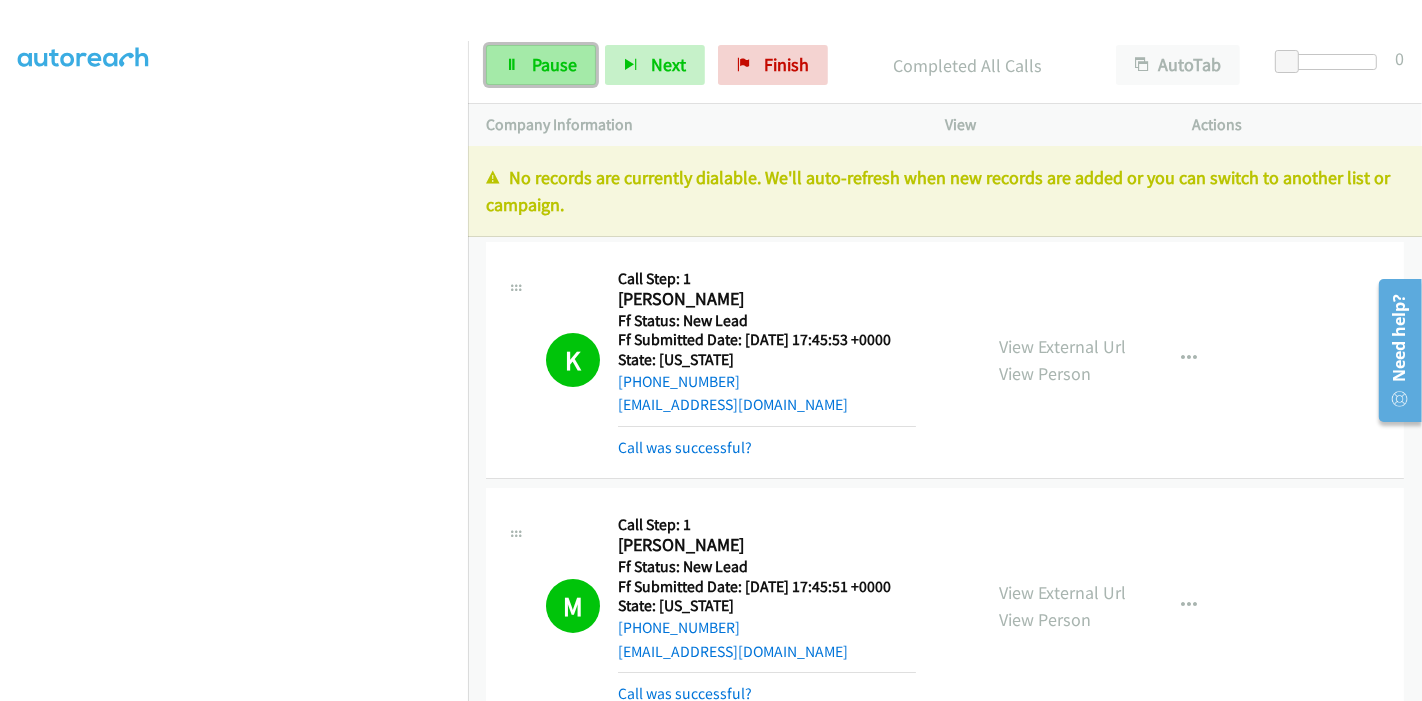 click on "Pause" at bounding box center (541, 65) 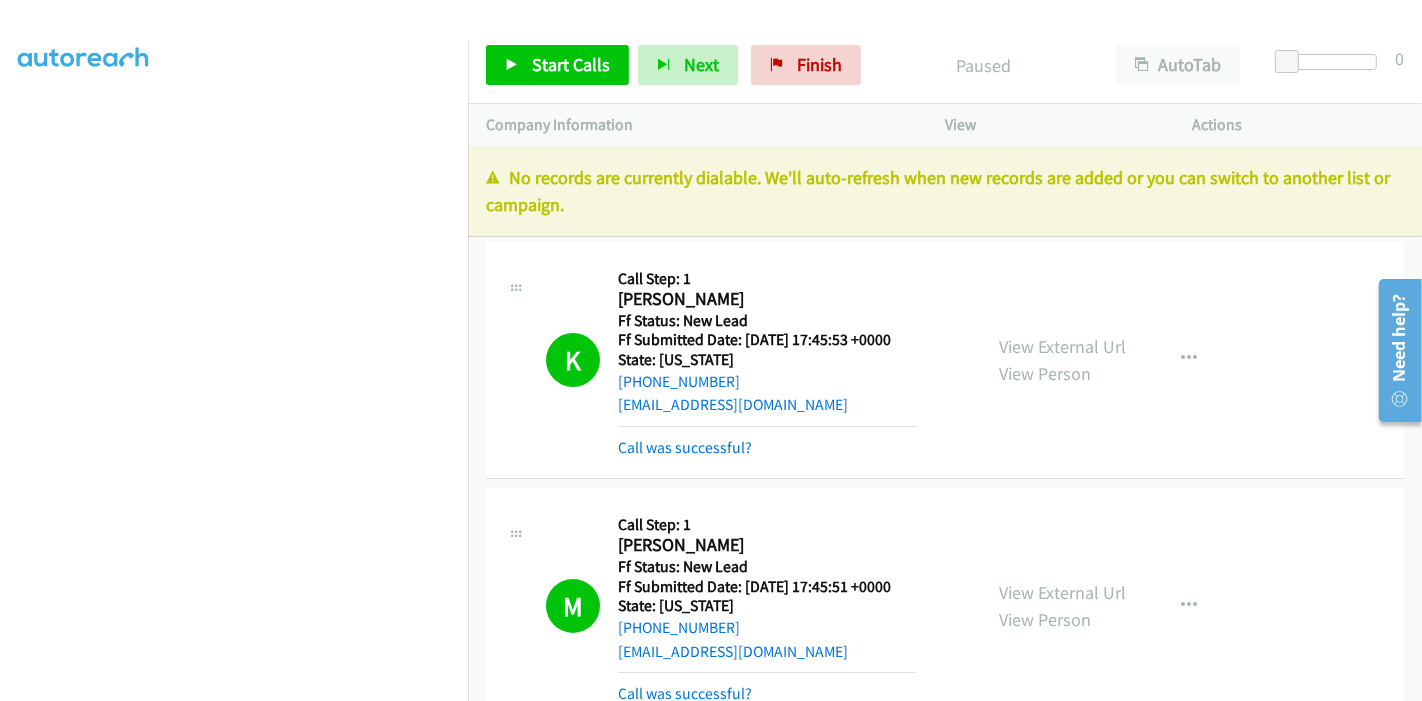 click on "Start Calls
Pause
Next
Finish
Paused
AutoTab
AutoTab
0" at bounding box center (945, 65) 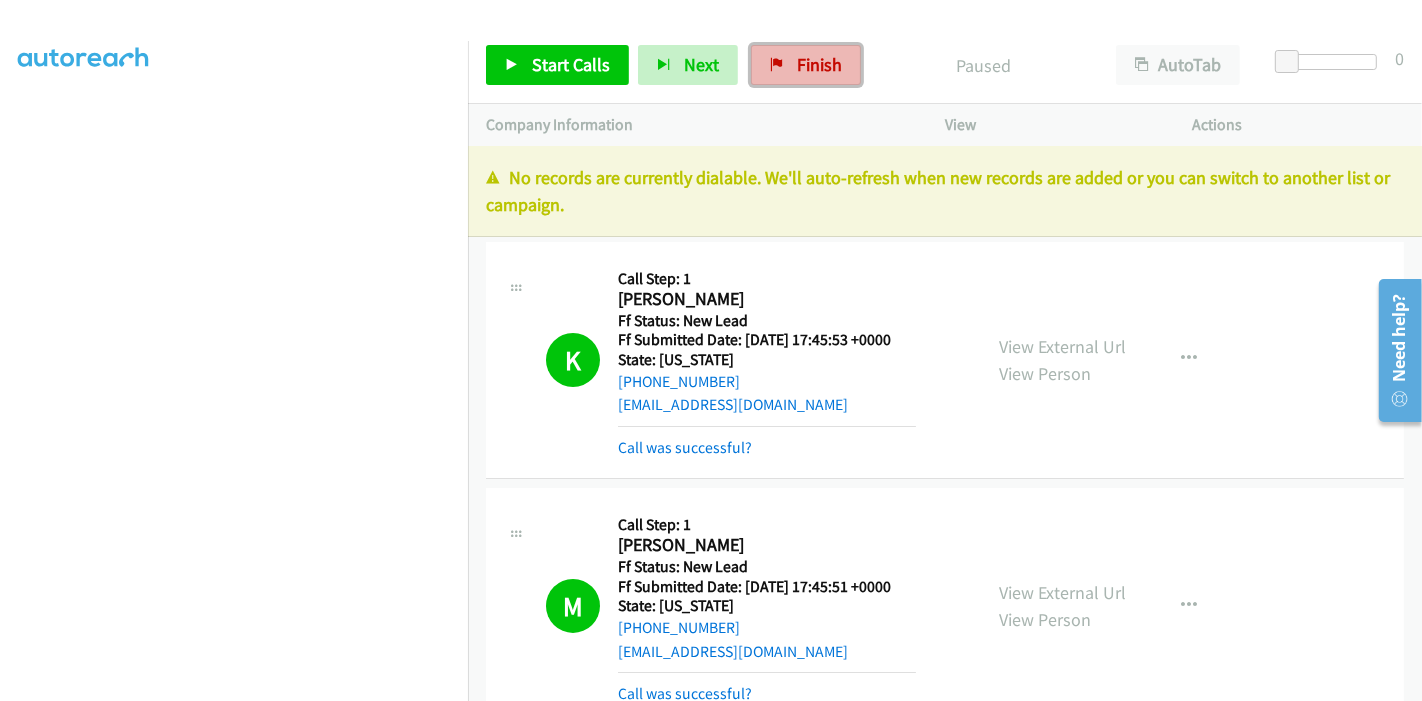click on "Finish" at bounding box center (819, 64) 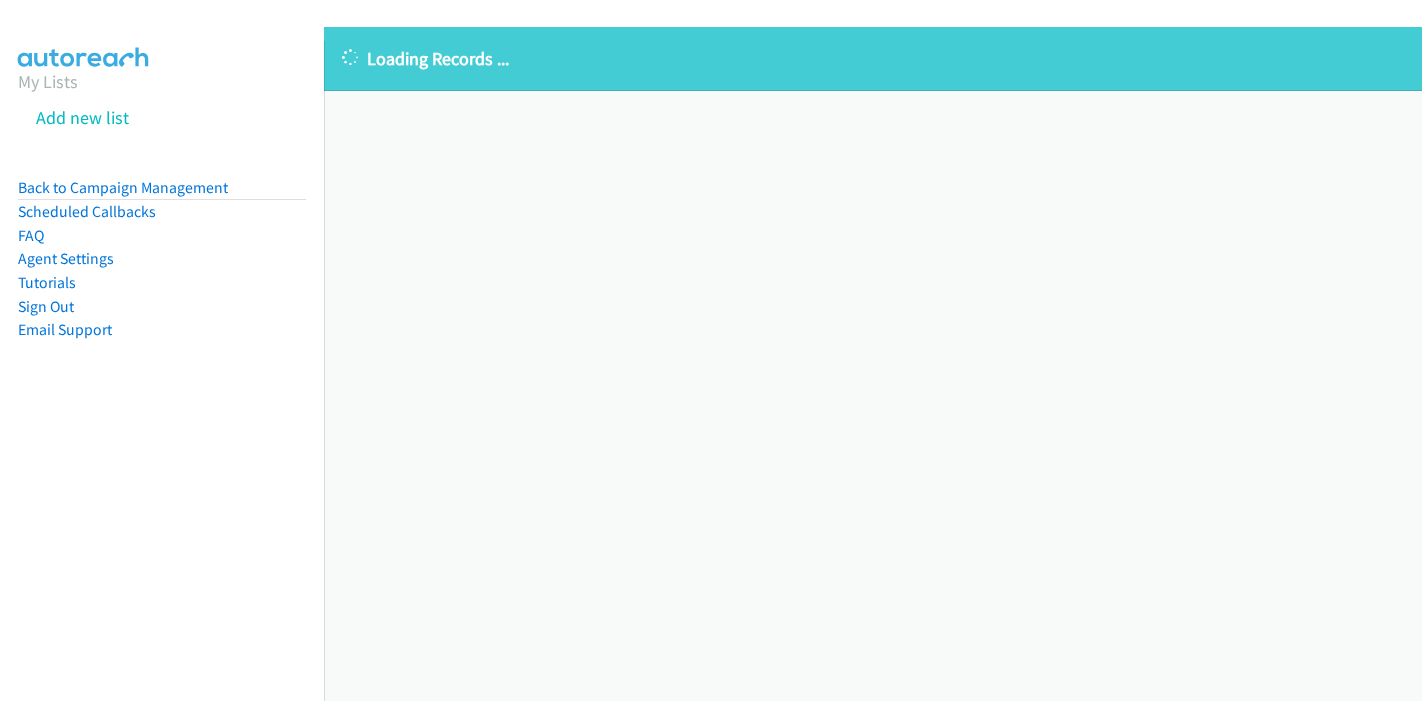 scroll, scrollTop: 0, scrollLeft: 0, axis: both 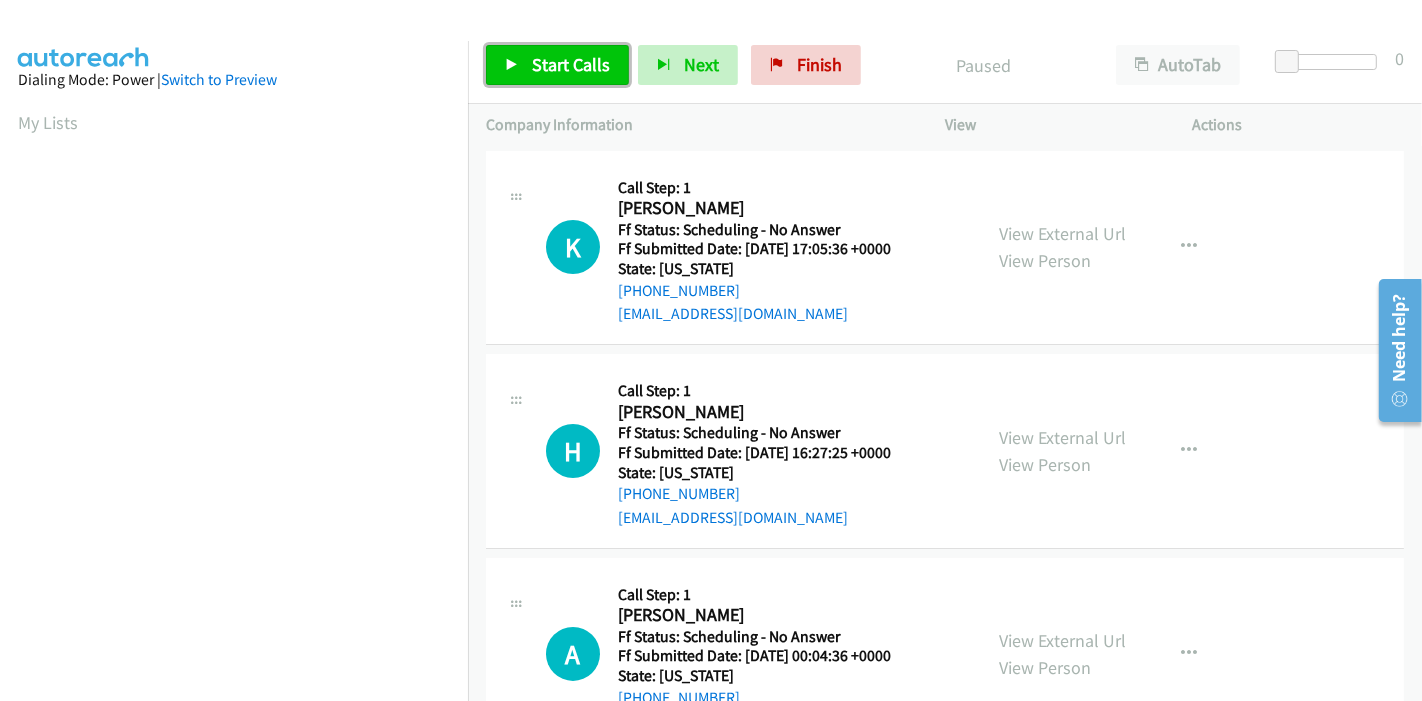 click on "Start Calls" at bounding box center [571, 64] 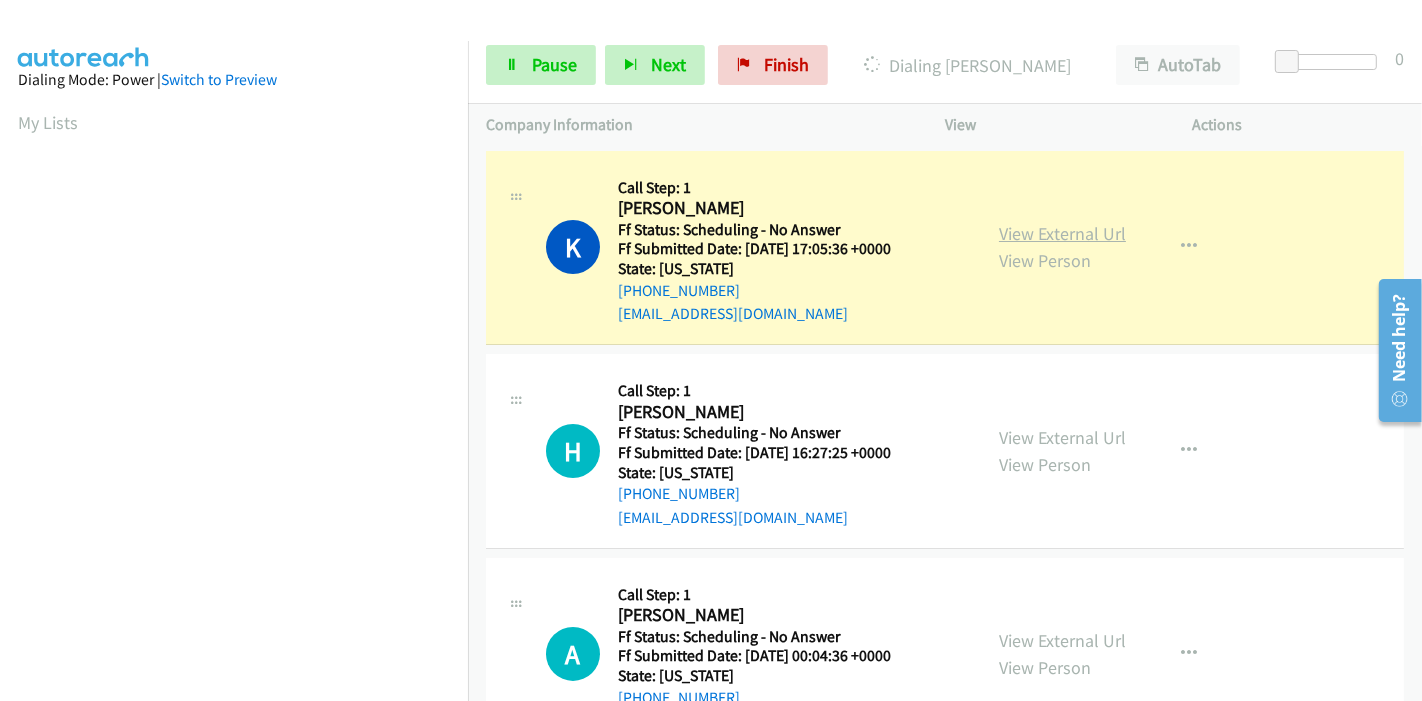 scroll, scrollTop: 422, scrollLeft: 0, axis: vertical 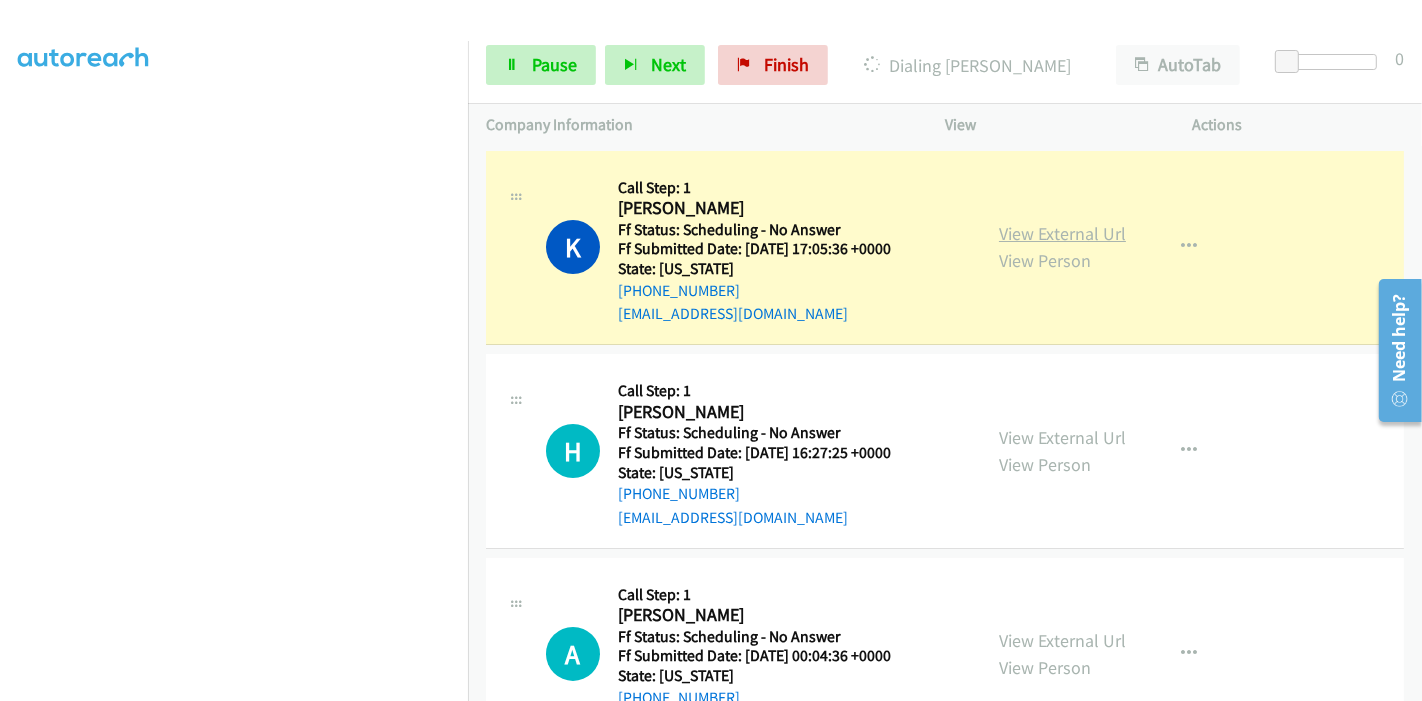 click on "View External Url" at bounding box center [1062, 233] 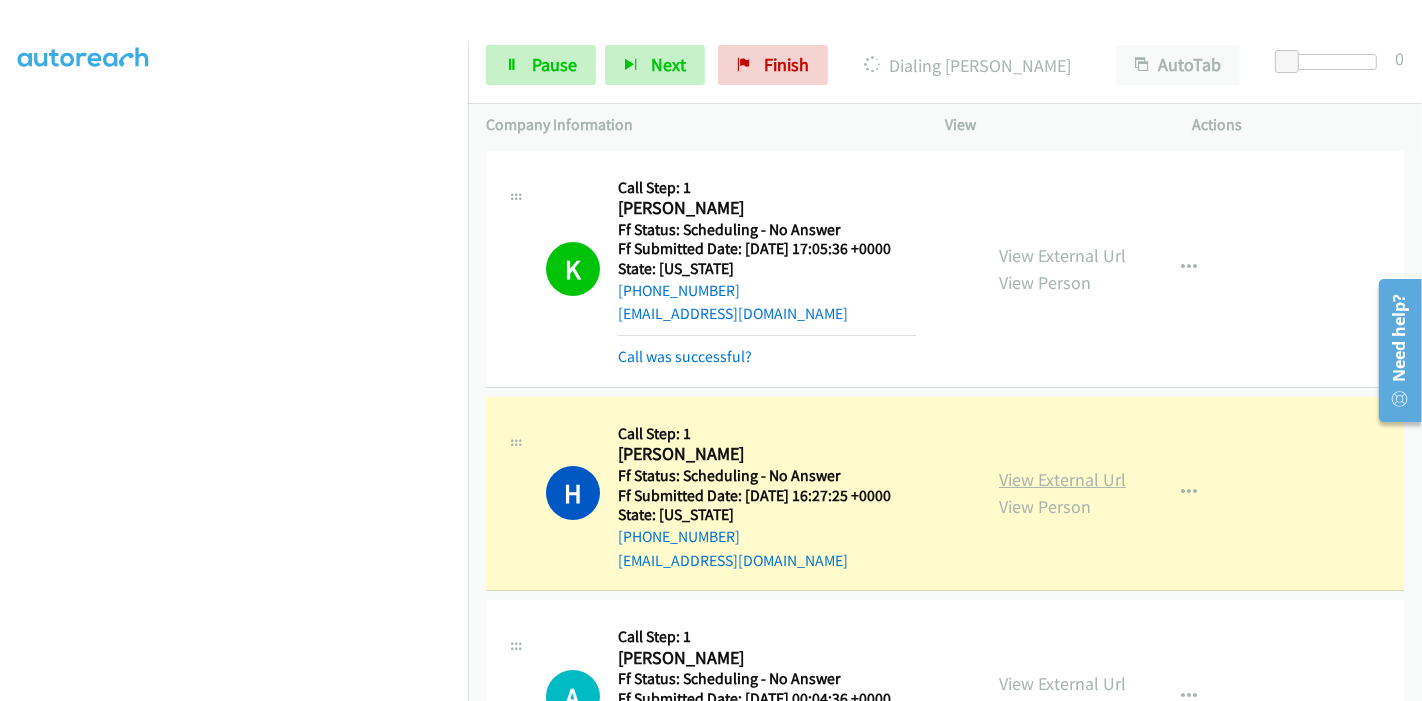 click on "View External Url" at bounding box center (1062, 479) 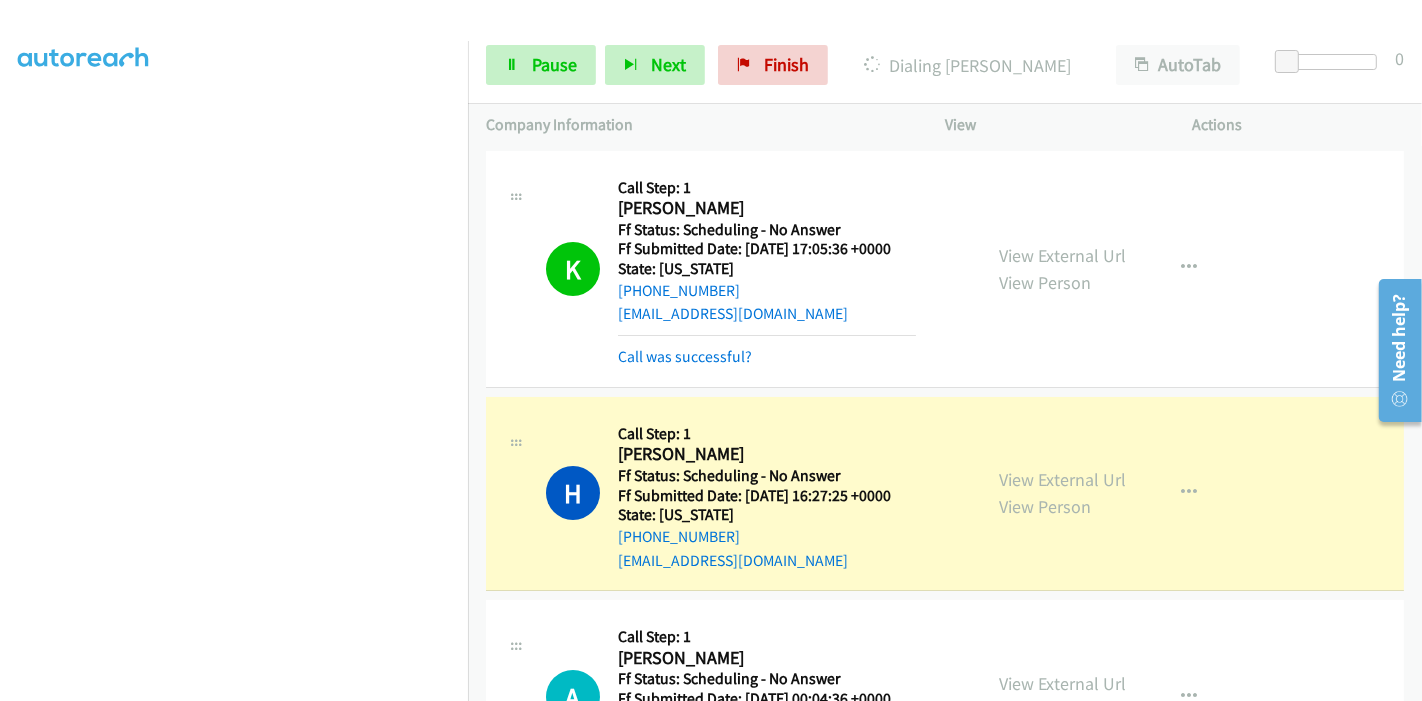 scroll, scrollTop: 0, scrollLeft: 0, axis: both 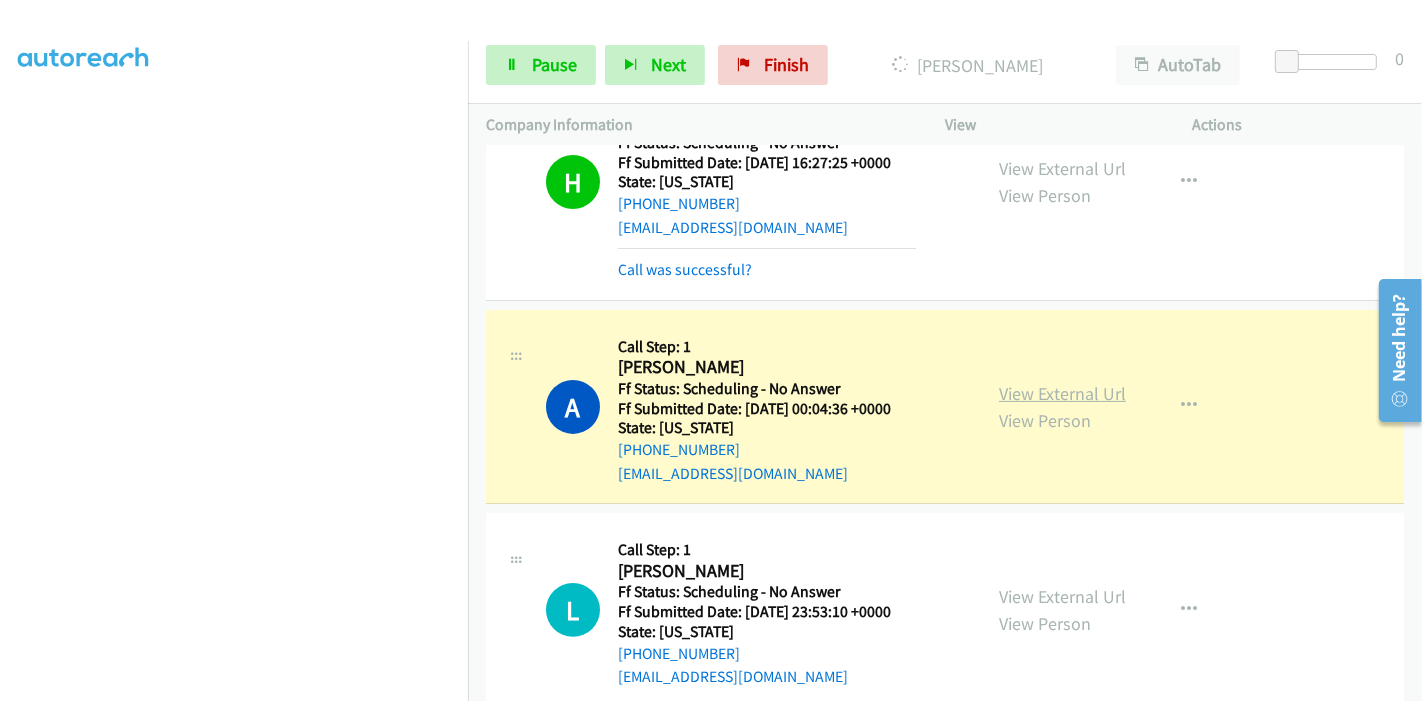 click on "View External Url" at bounding box center (1062, 393) 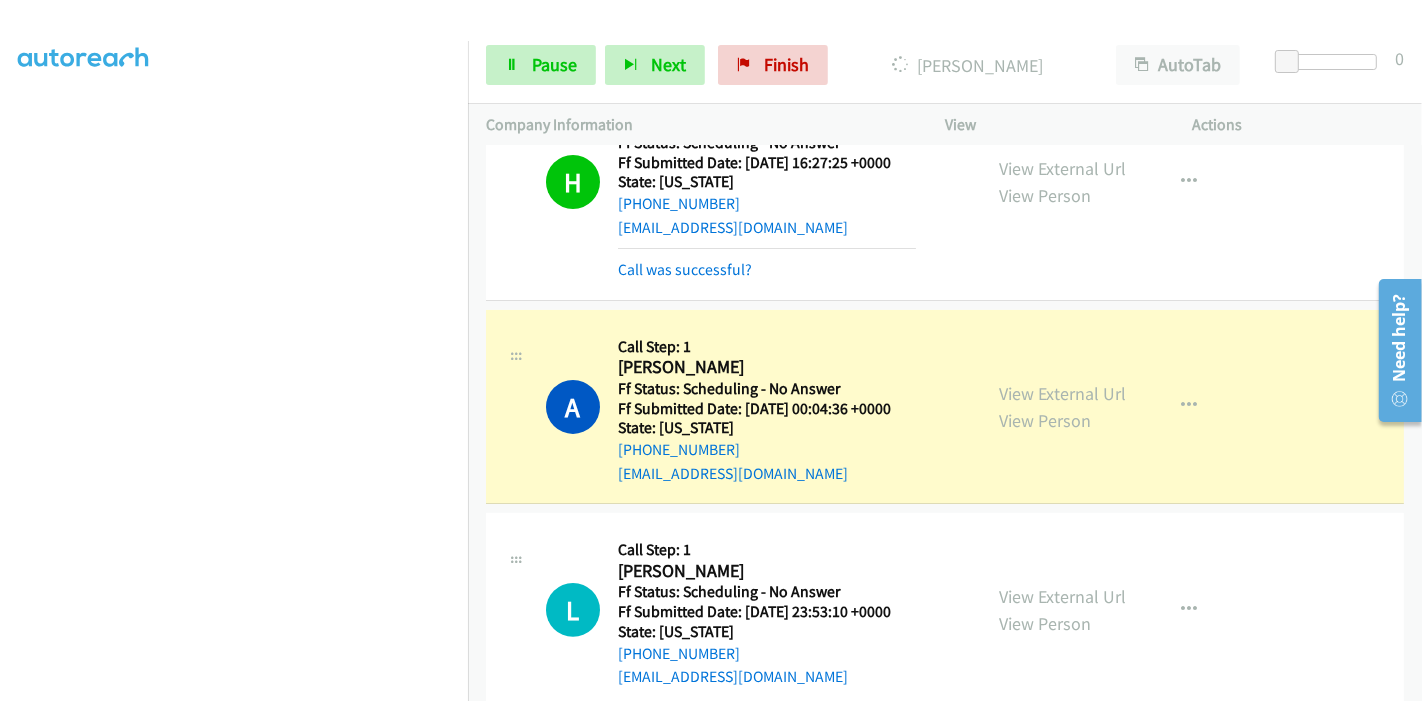 scroll, scrollTop: 0, scrollLeft: 0, axis: both 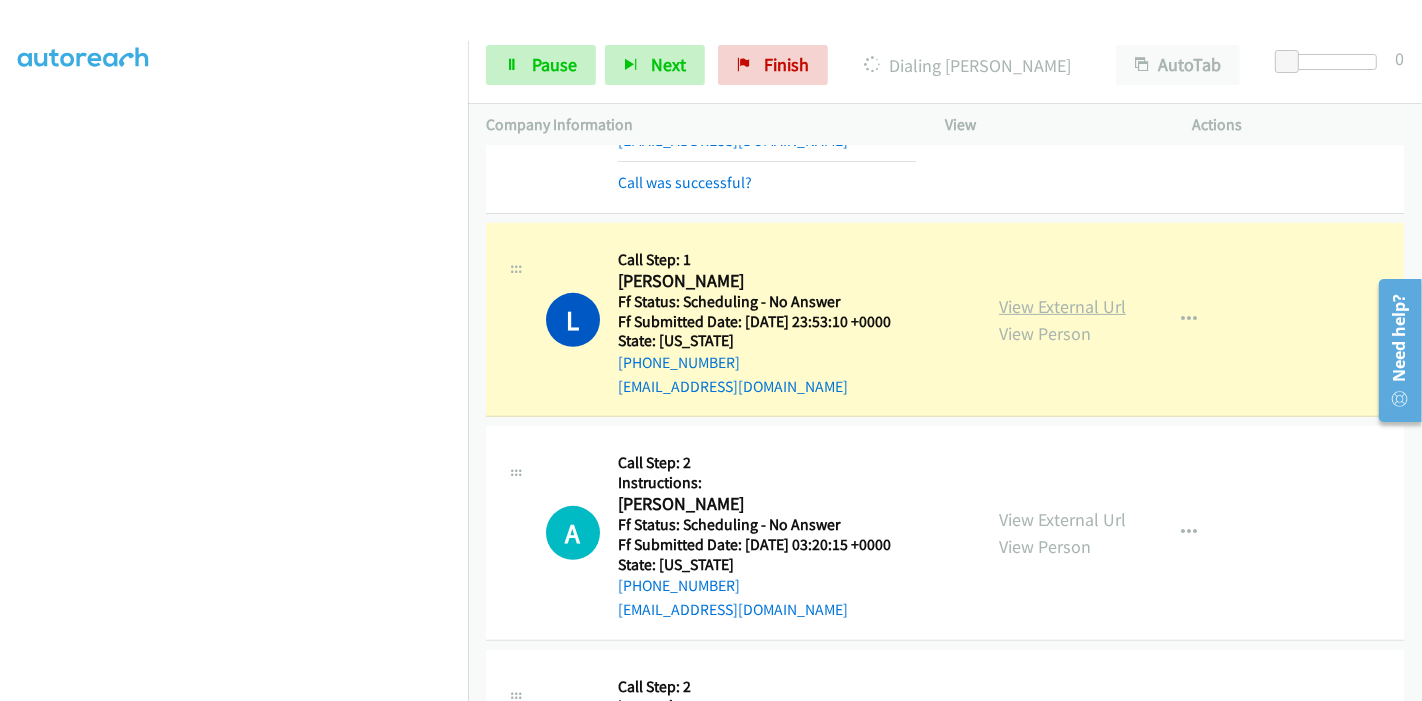 click on "View External Url" at bounding box center [1062, 306] 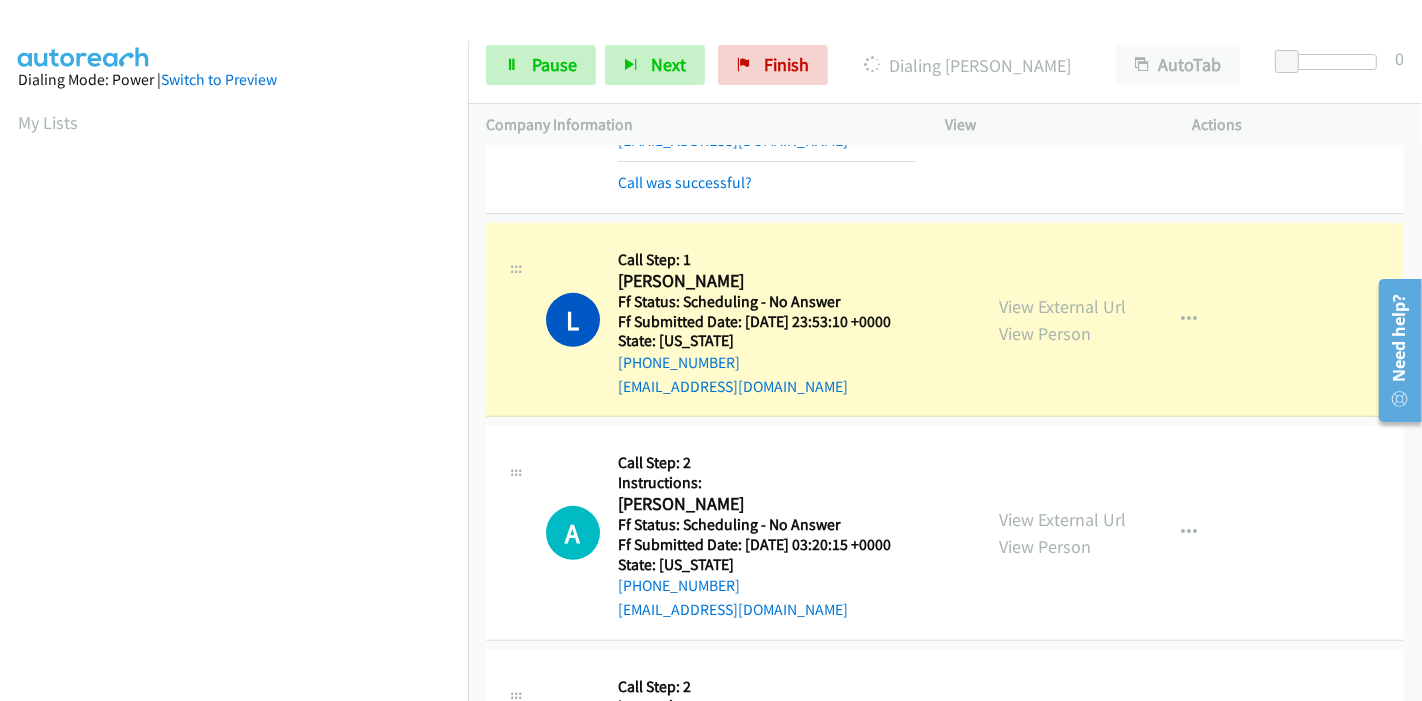 scroll, scrollTop: 422, scrollLeft: 0, axis: vertical 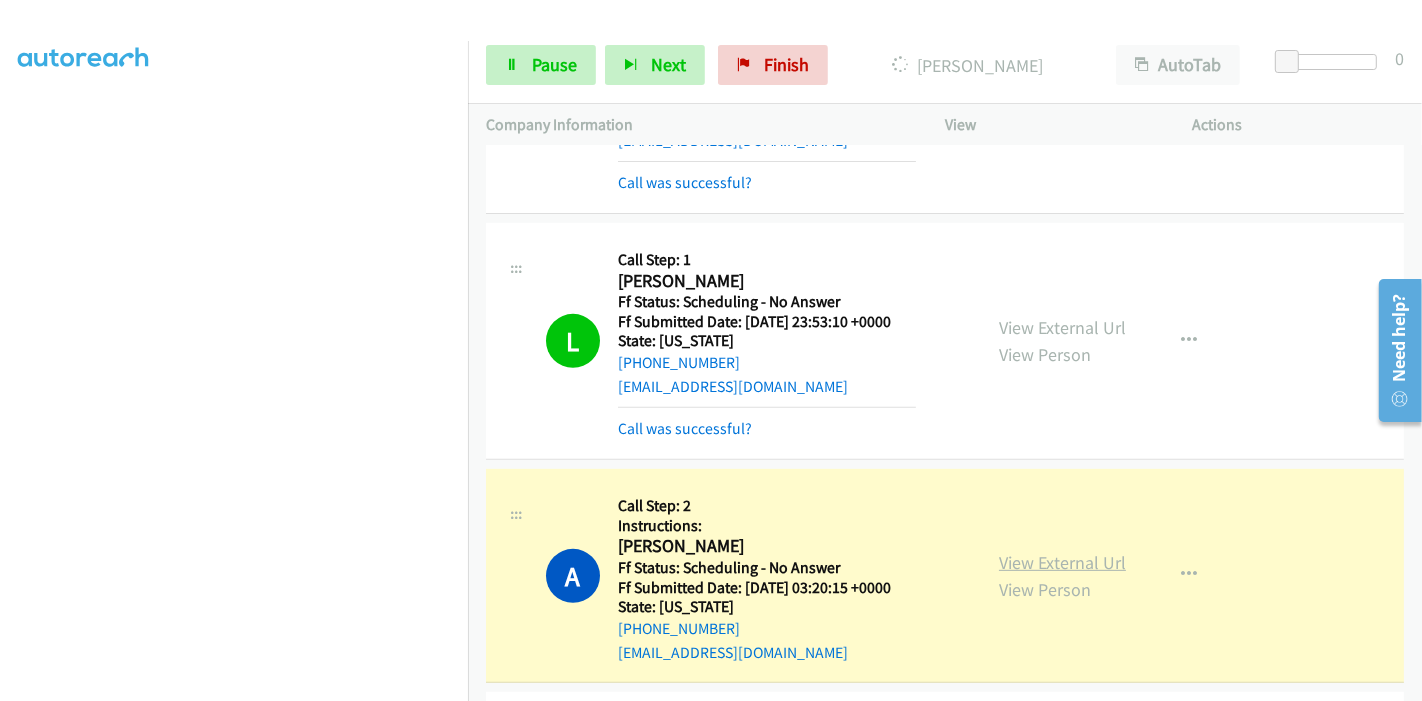 click on "View External Url" at bounding box center [1062, 562] 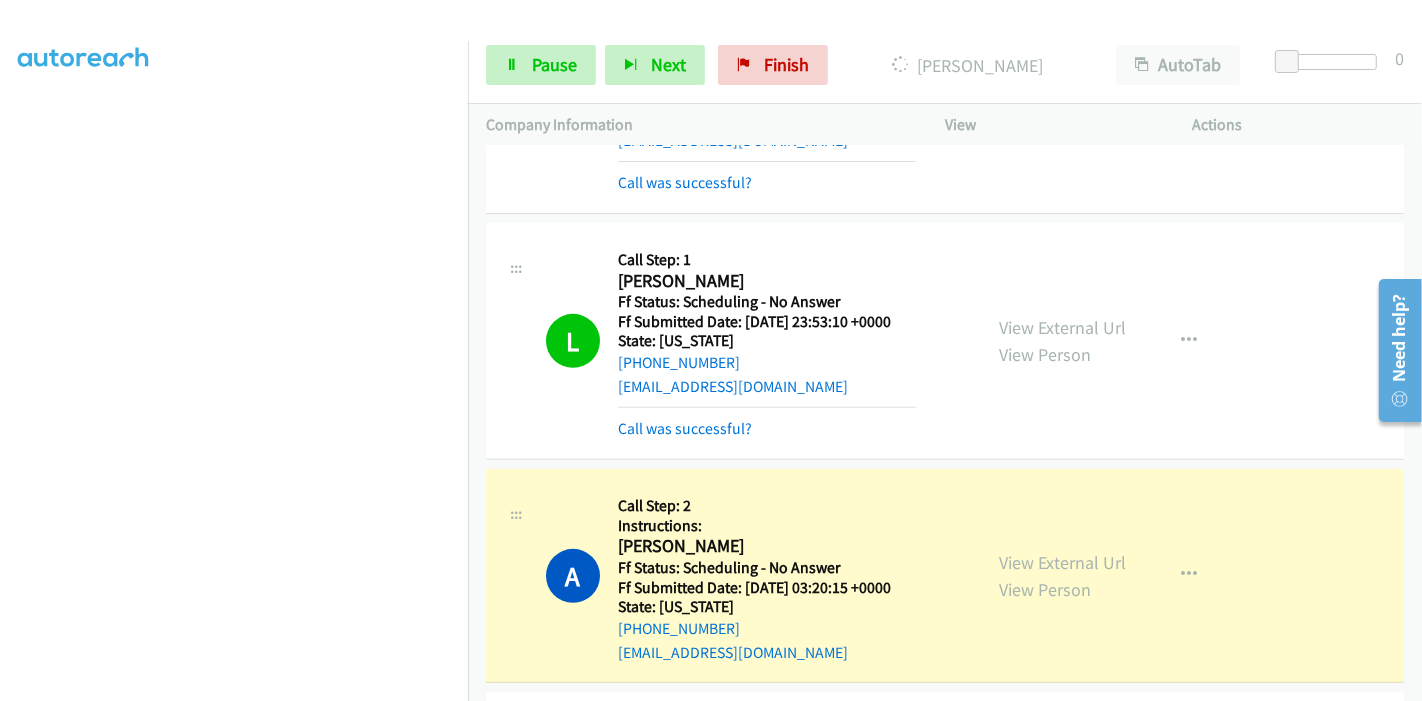 scroll, scrollTop: 0, scrollLeft: 0, axis: both 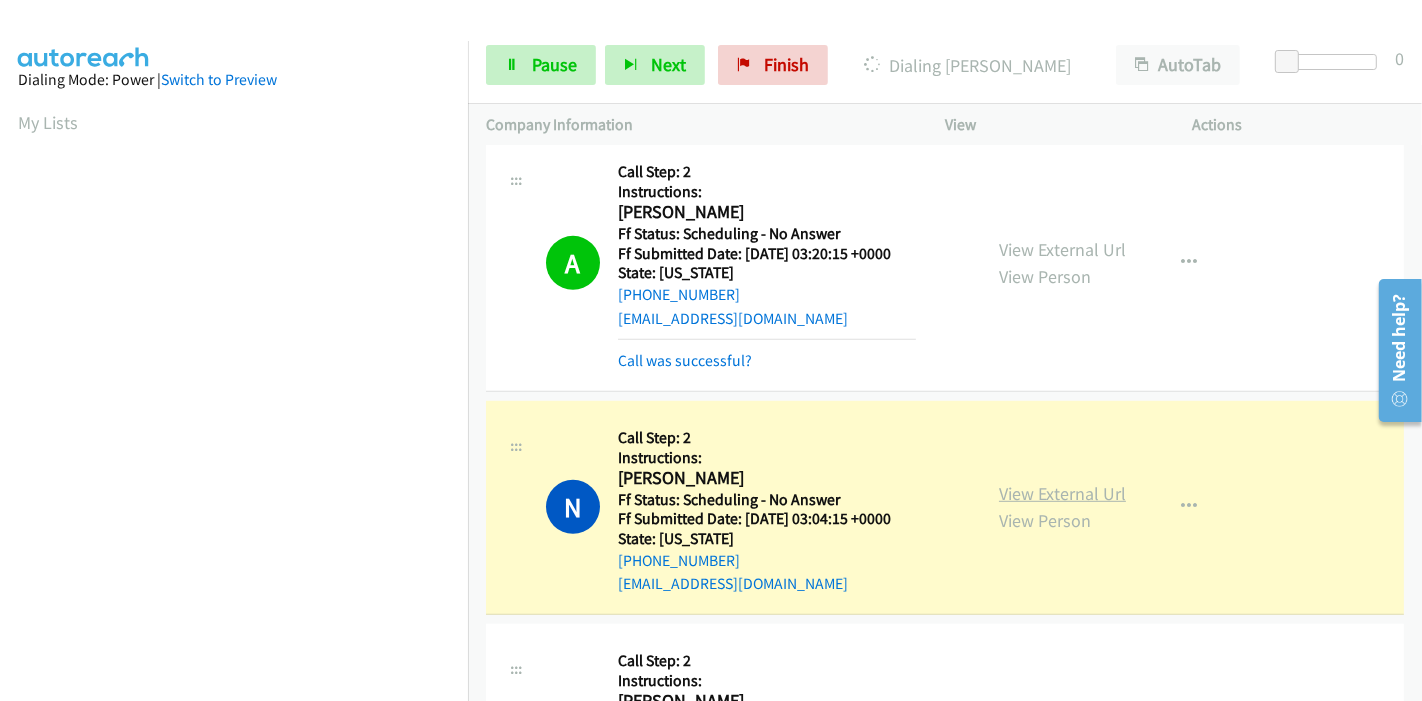 click on "View External Url" at bounding box center (1062, 493) 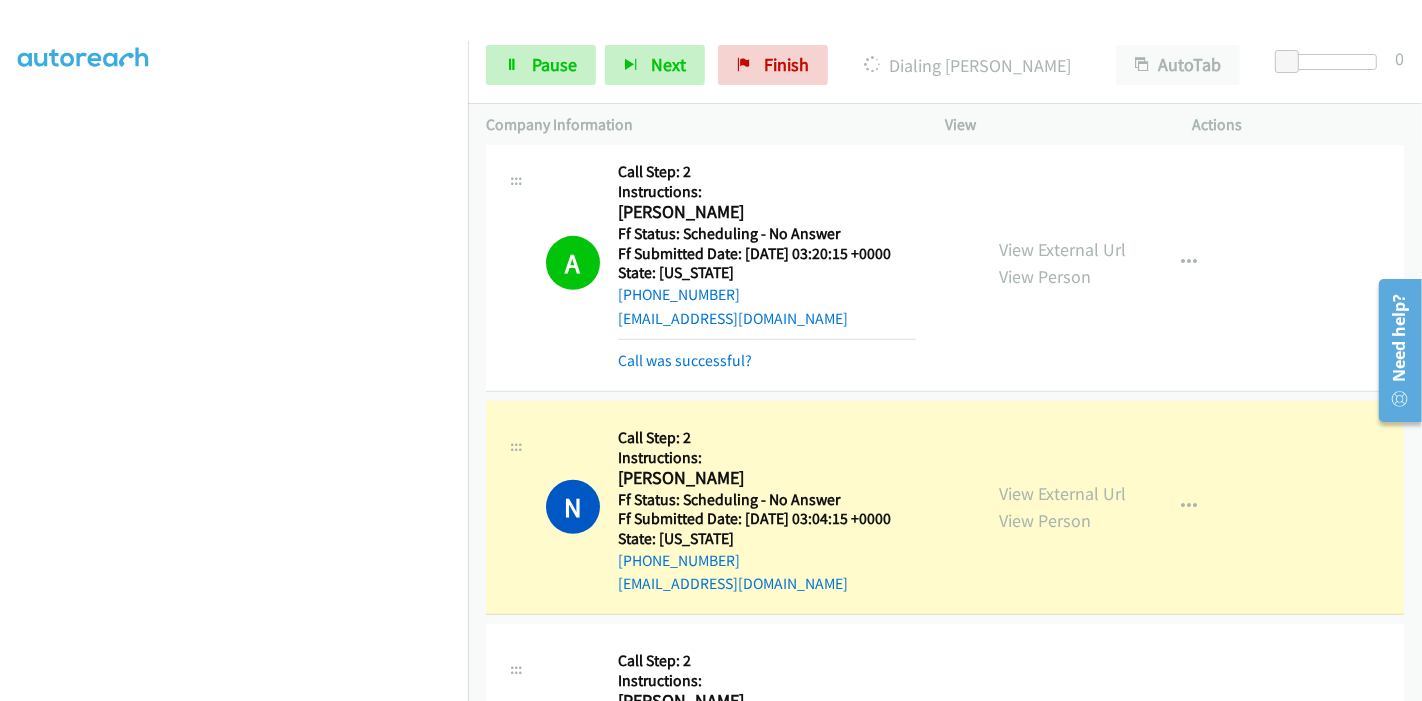 scroll, scrollTop: 89, scrollLeft: 0, axis: vertical 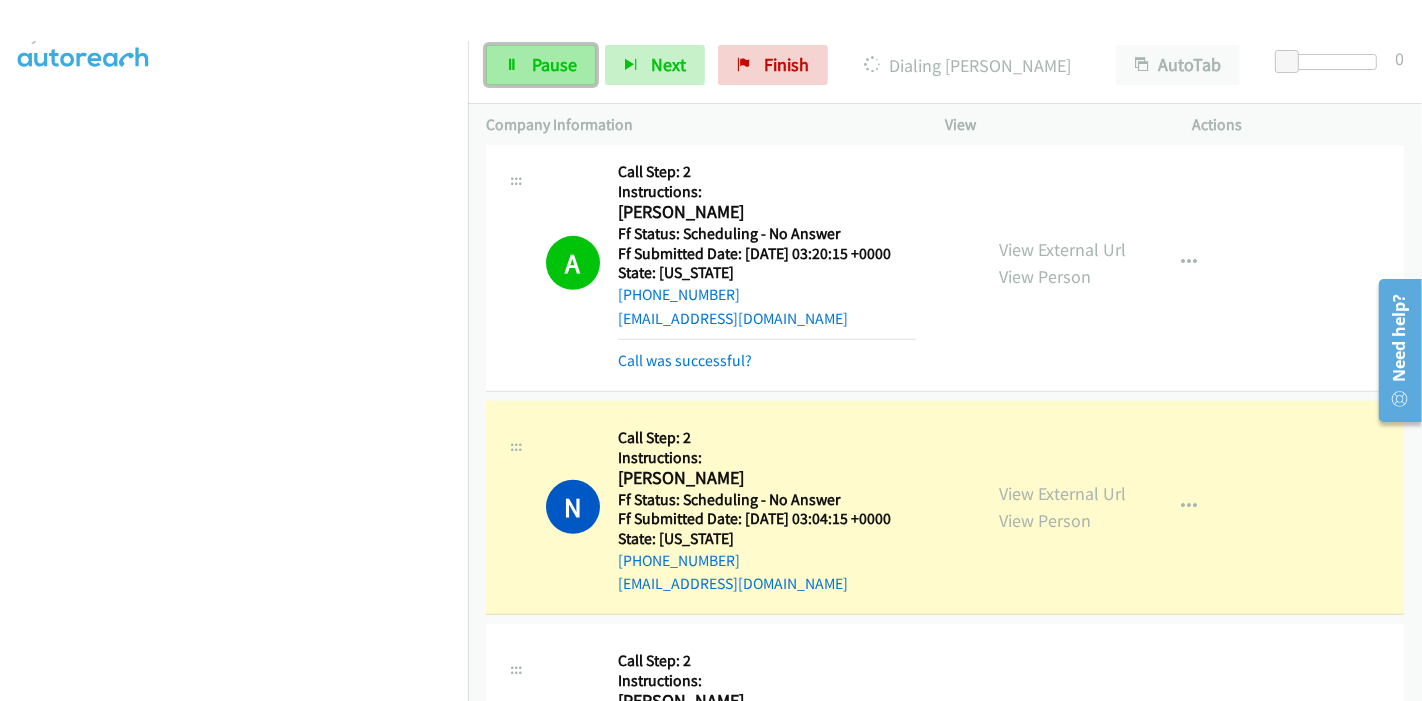 click on "Pause" at bounding box center (554, 64) 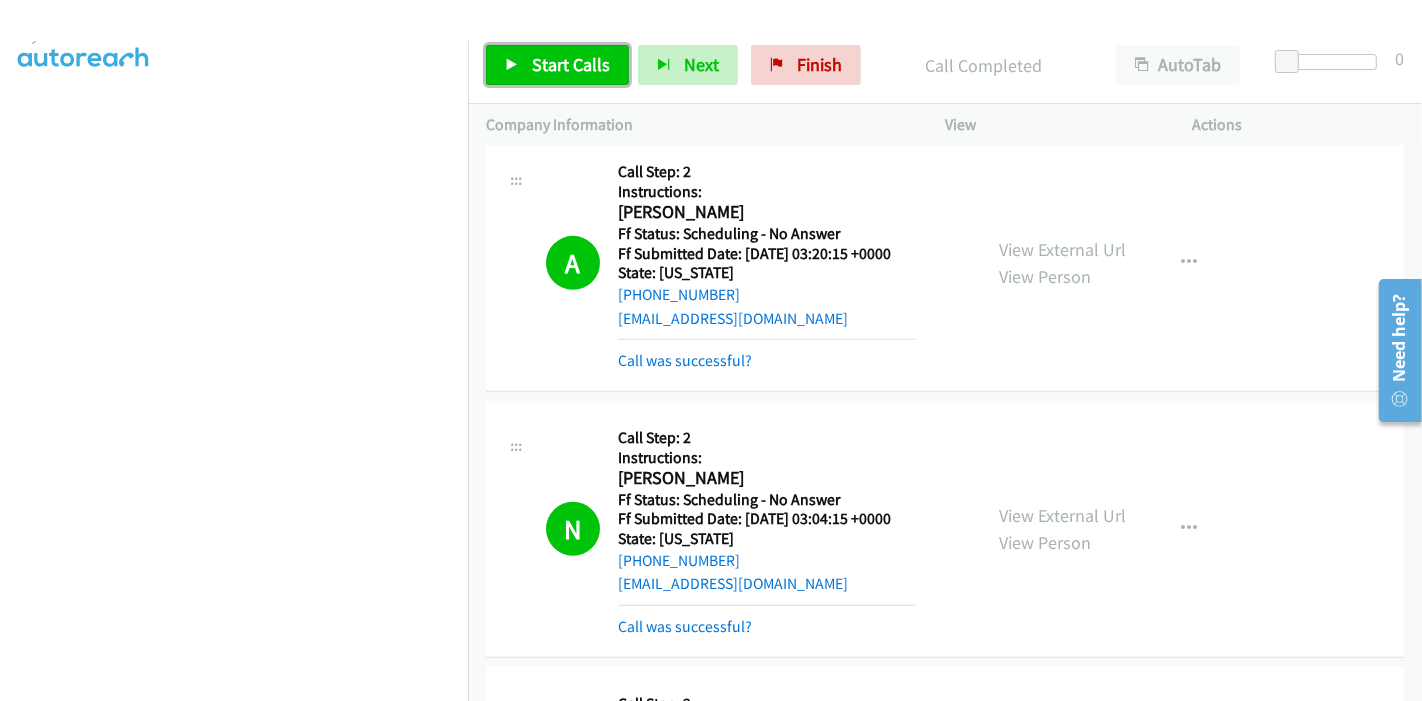 click on "Start Calls" at bounding box center (571, 64) 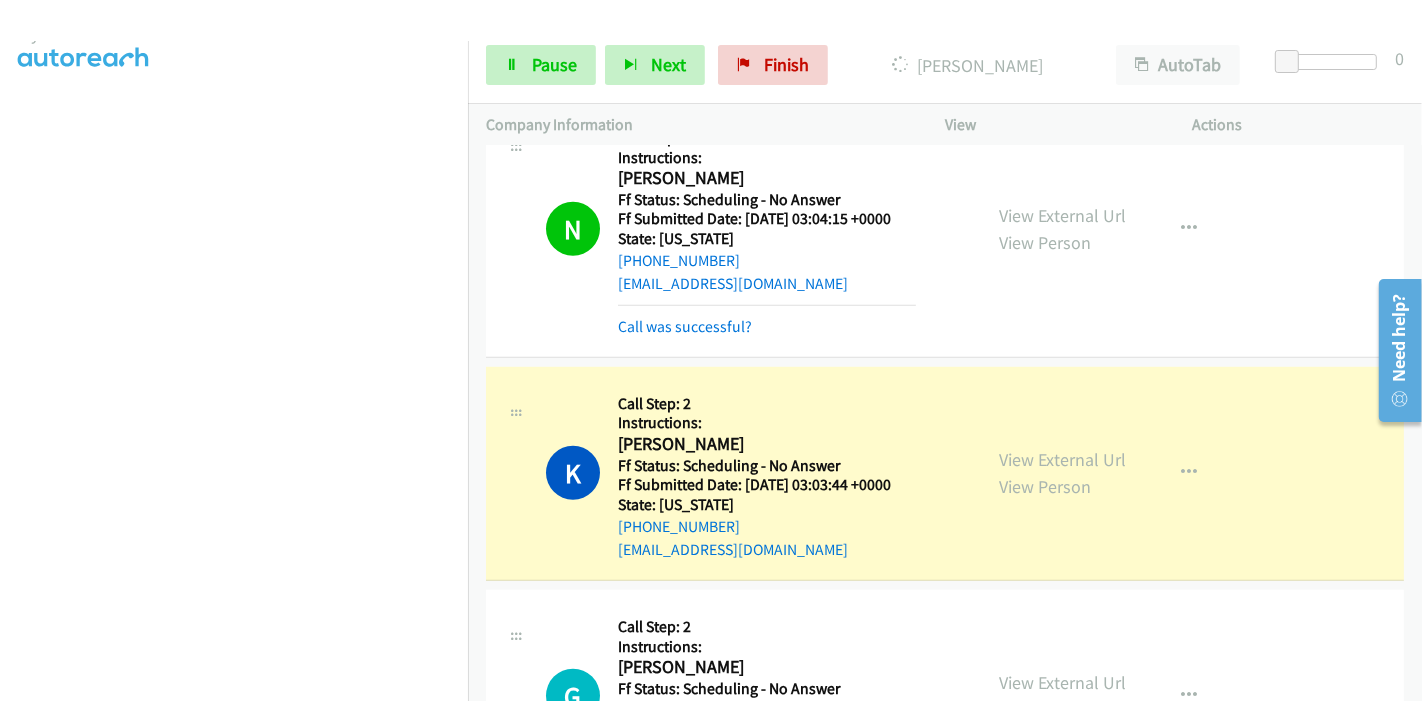 scroll, scrollTop: 1444, scrollLeft: 0, axis: vertical 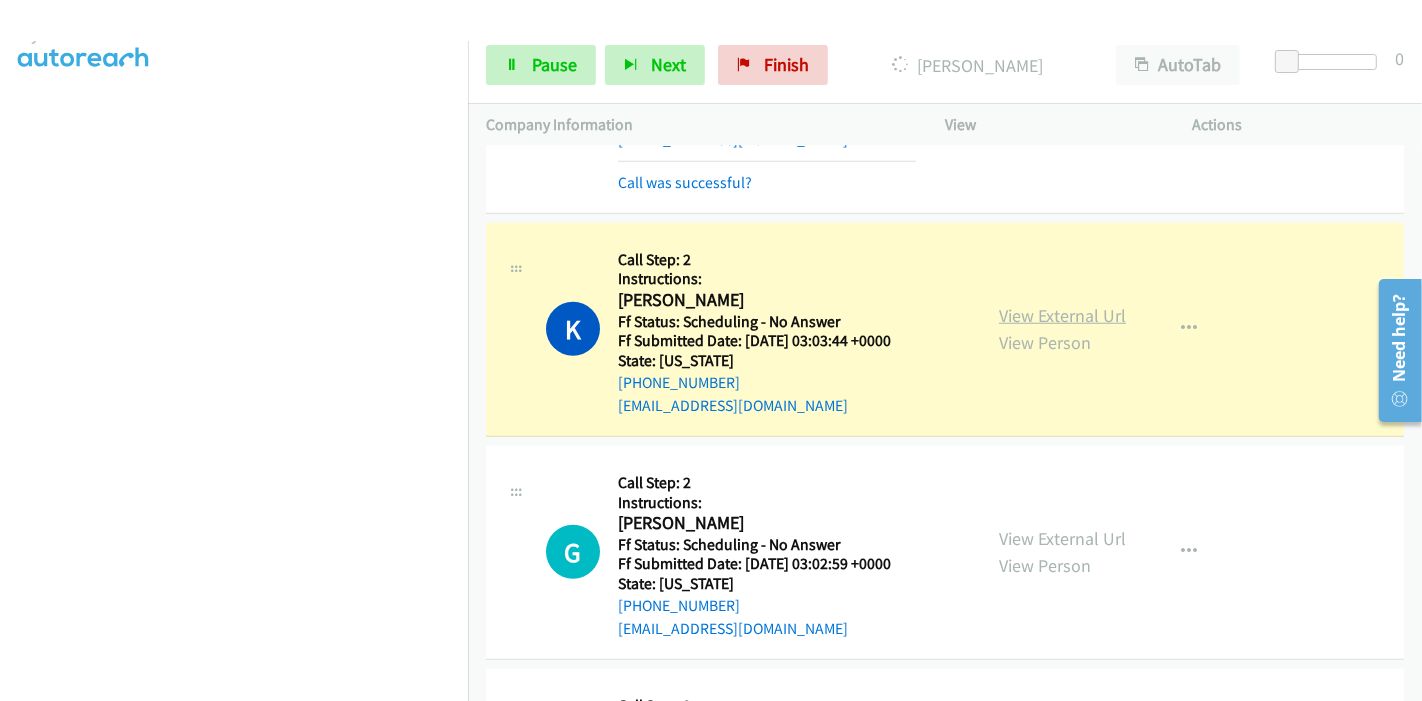 click on "View External Url" at bounding box center (1062, 315) 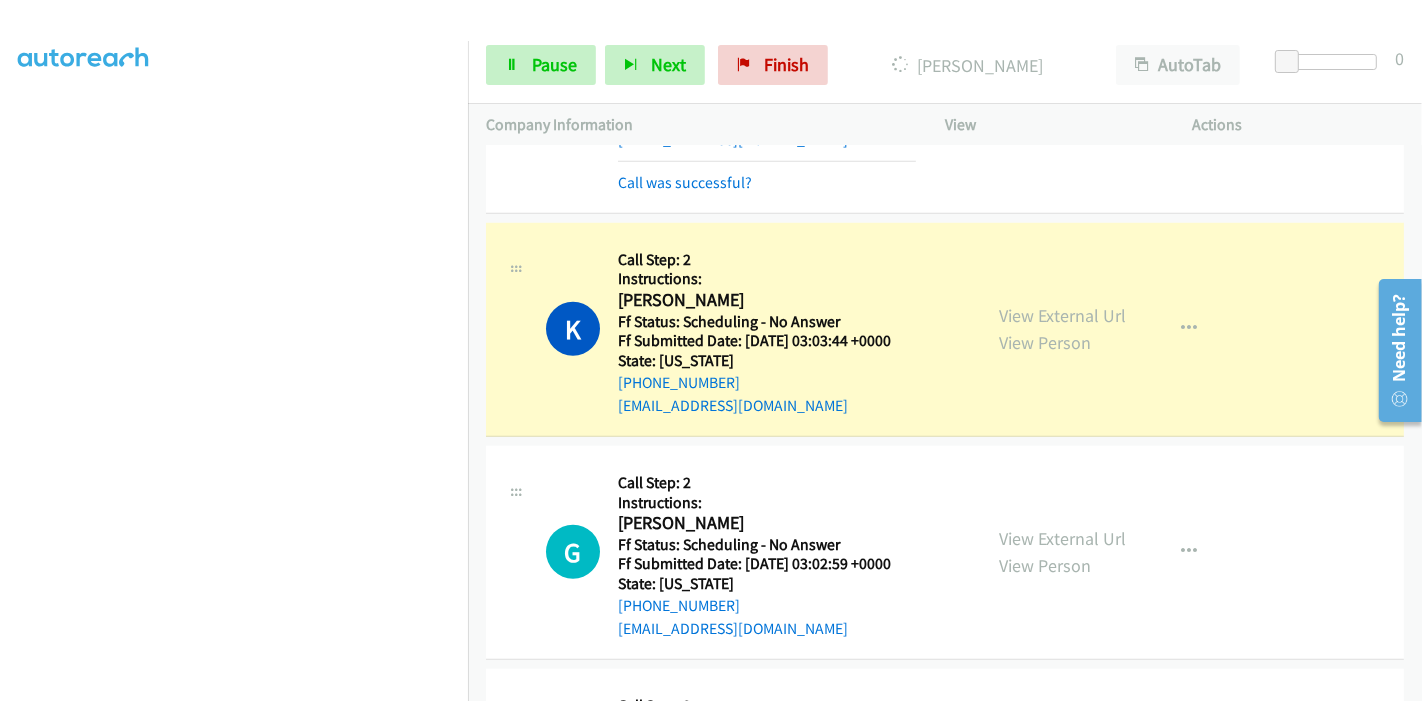 scroll, scrollTop: 0, scrollLeft: 0, axis: both 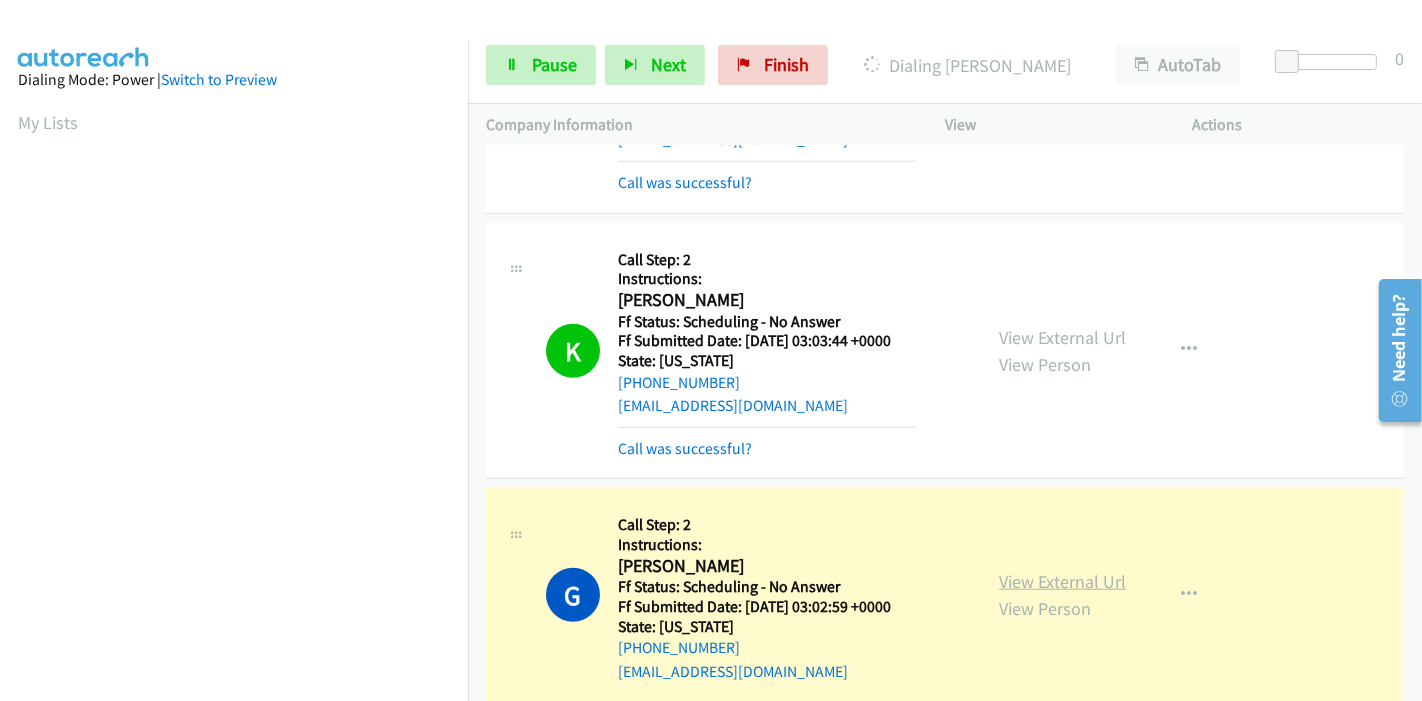 click on "View External Url" at bounding box center (1062, 581) 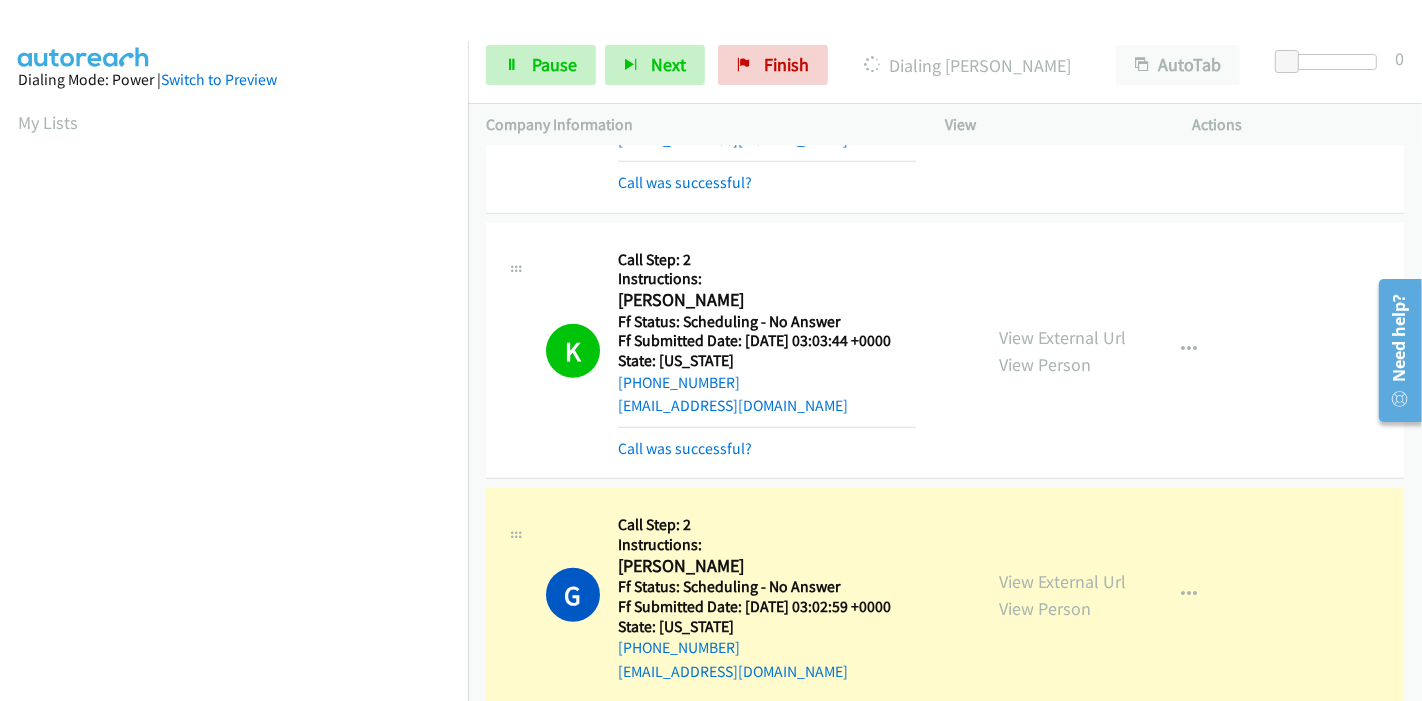 scroll, scrollTop: 422, scrollLeft: 0, axis: vertical 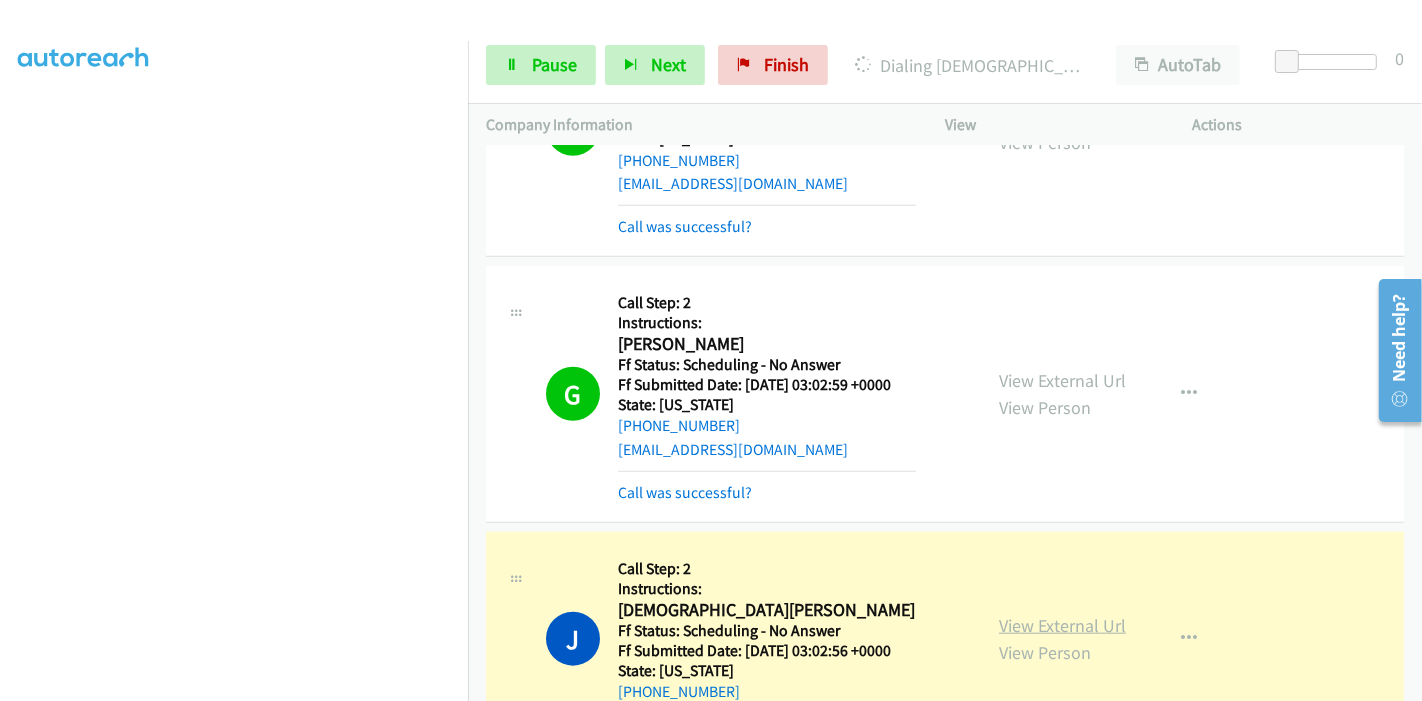 click on "View External Url" at bounding box center (1062, 625) 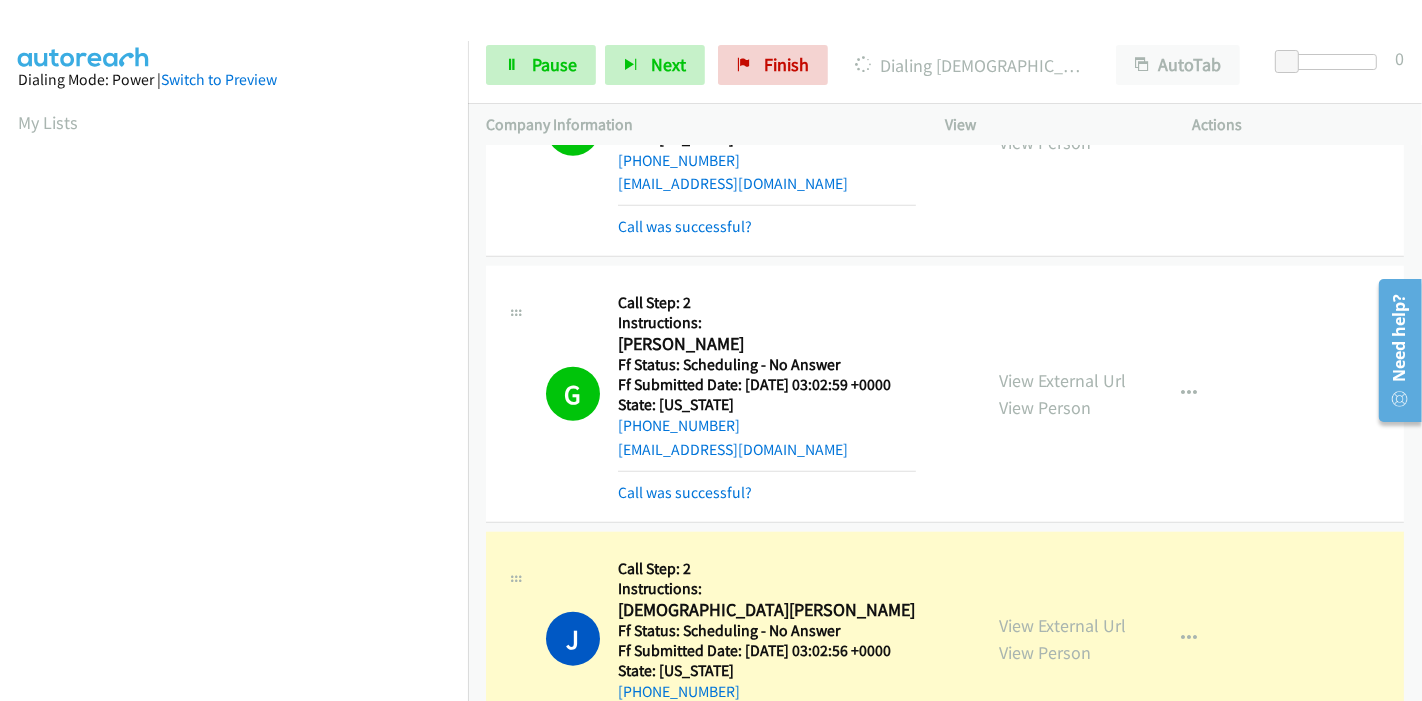 scroll, scrollTop: 422, scrollLeft: 0, axis: vertical 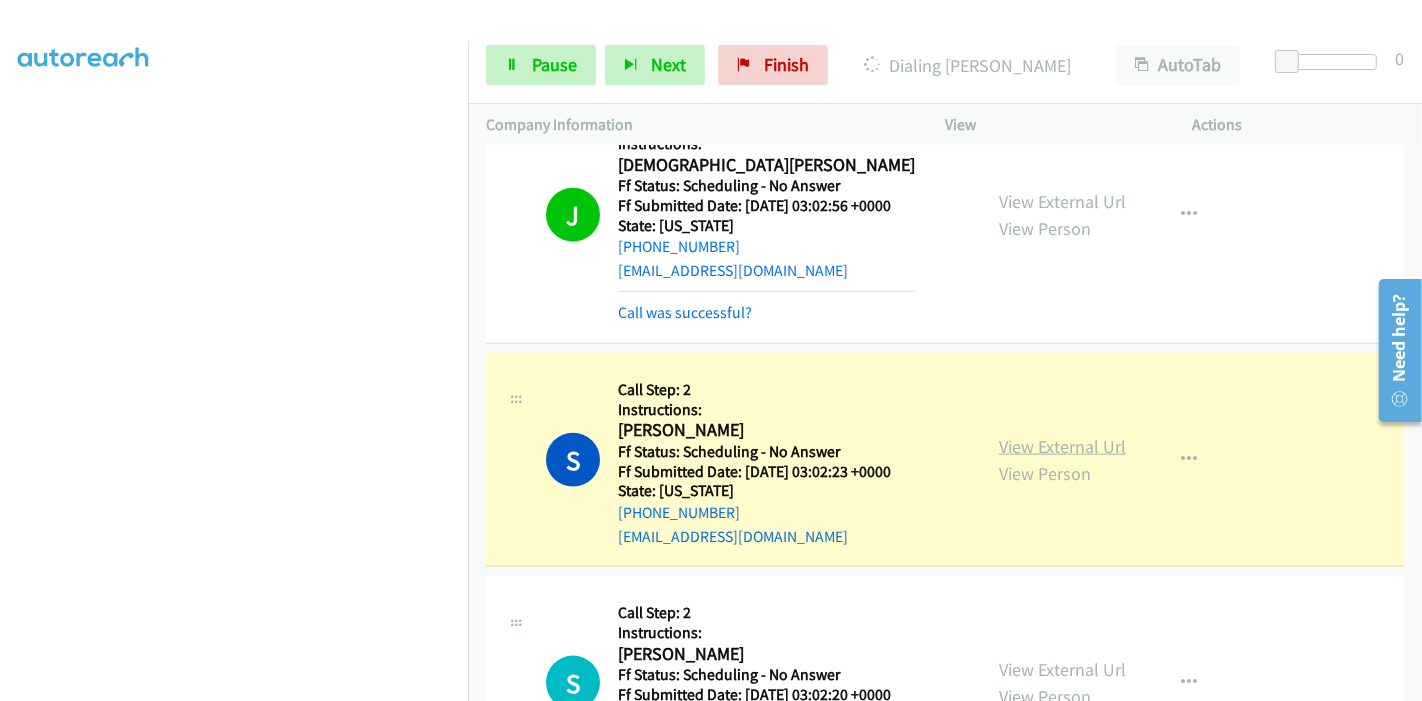 click on "View External Url" at bounding box center [1062, 446] 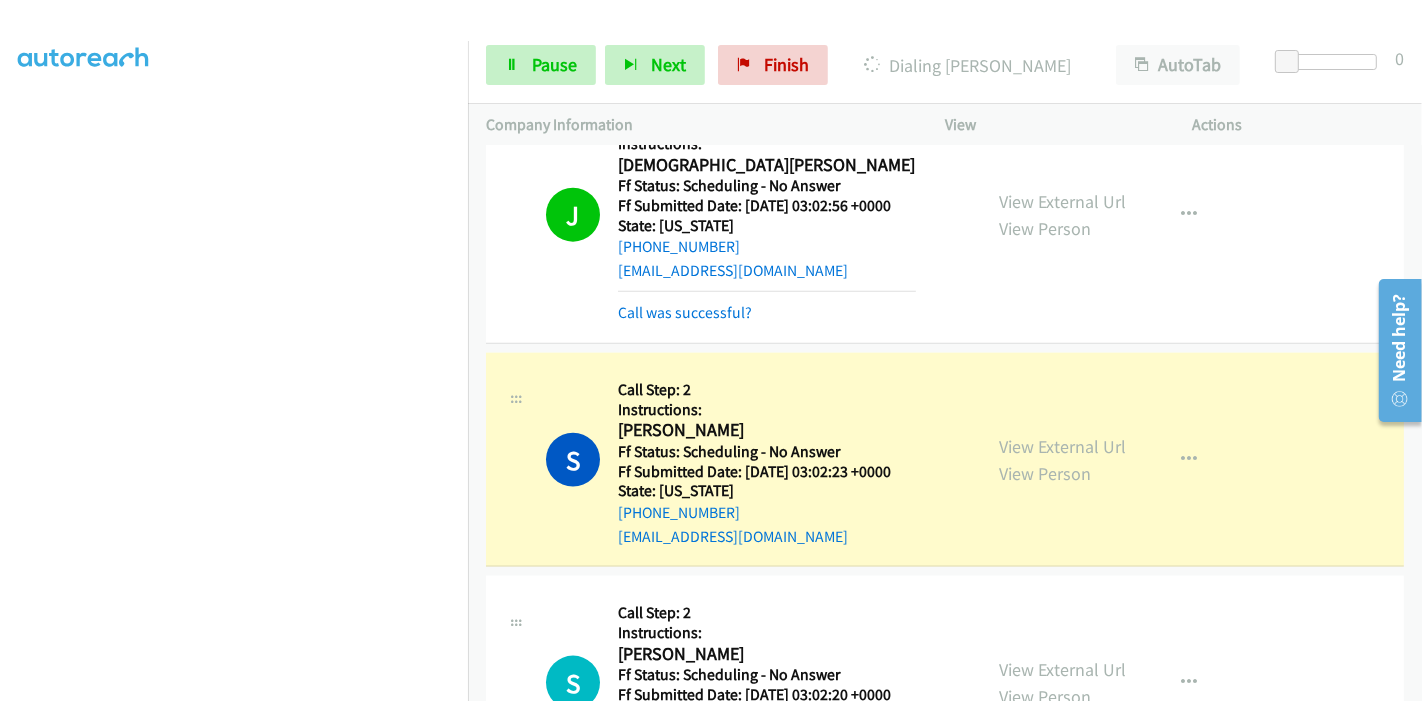 scroll, scrollTop: 0, scrollLeft: 0, axis: both 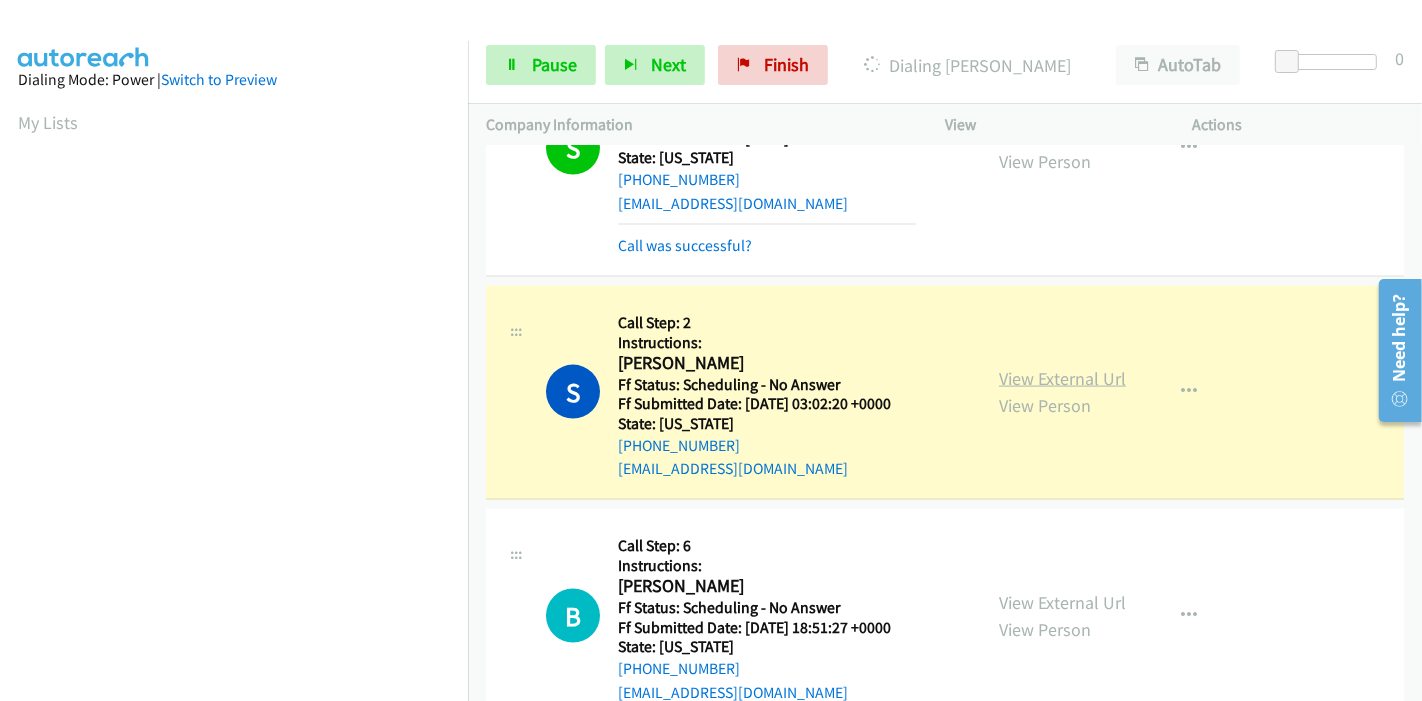 click on "View External Url" at bounding box center (1062, 378) 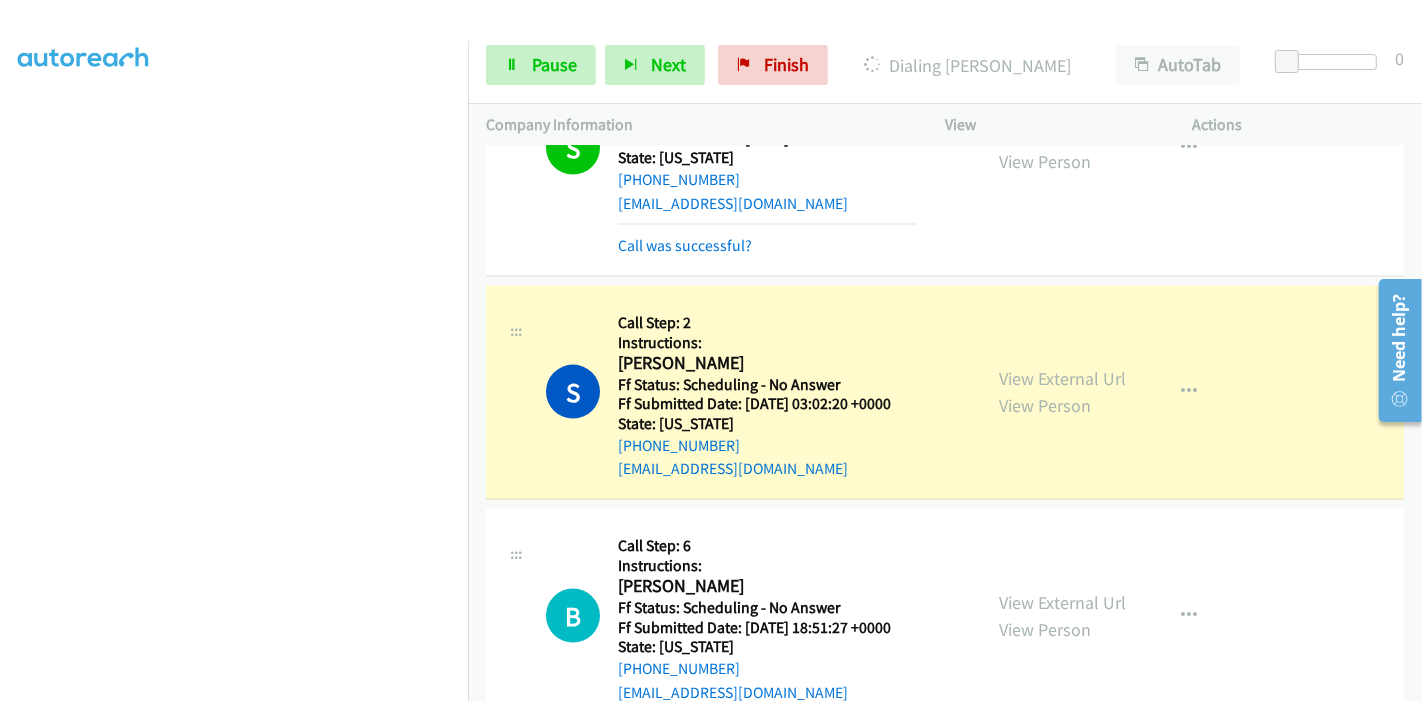 scroll, scrollTop: 0, scrollLeft: 0, axis: both 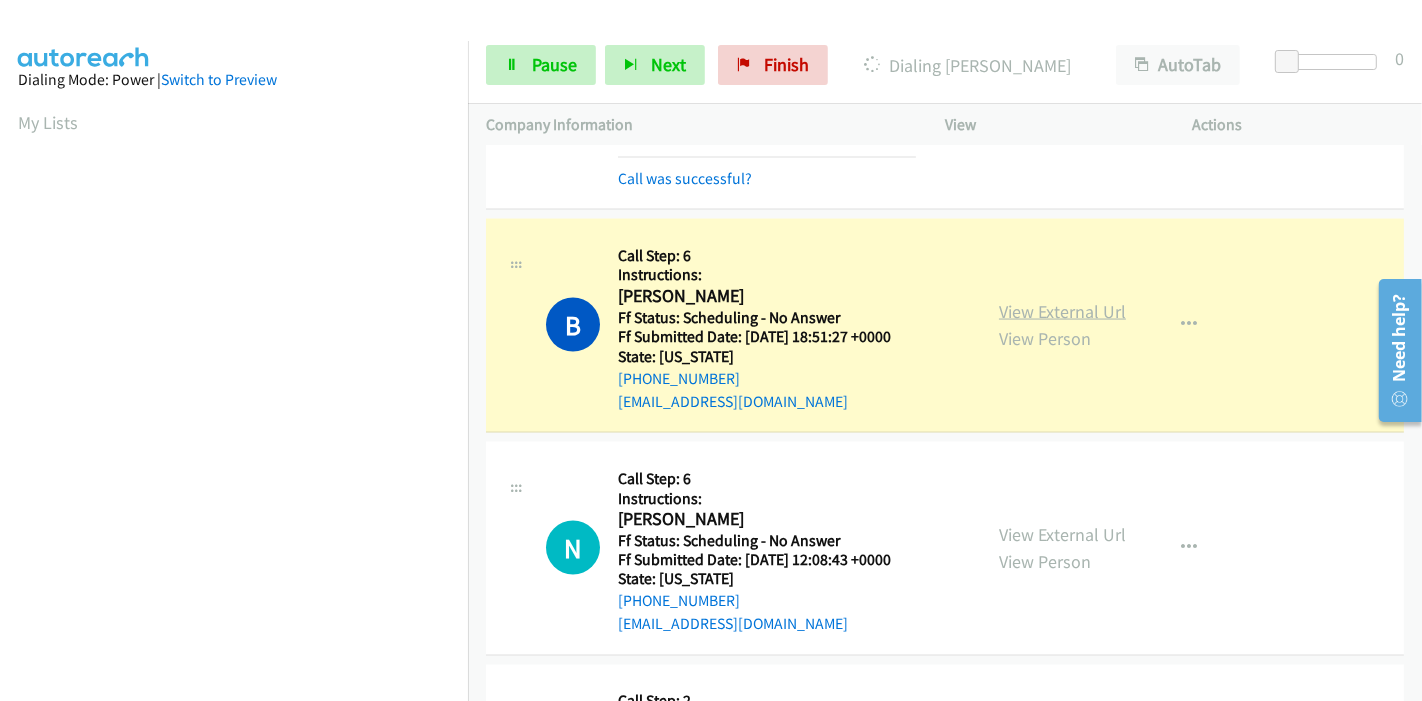click on "View External Url" at bounding box center [1062, 311] 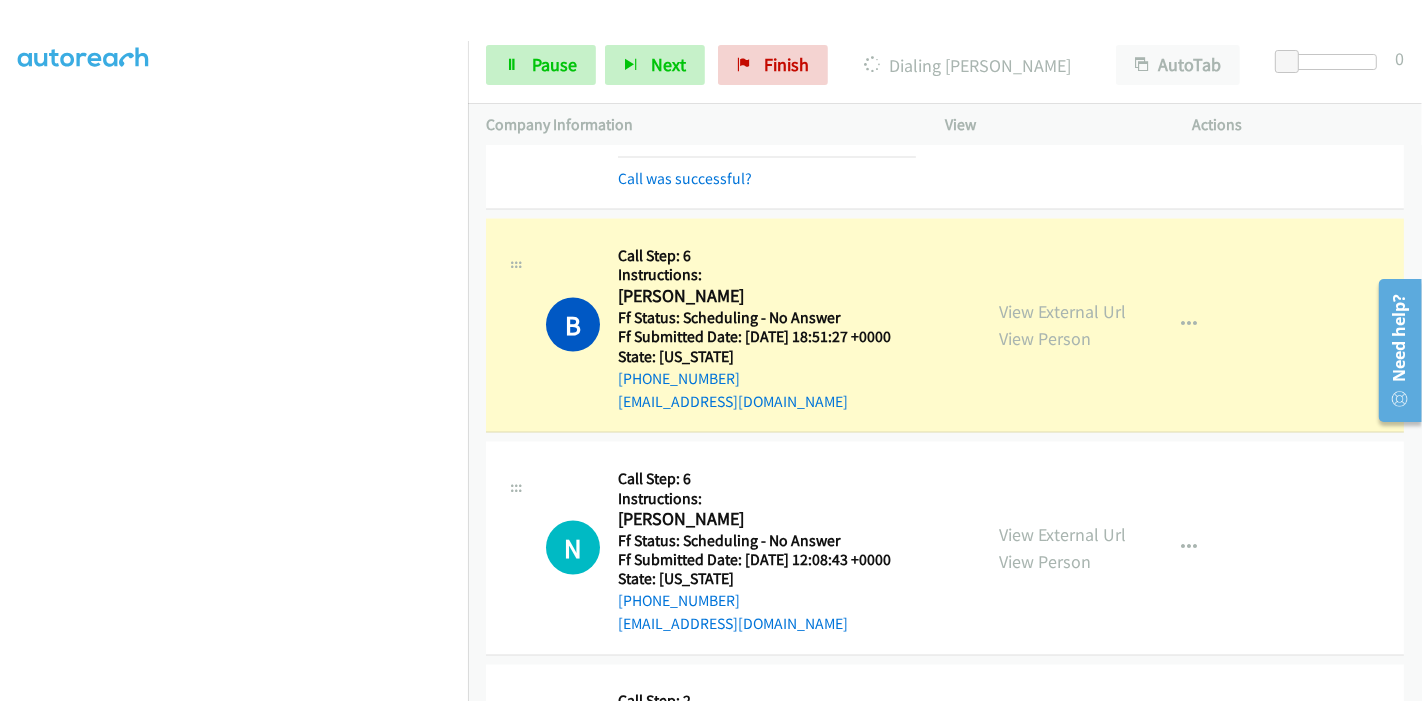 scroll, scrollTop: 0, scrollLeft: 0, axis: both 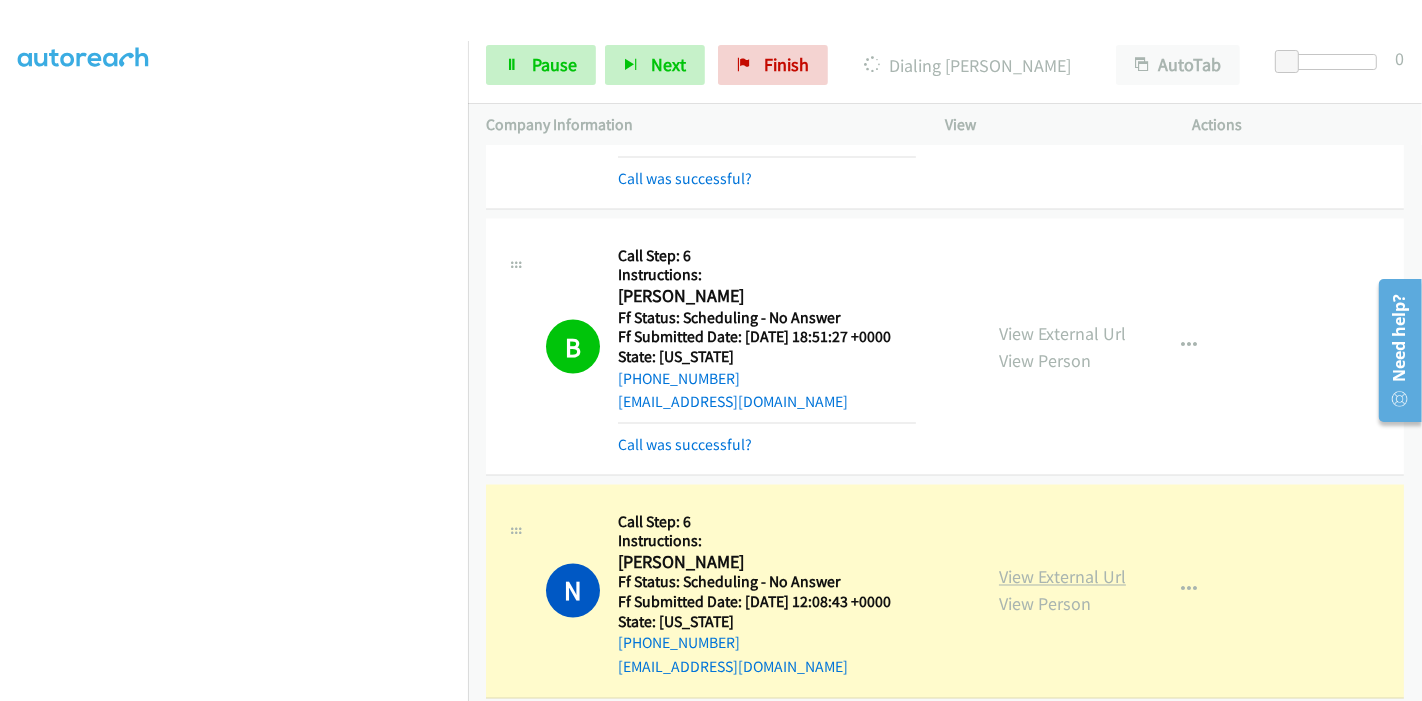 click on "View External Url" at bounding box center (1062, 577) 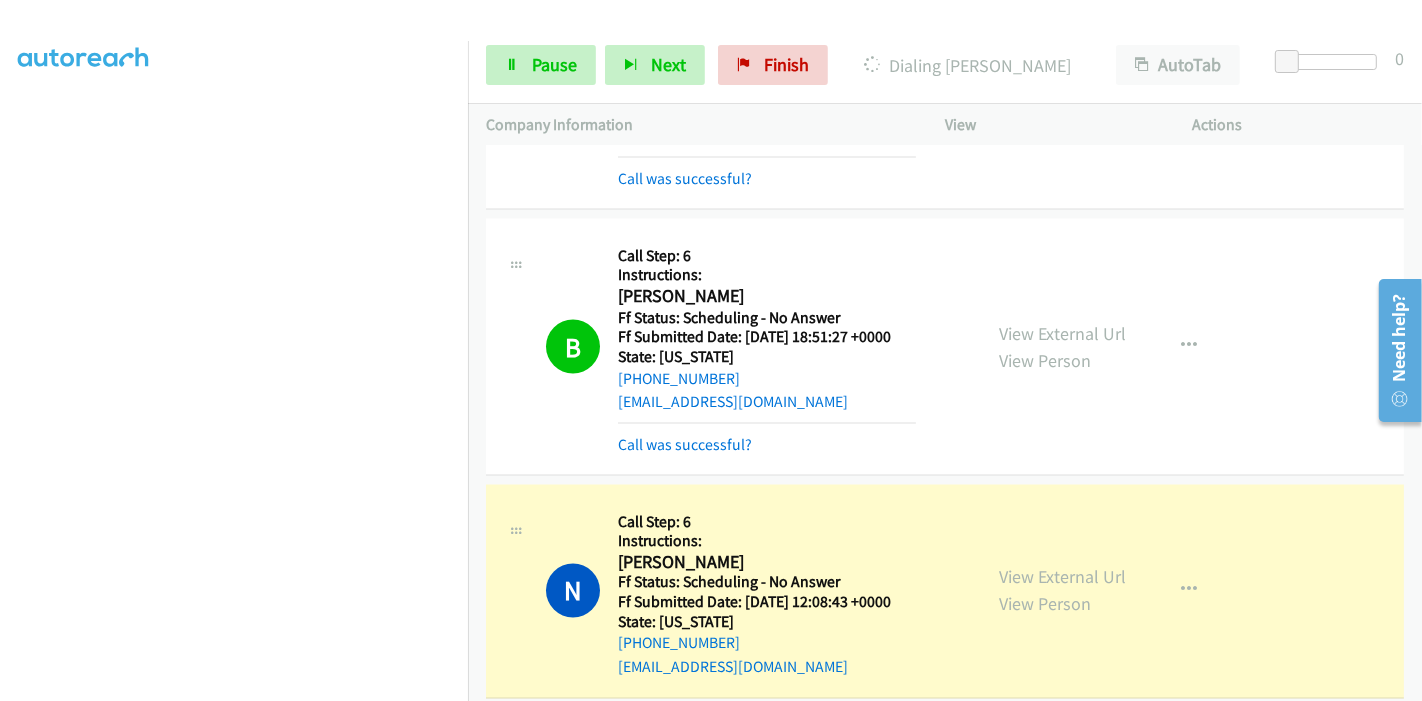 scroll, scrollTop: 0, scrollLeft: 0, axis: both 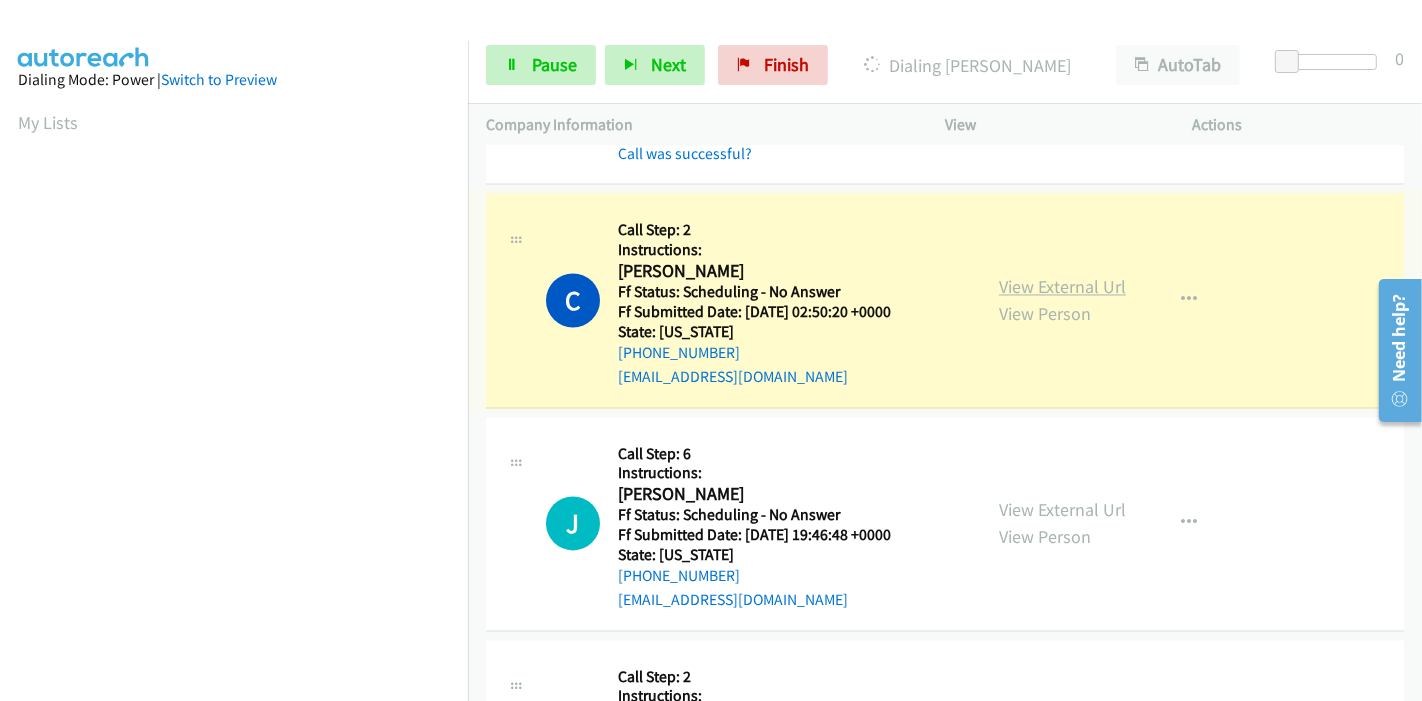 click on "View External Url" at bounding box center [1062, 287] 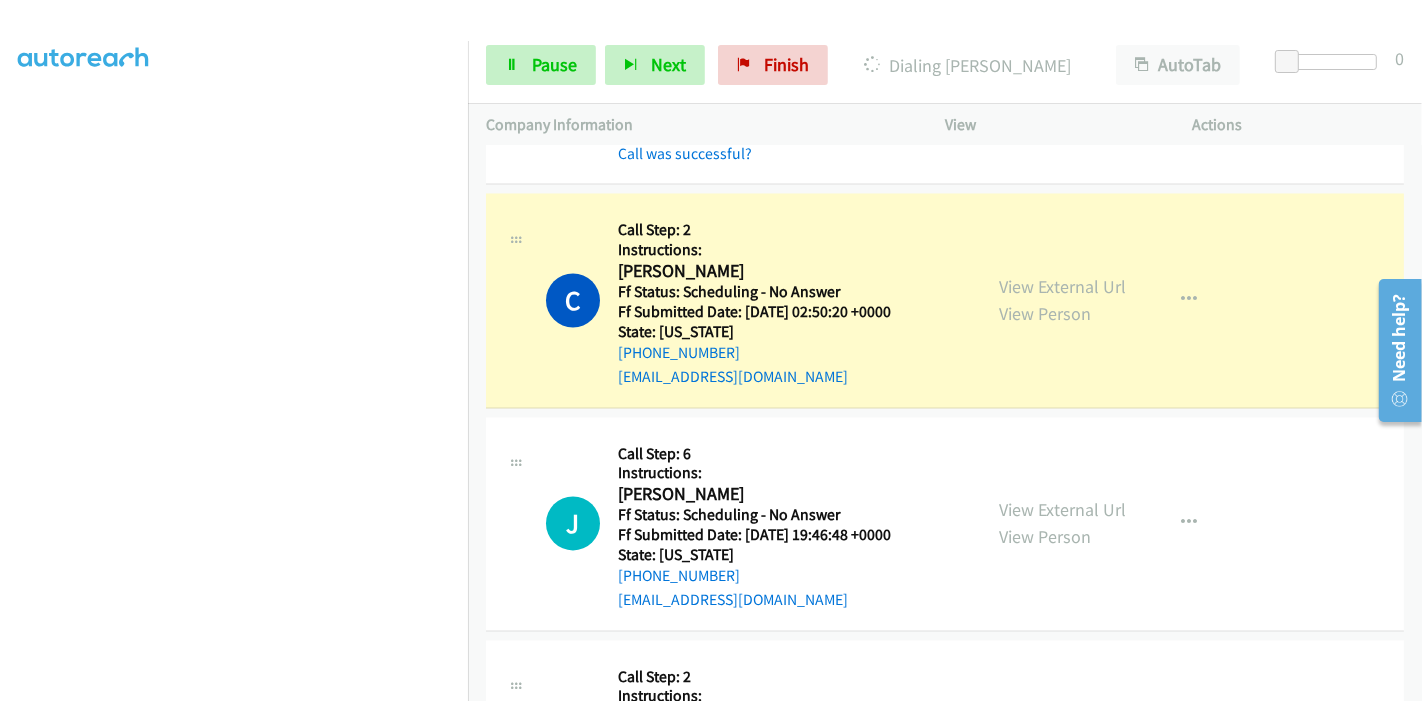 scroll, scrollTop: 0, scrollLeft: 0, axis: both 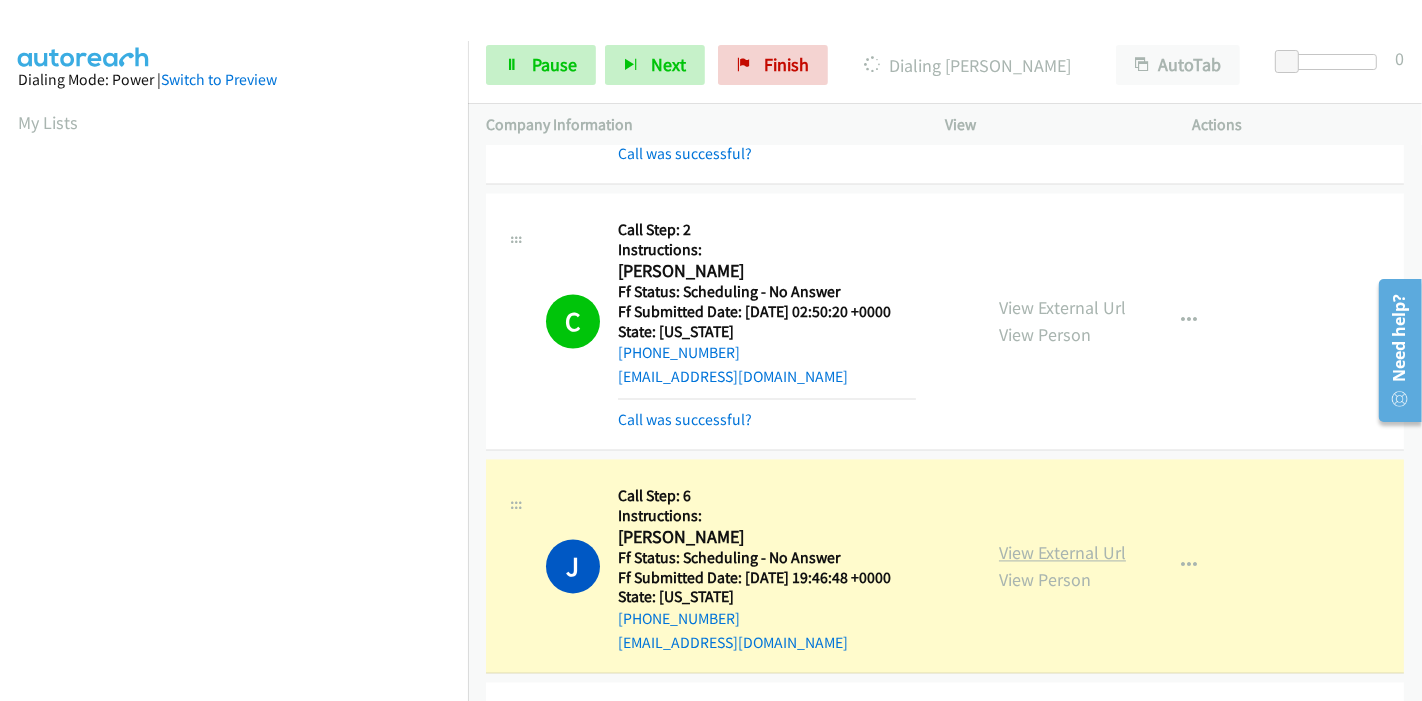 click on "View External Url" at bounding box center [1062, 553] 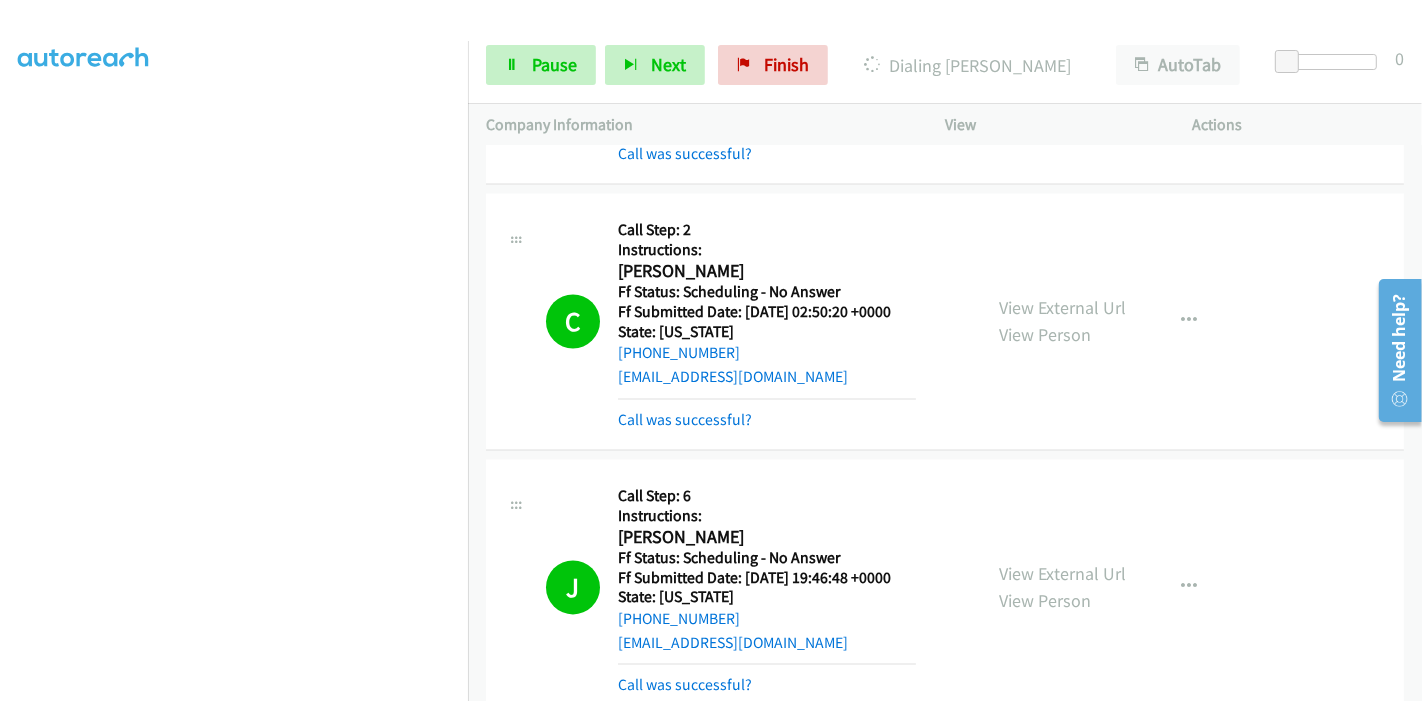 scroll, scrollTop: 422, scrollLeft: 0, axis: vertical 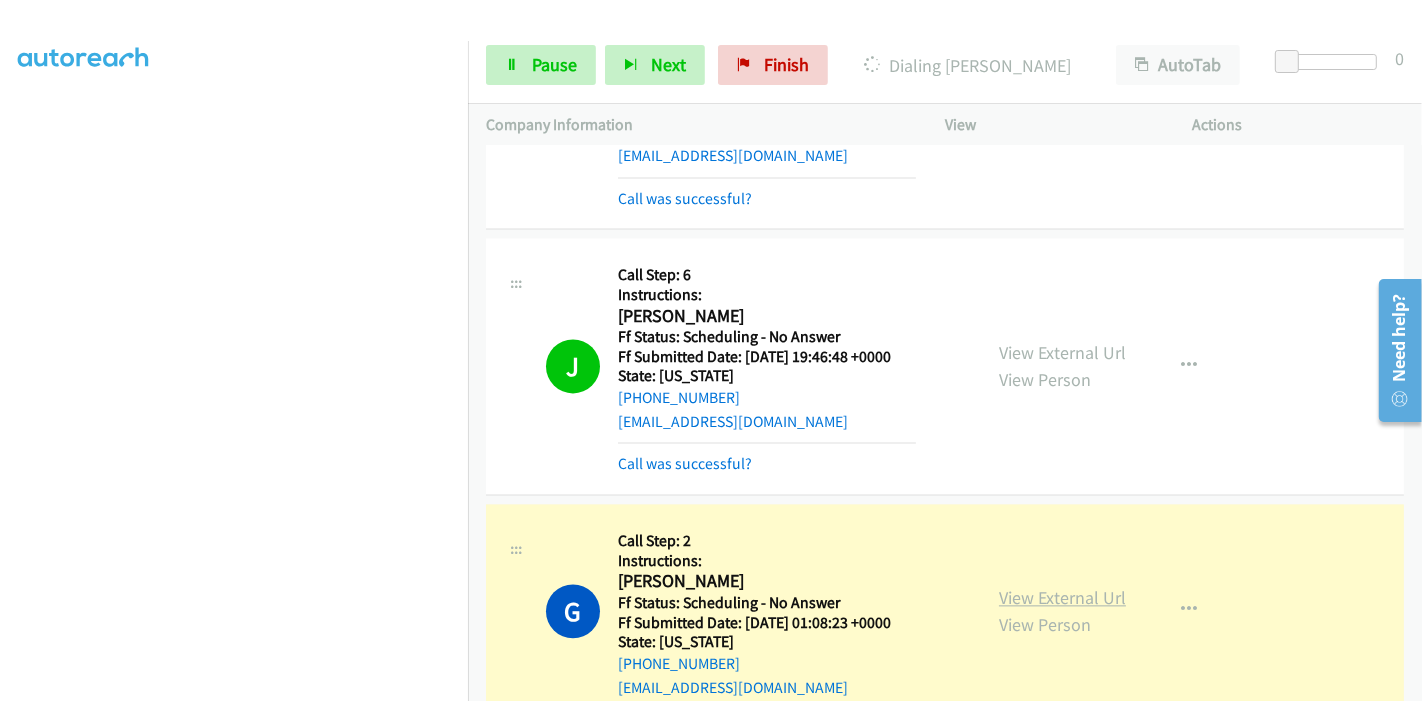 click on "View External Url" at bounding box center (1062, 597) 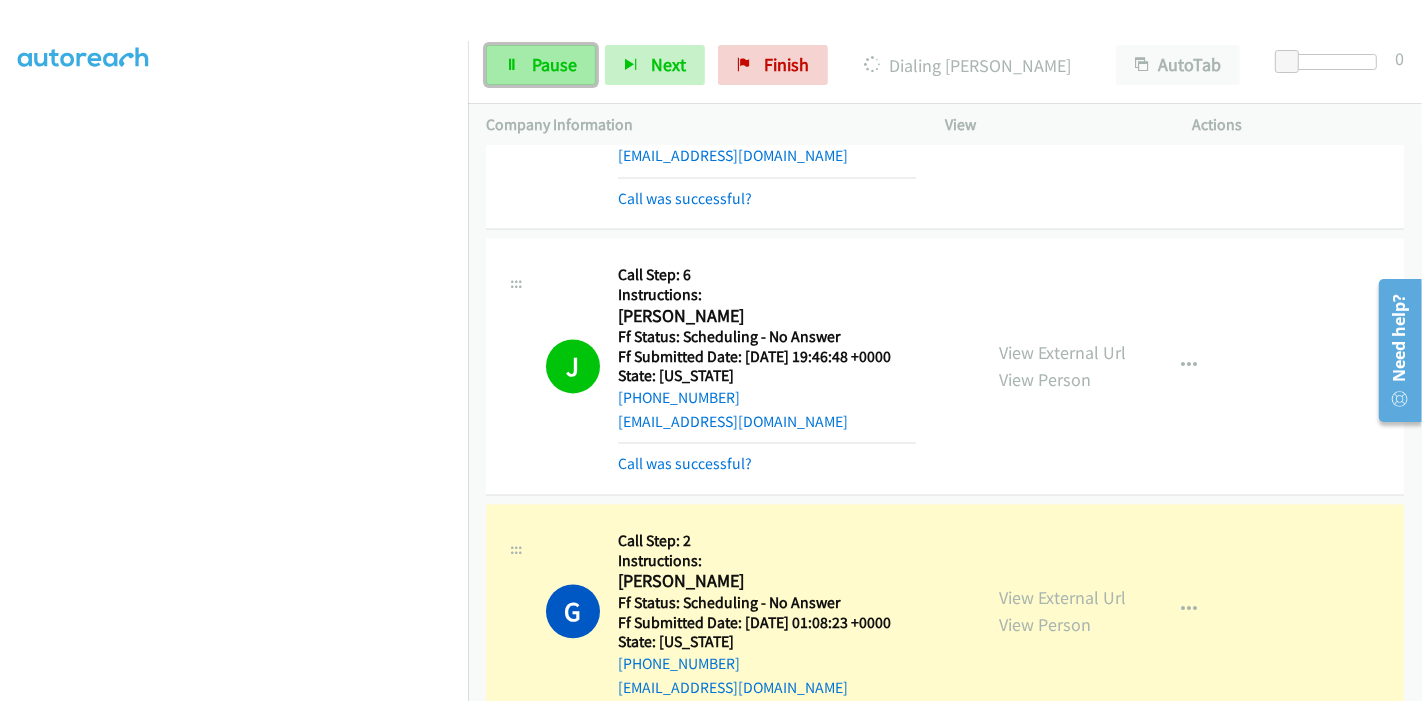 click on "Pause" at bounding box center [541, 65] 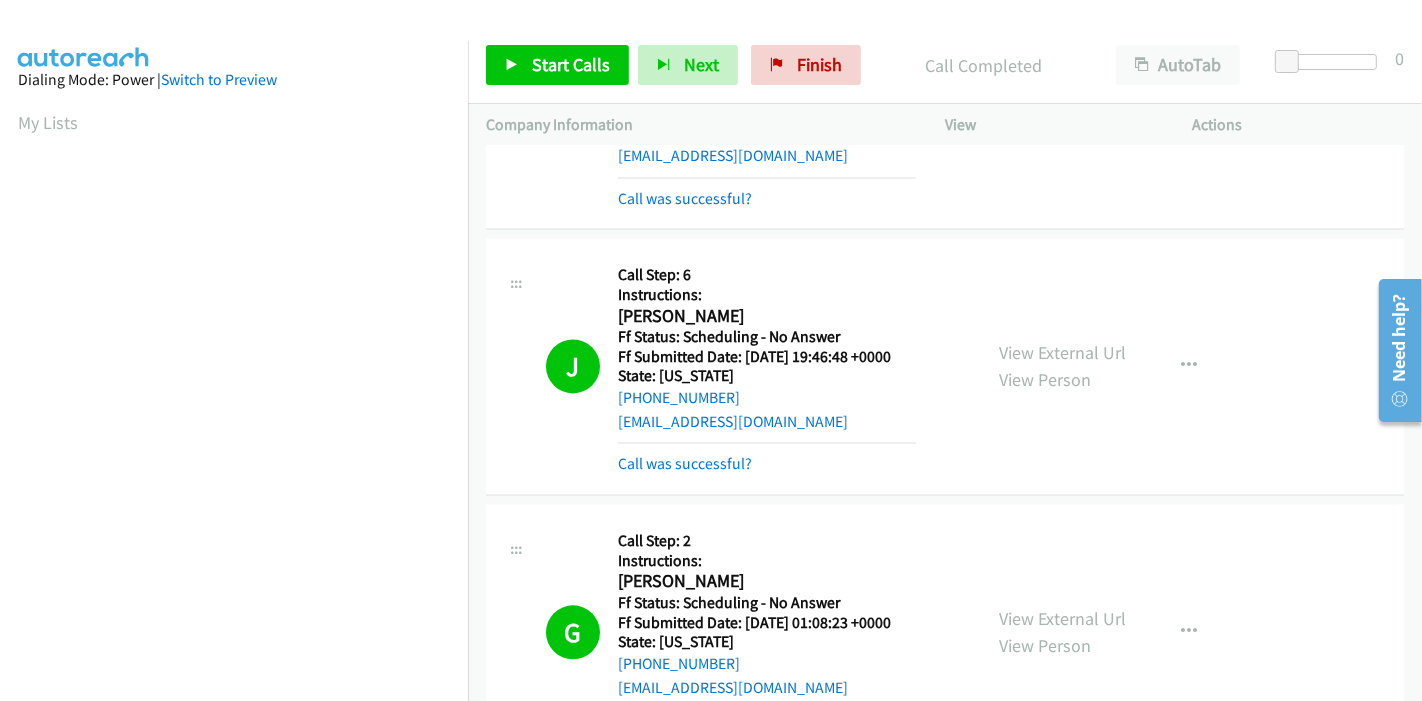 scroll, scrollTop: 422, scrollLeft: 0, axis: vertical 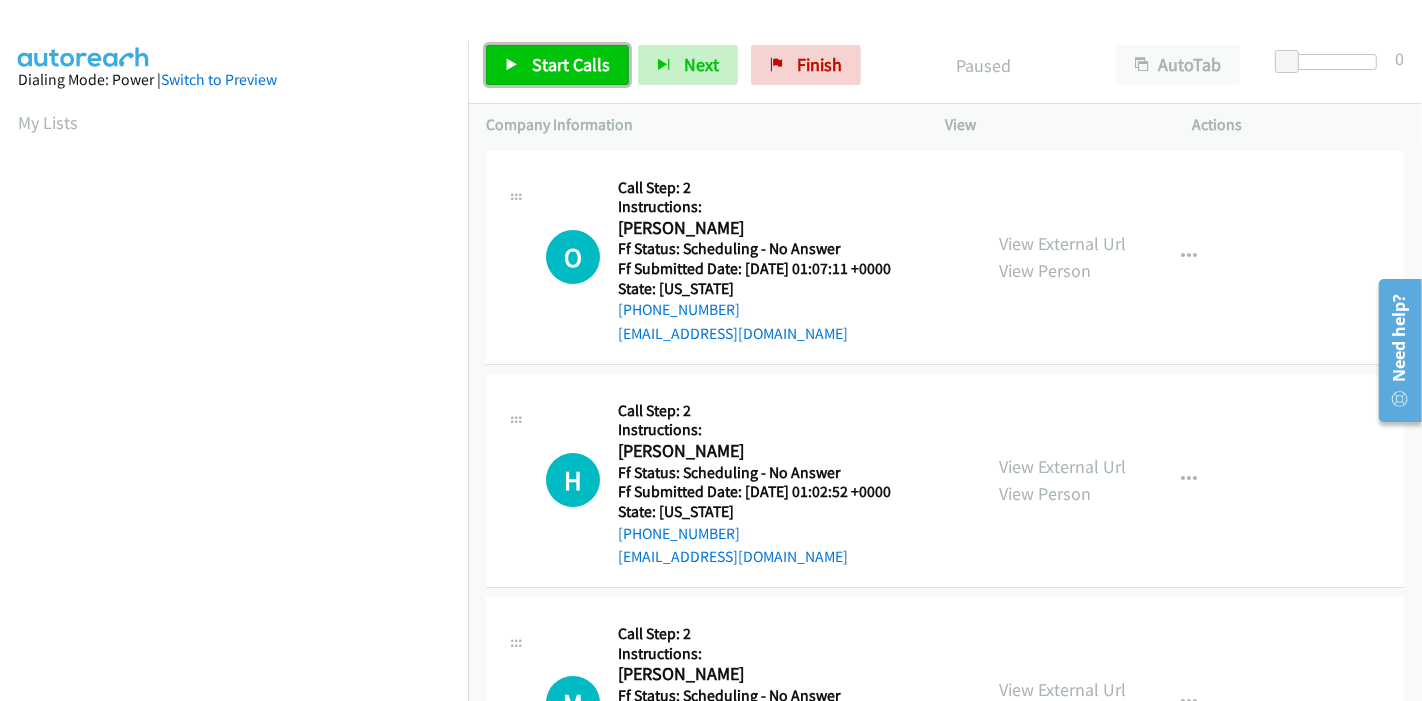 click on "Start Calls" at bounding box center [571, 64] 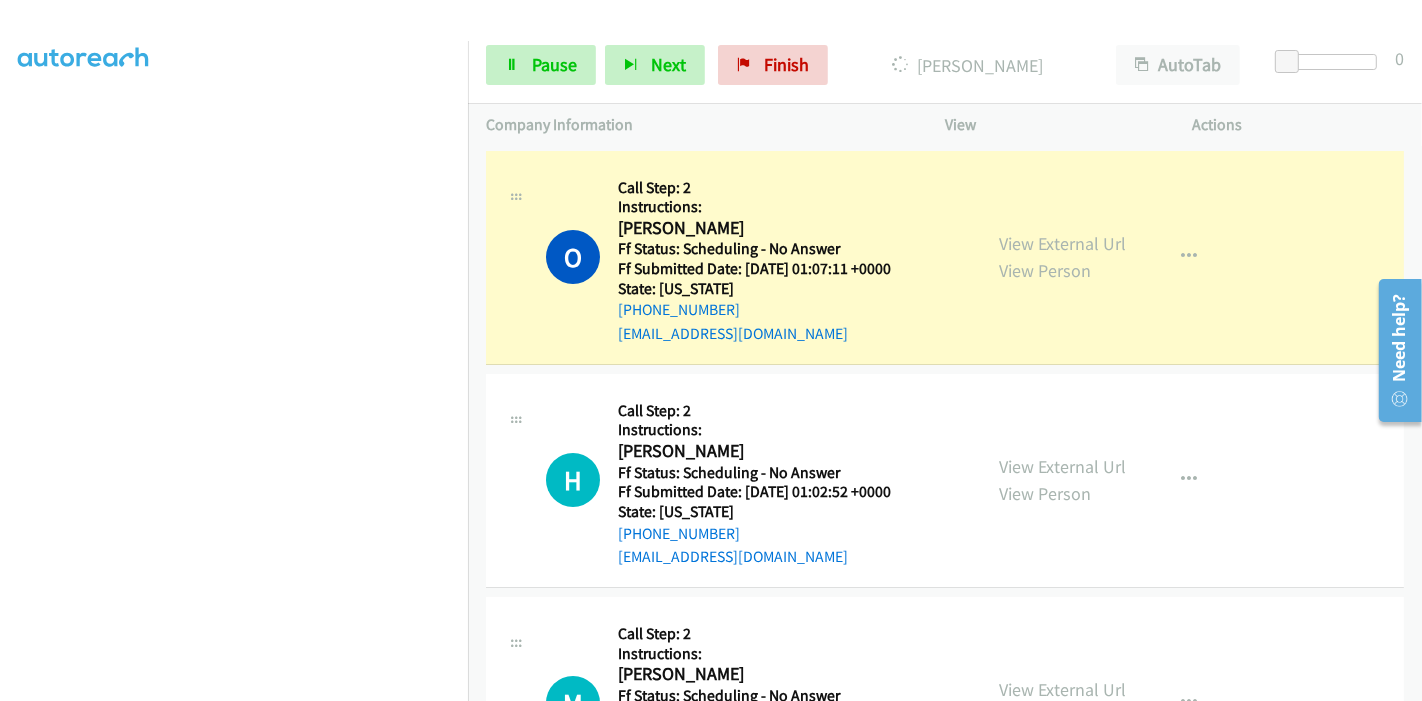 scroll, scrollTop: 422, scrollLeft: 0, axis: vertical 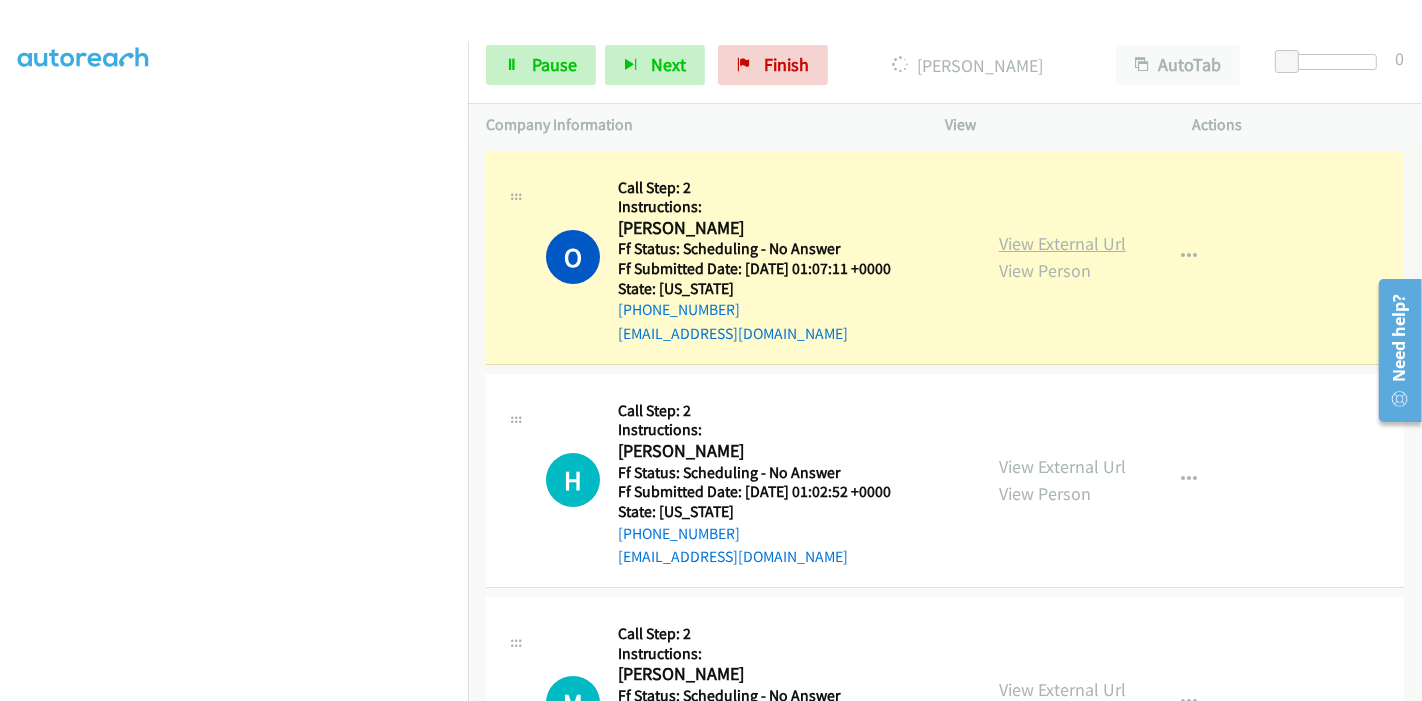 click on "View External Url" at bounding box center (1062, 243) 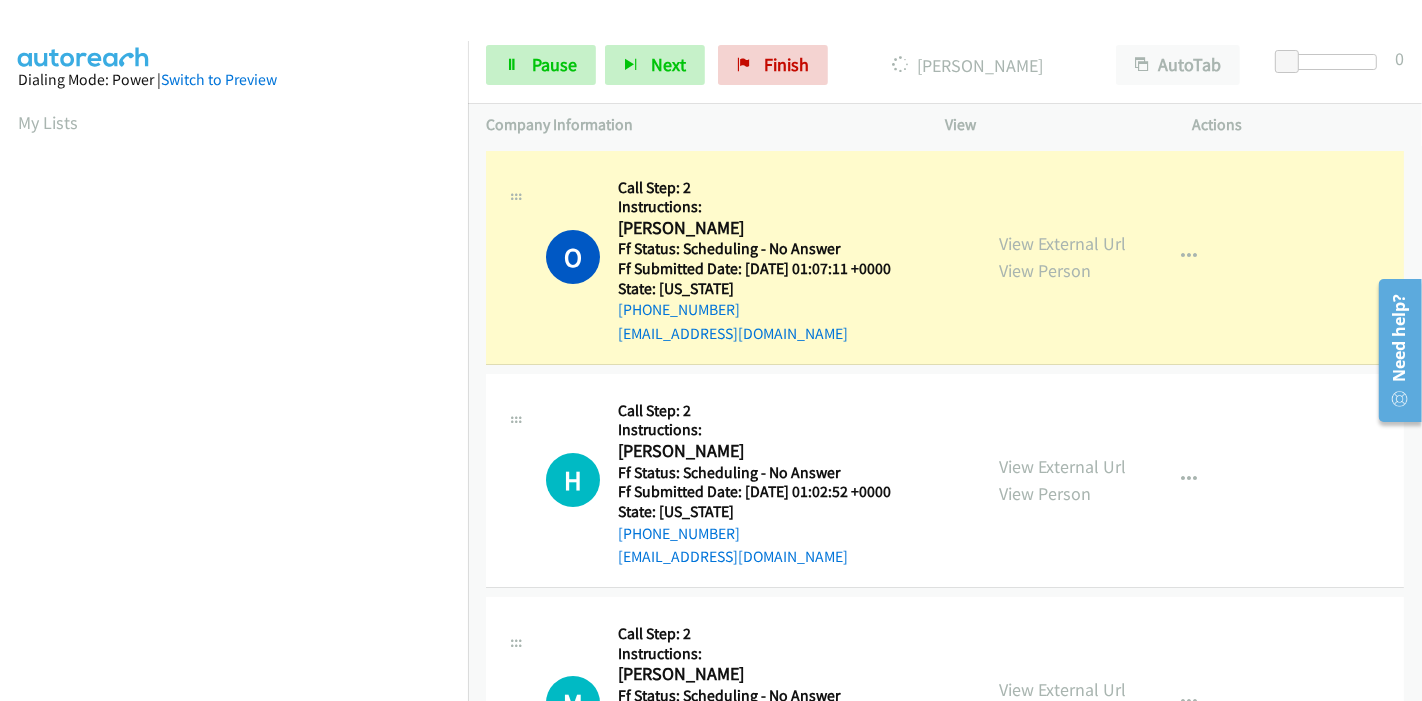 scroll, scrollTop: 422, scrollLeft: 0, axis: vertical 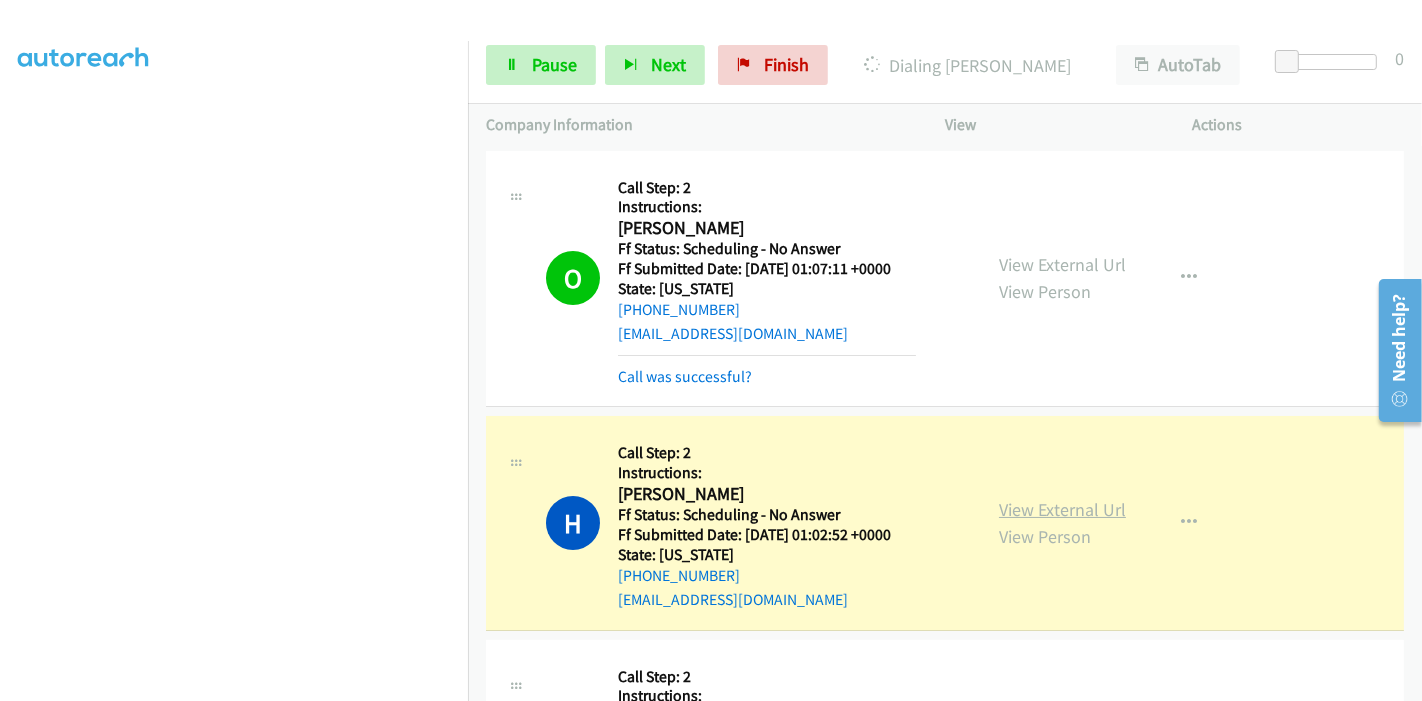 click on "View External Url" at bounding box center [1062, 509] 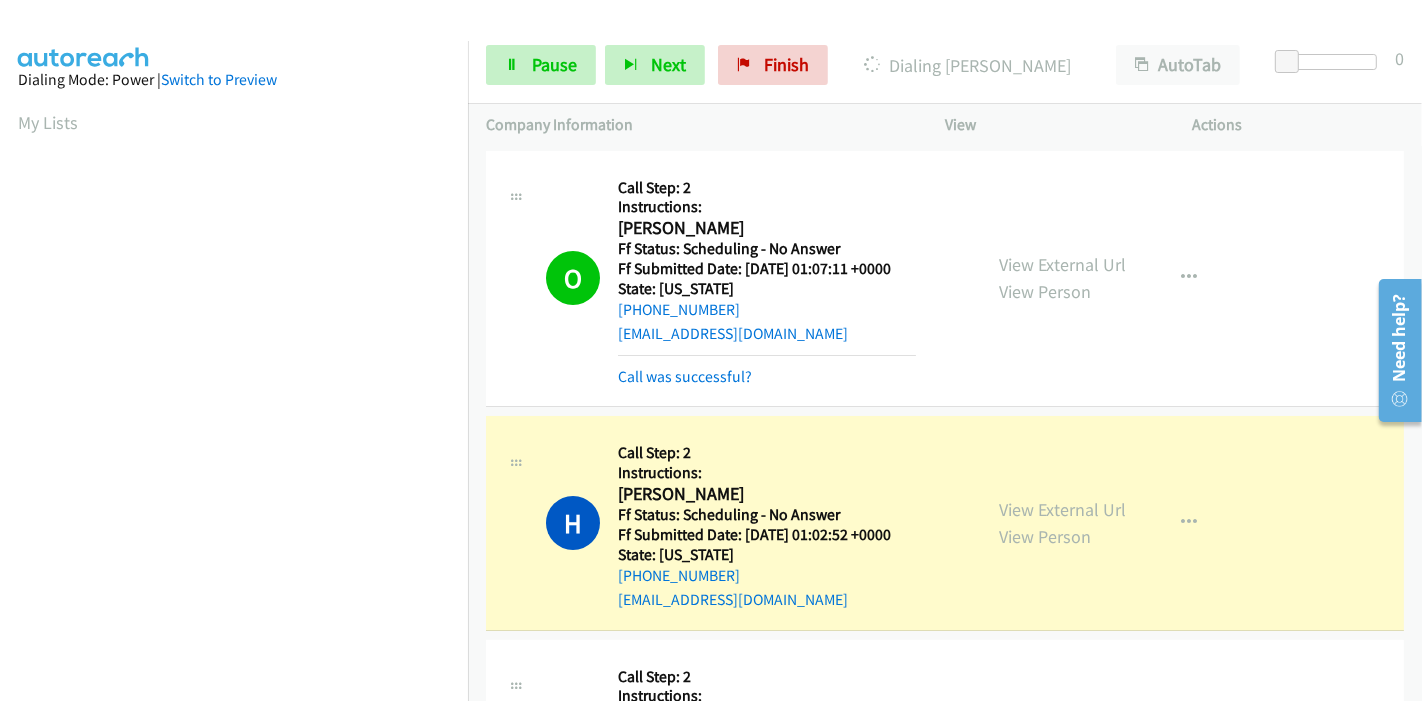 scroll, scrollTop: 422, scrollLeft: 0, axis: vertical 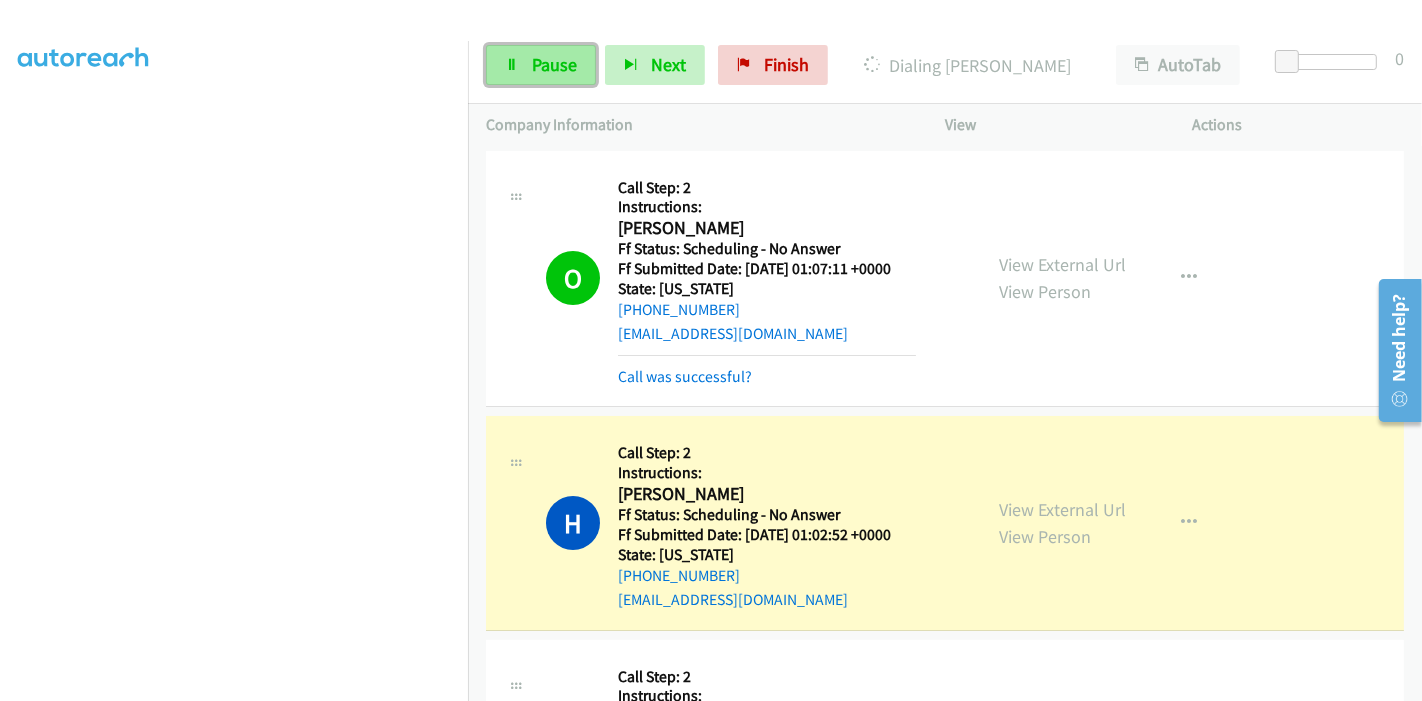 click on "Pause" at bounding box center [541, 65] 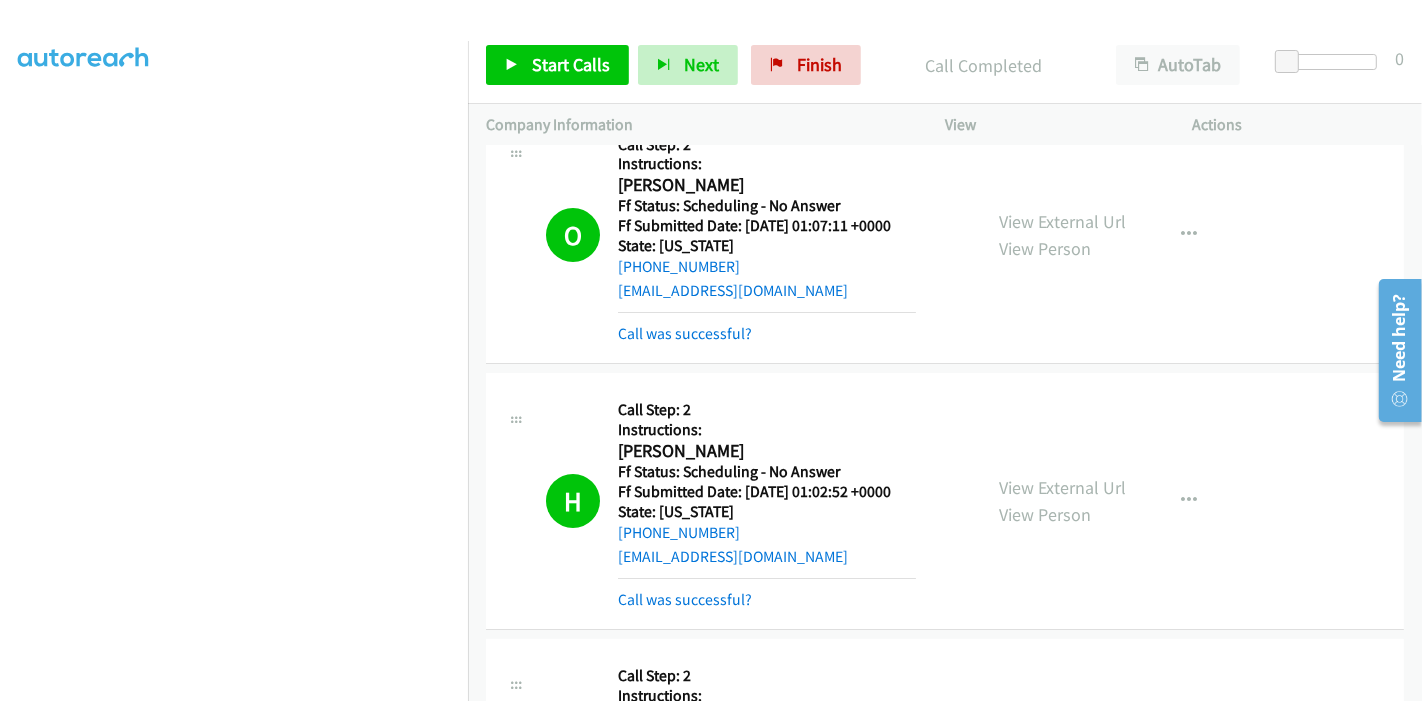 scroll, scrollTop: 111, scrollLeft: 0, axis: vertical 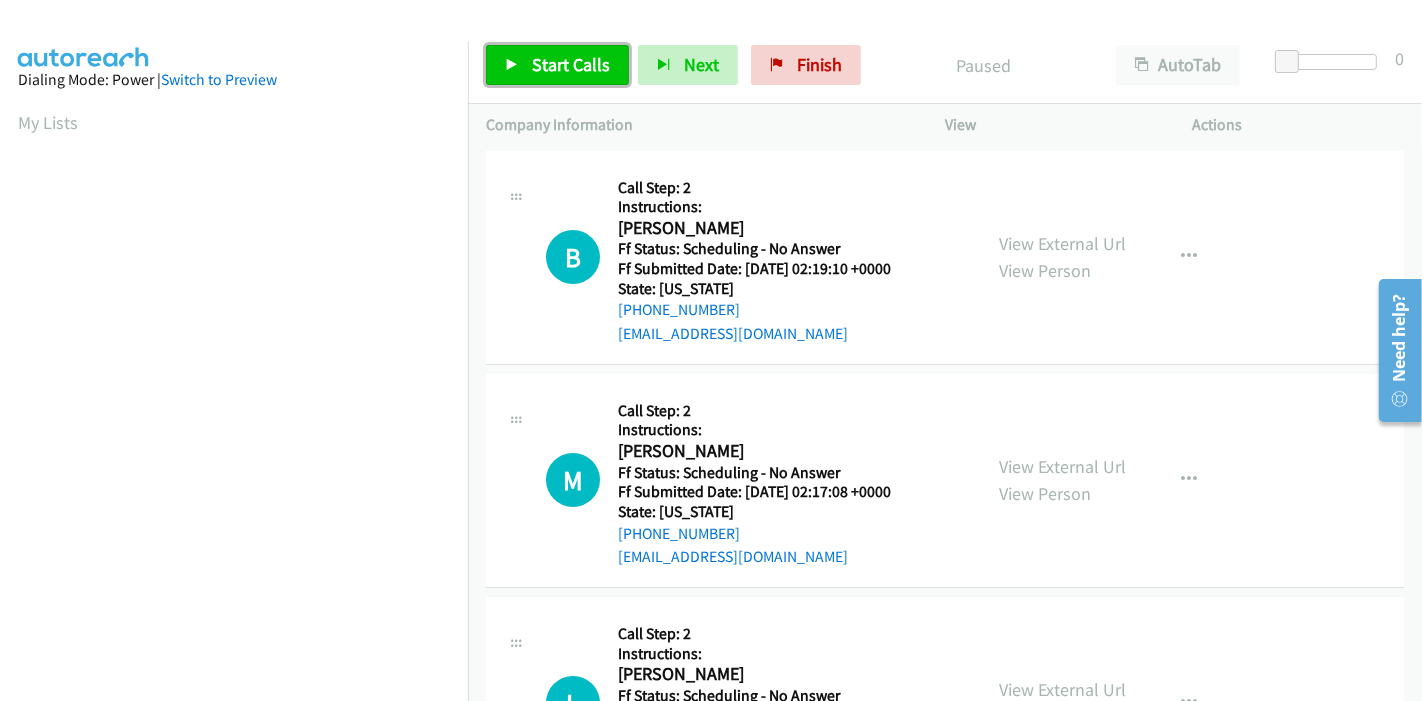 click on "Start Calls" at bounding box center (571, 64) 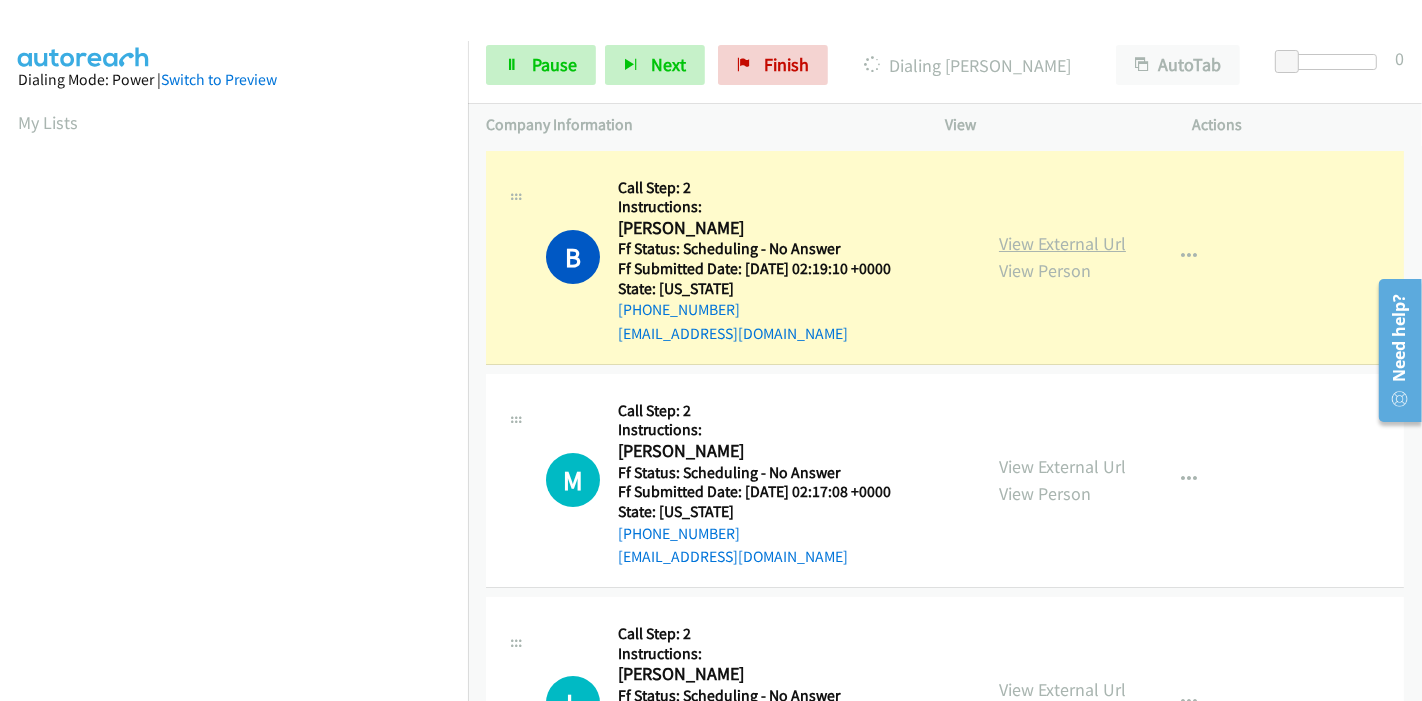 click on "View External Url" at bounding box center (1062, 243) 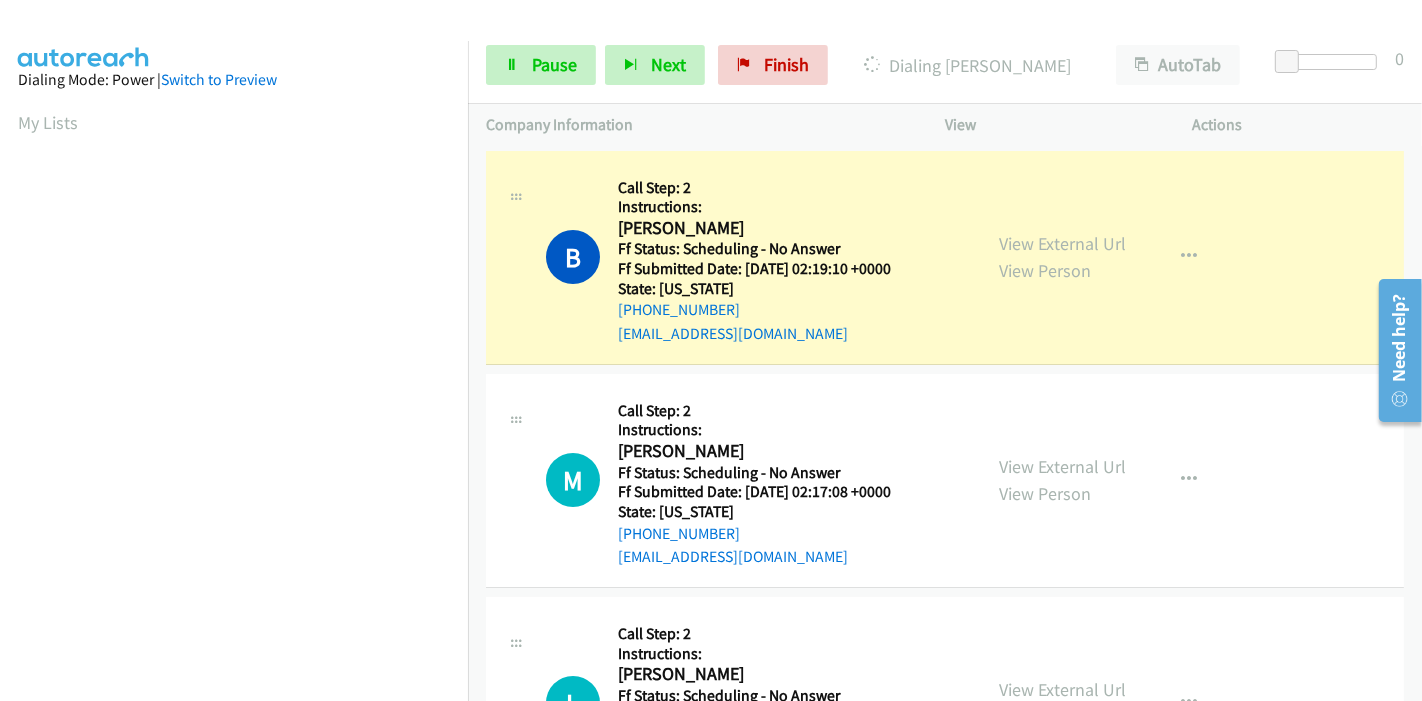 scroll, scrollTop: 422, scrollLeft: 0, axis: vertical 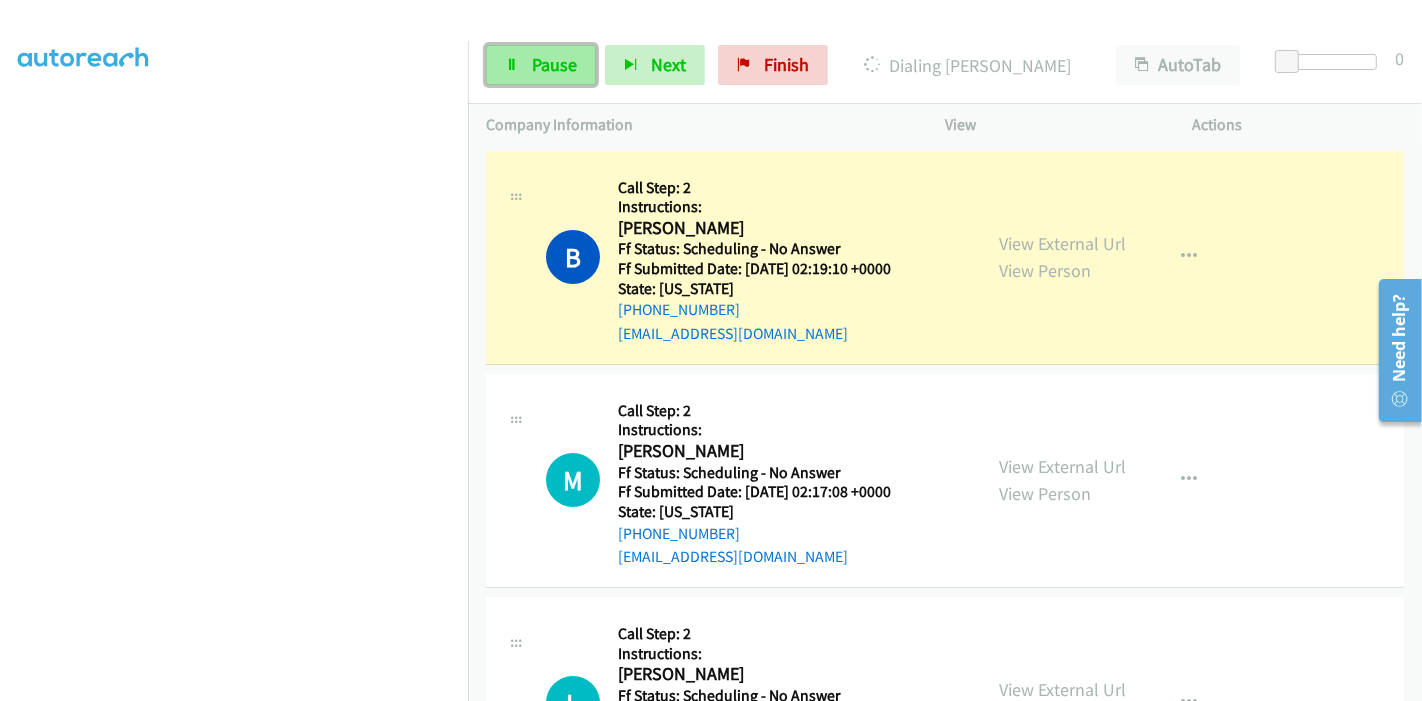 click on "Pause" at bounding box center [541, 65] 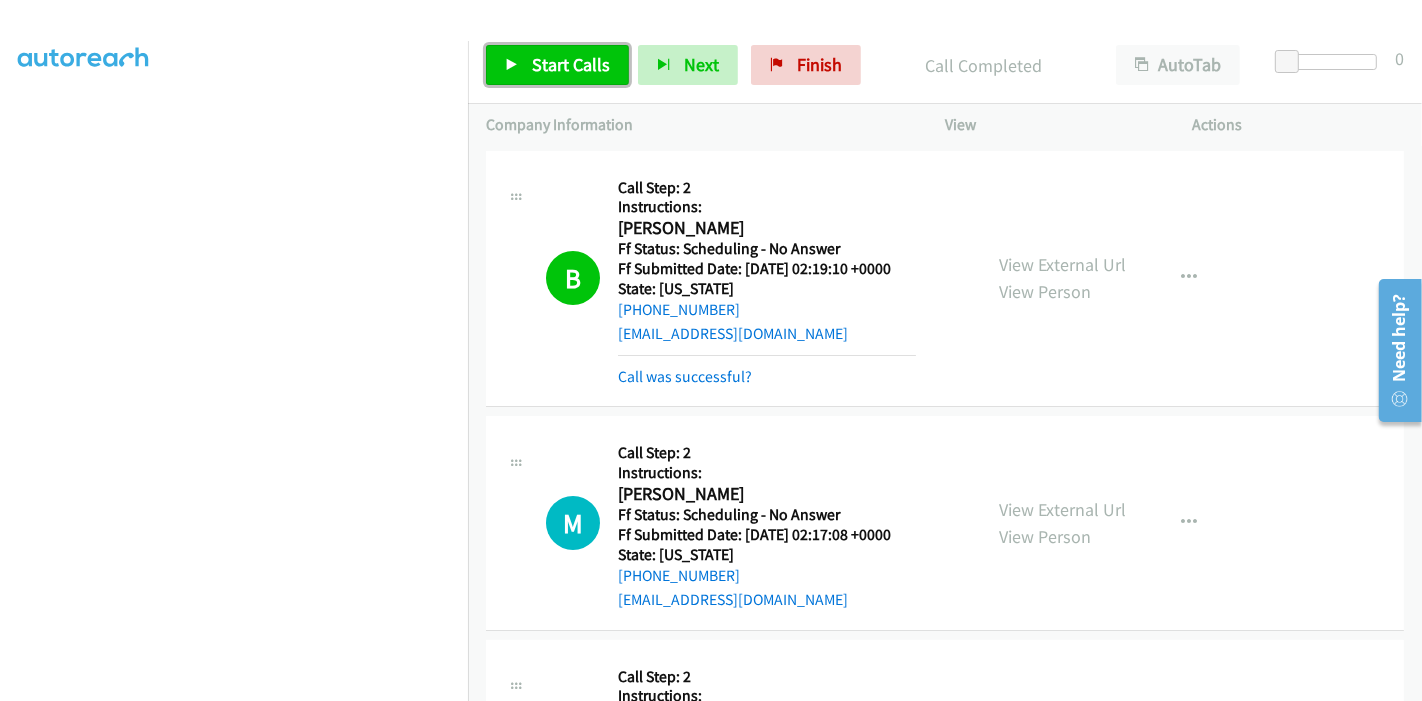 click on "Start Calls" at bounding box center (571, 64) 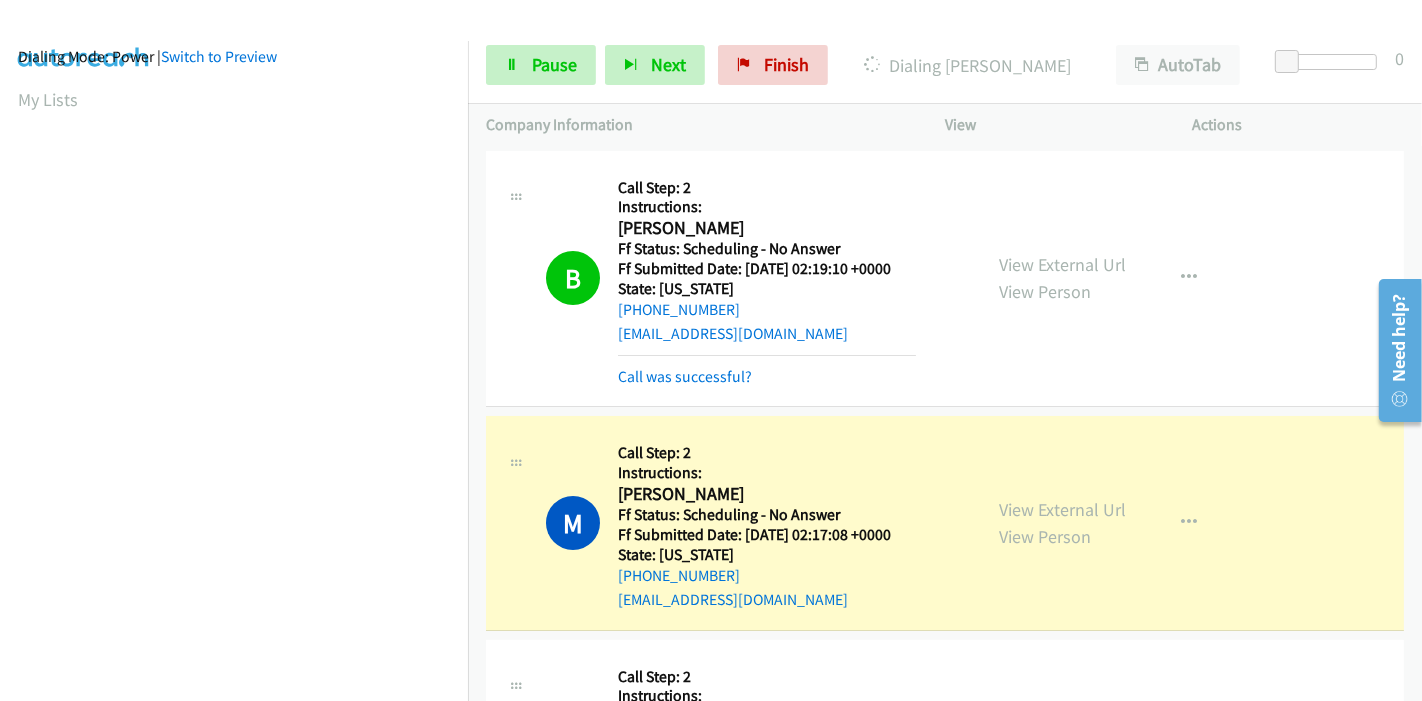 scroll, scrollTop: 422, scrollLeft: 0, axis: vertical 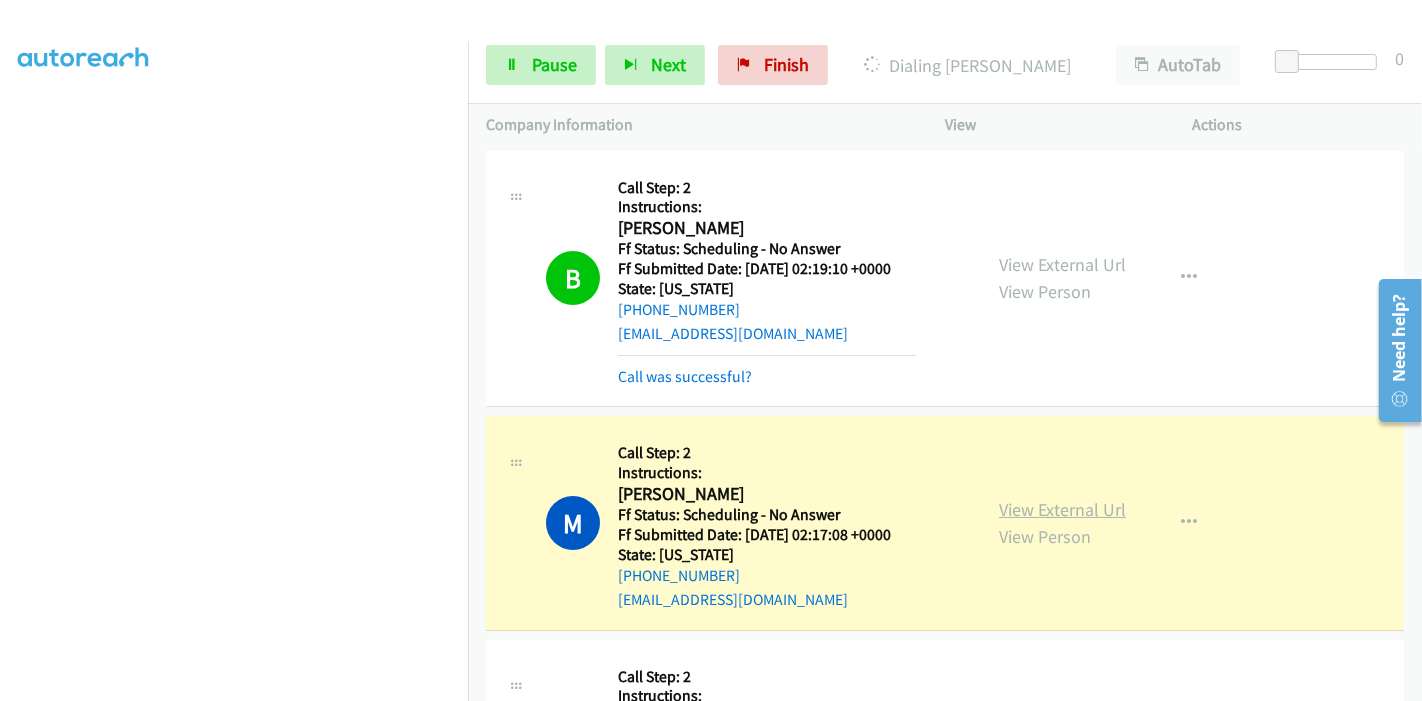 click on "View External Url" at bounding box center [1062, 509] 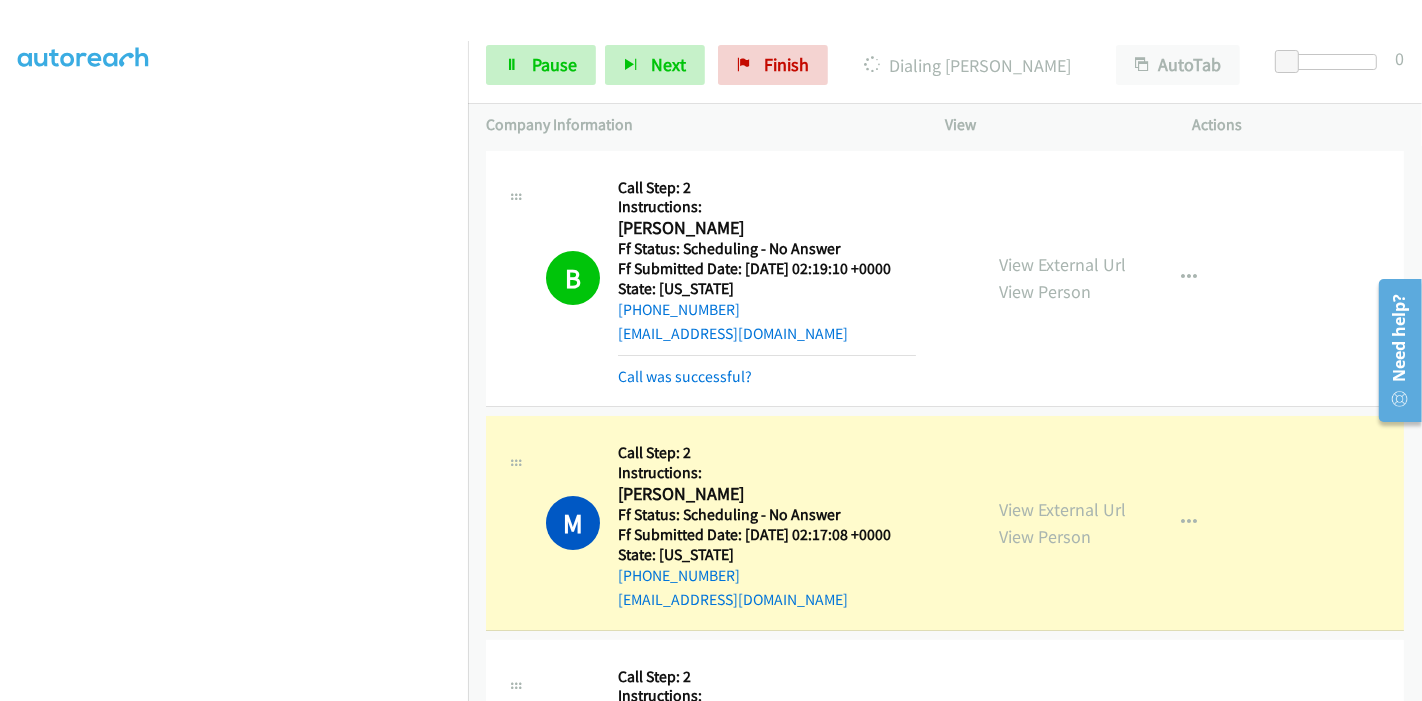 scroll, scrollTop: 0, scrollLeft: 0, axis: both 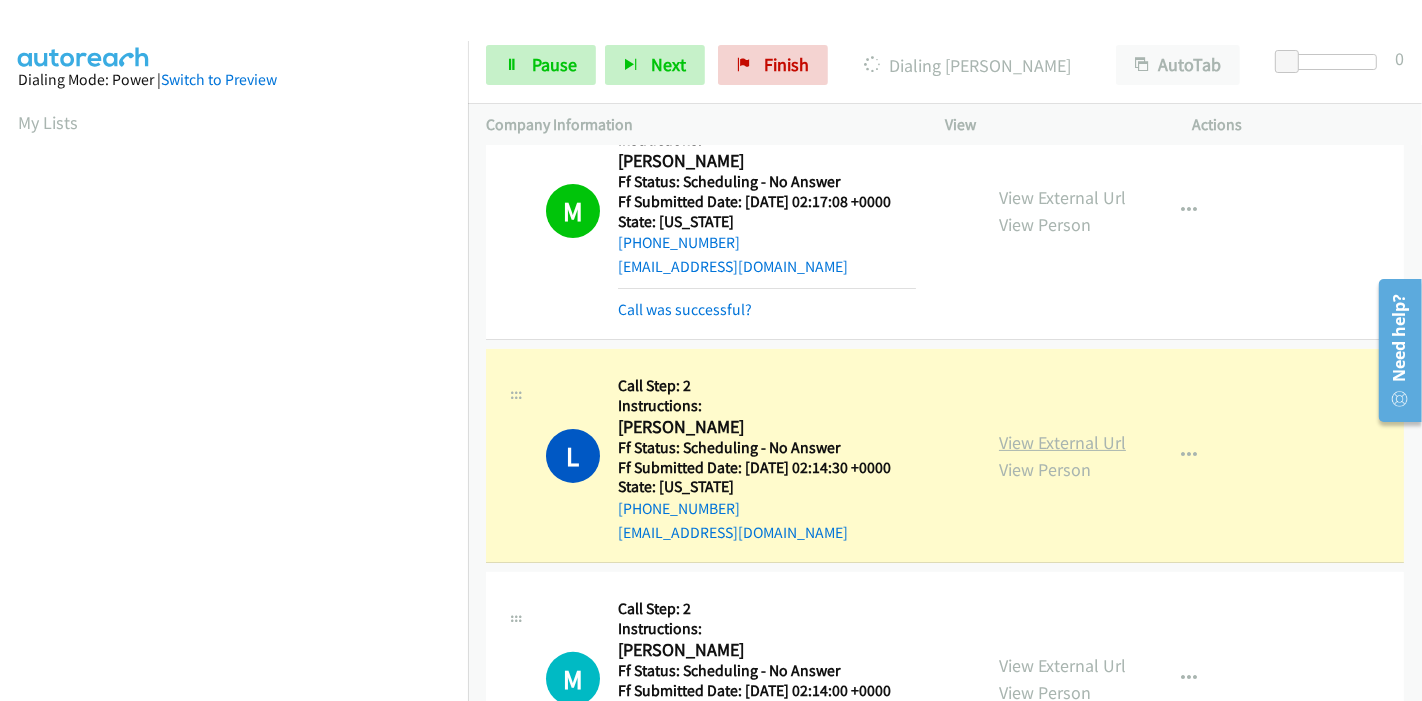 click on "View External Url" at bounding box center (1062, 442) 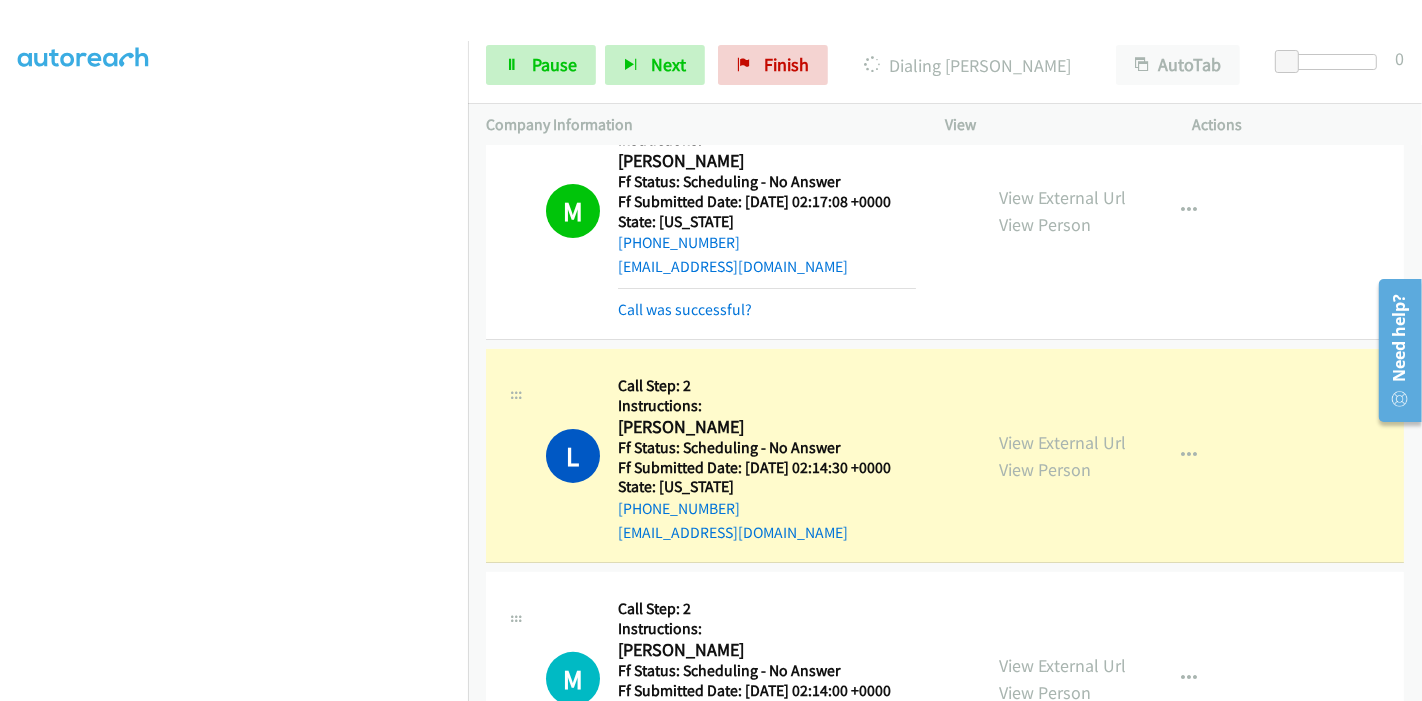 scroll, scrollTop: 0, scrollLeft: 0, axis: both 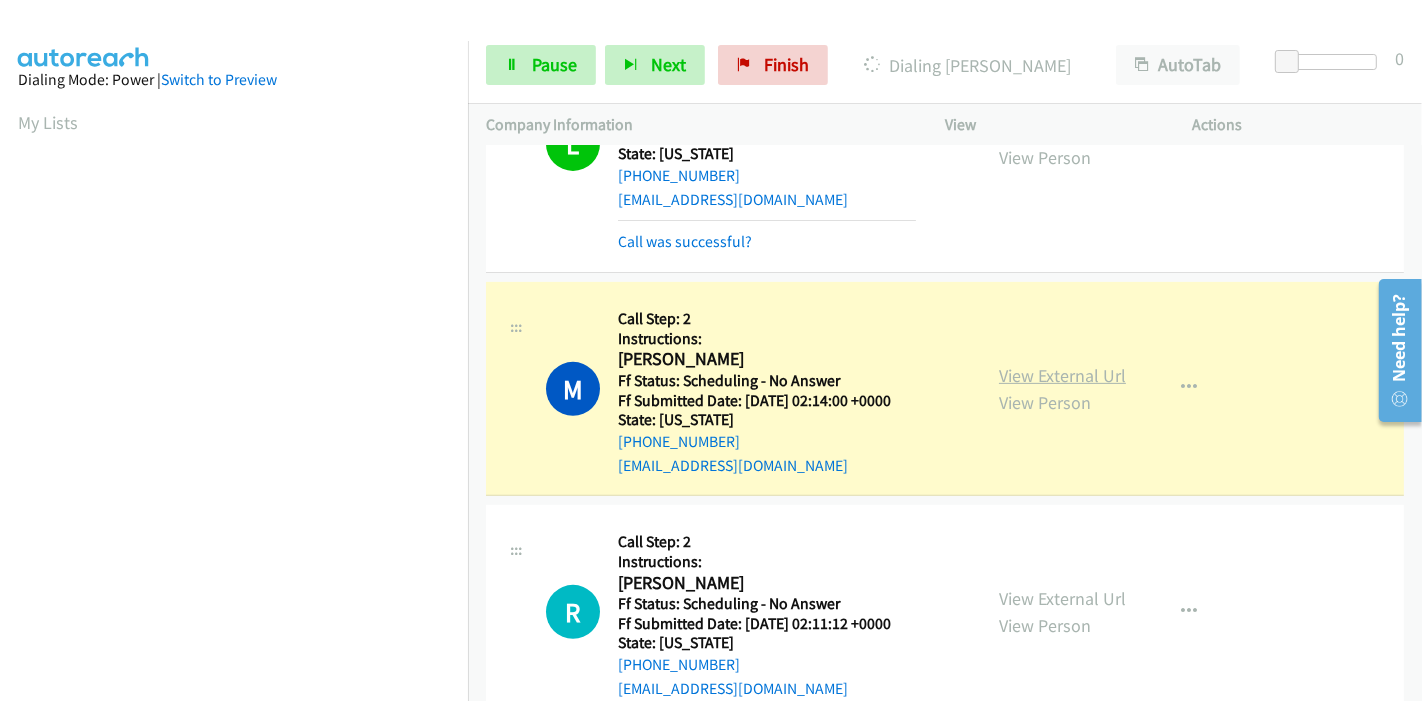 click on "View External Url" at bounding box center (1062, 375) 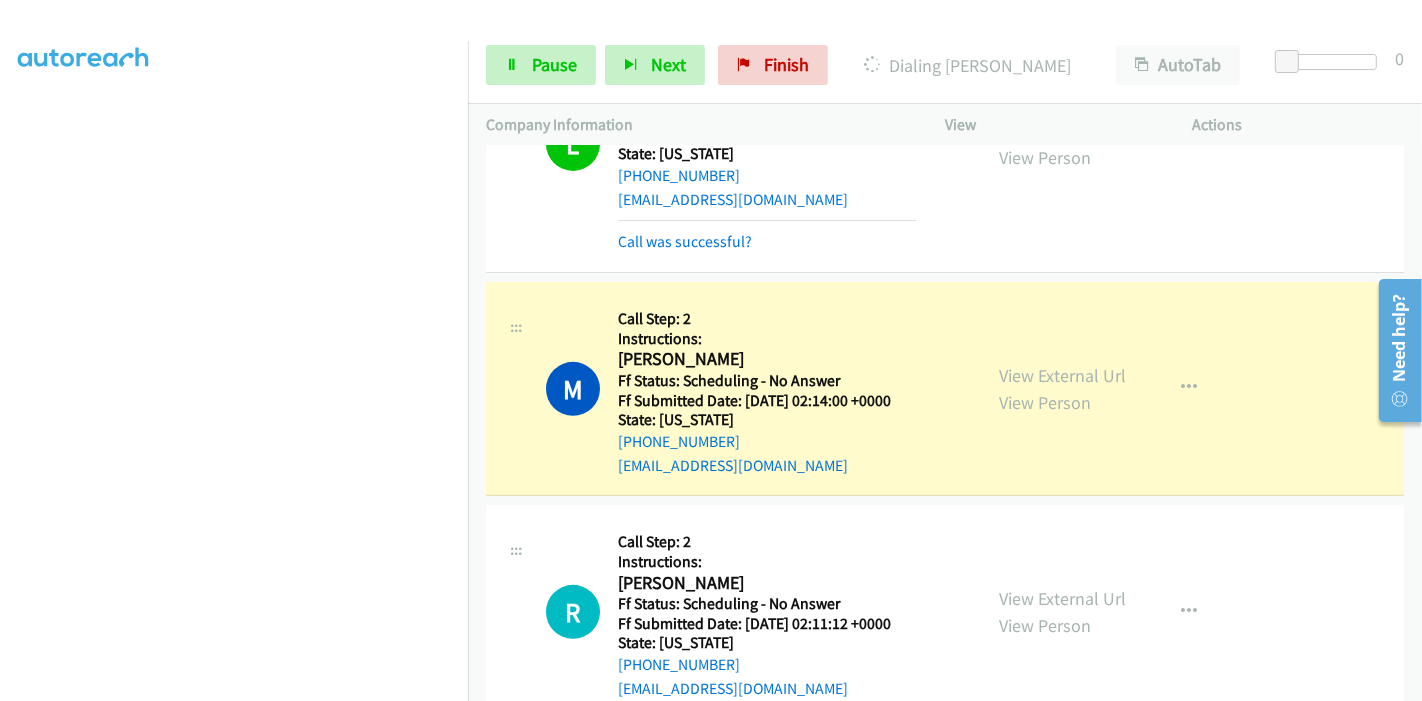 scroll, scrollTop: 422, scrollLeft: 0, axis: vertical 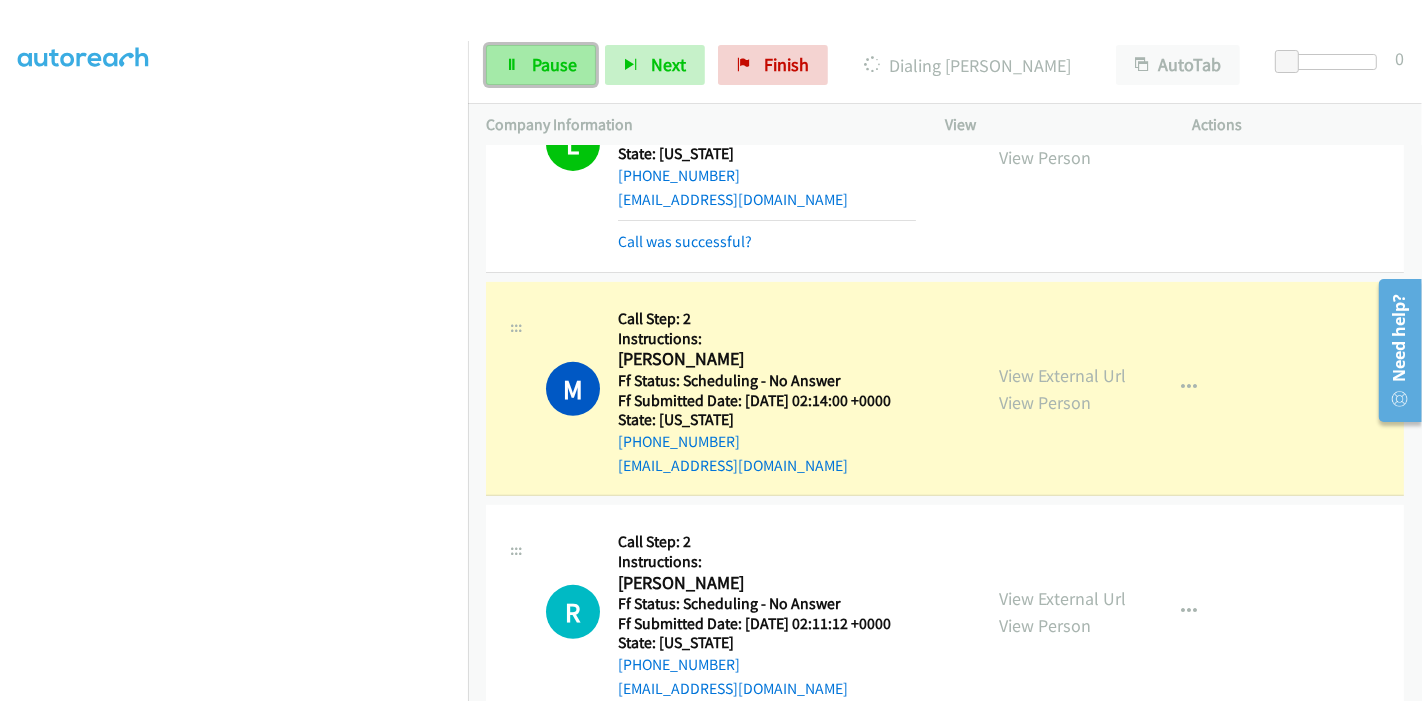 click on "Pause" at bounding box center (554, 64) 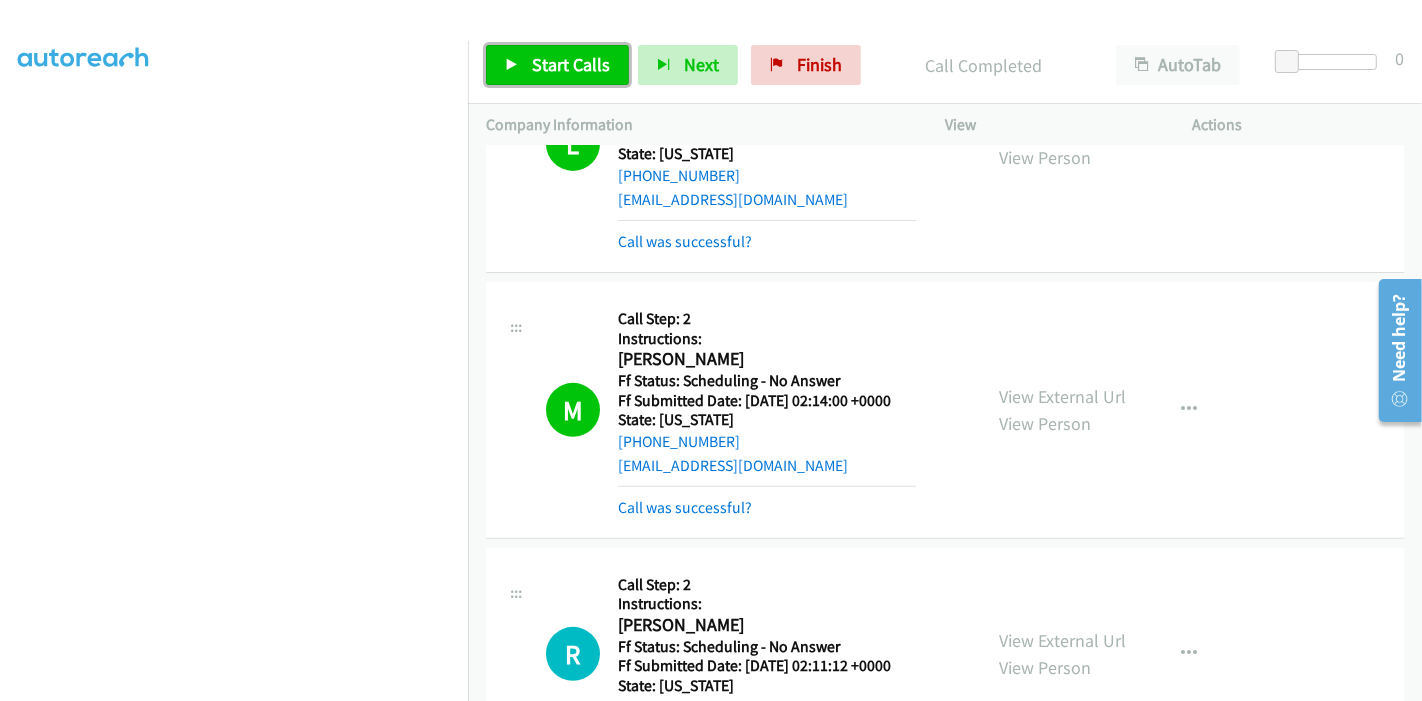click on "Start Calls" at bounding box center [571, 64] 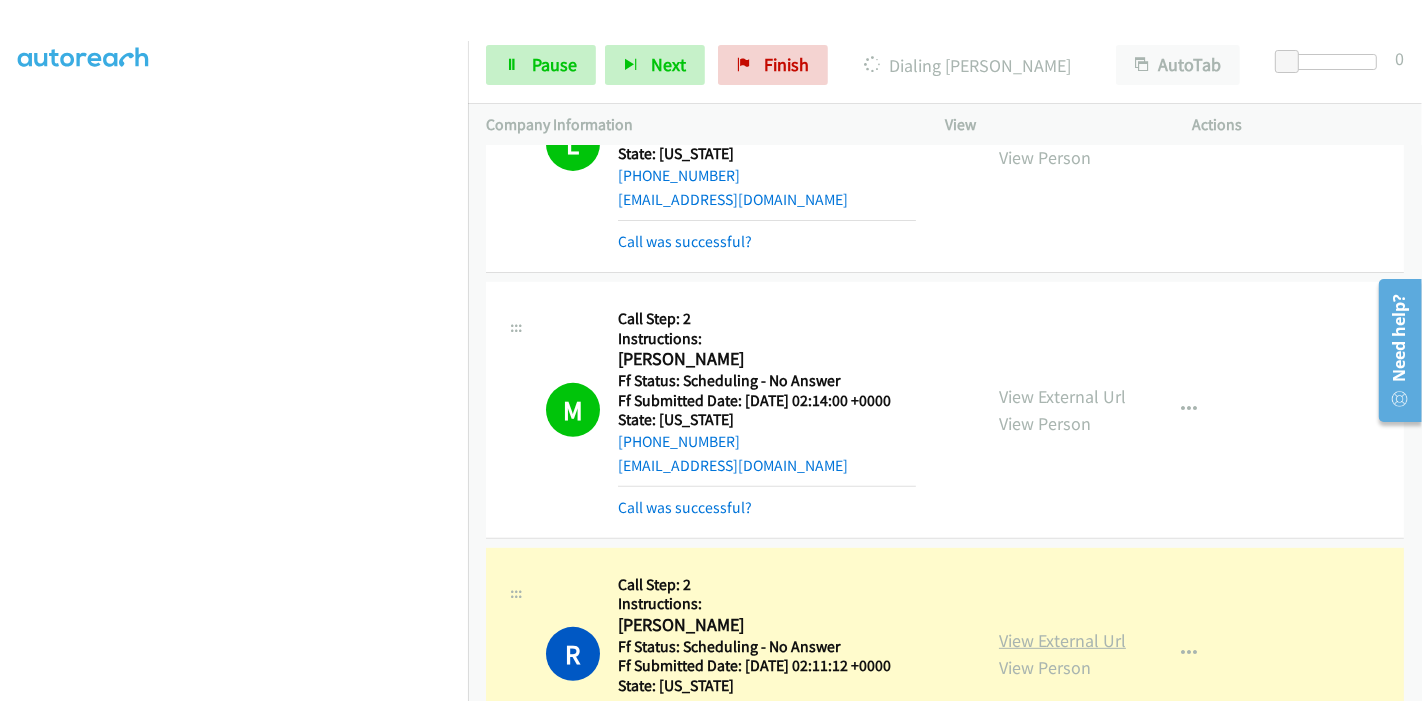 click on "View External Url" at bounding box center (1062, 640) 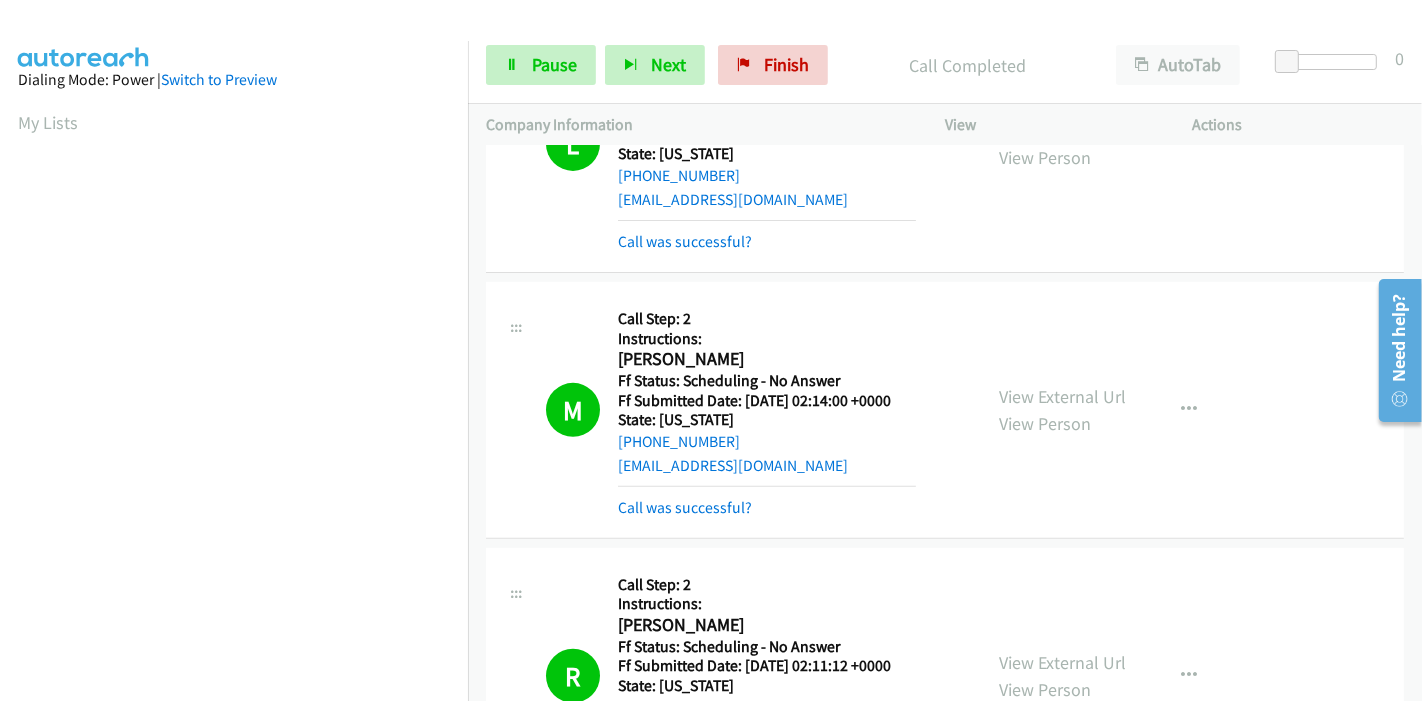 scroll, scrollTop: 422, scrollLeft: 0, axis: vertical 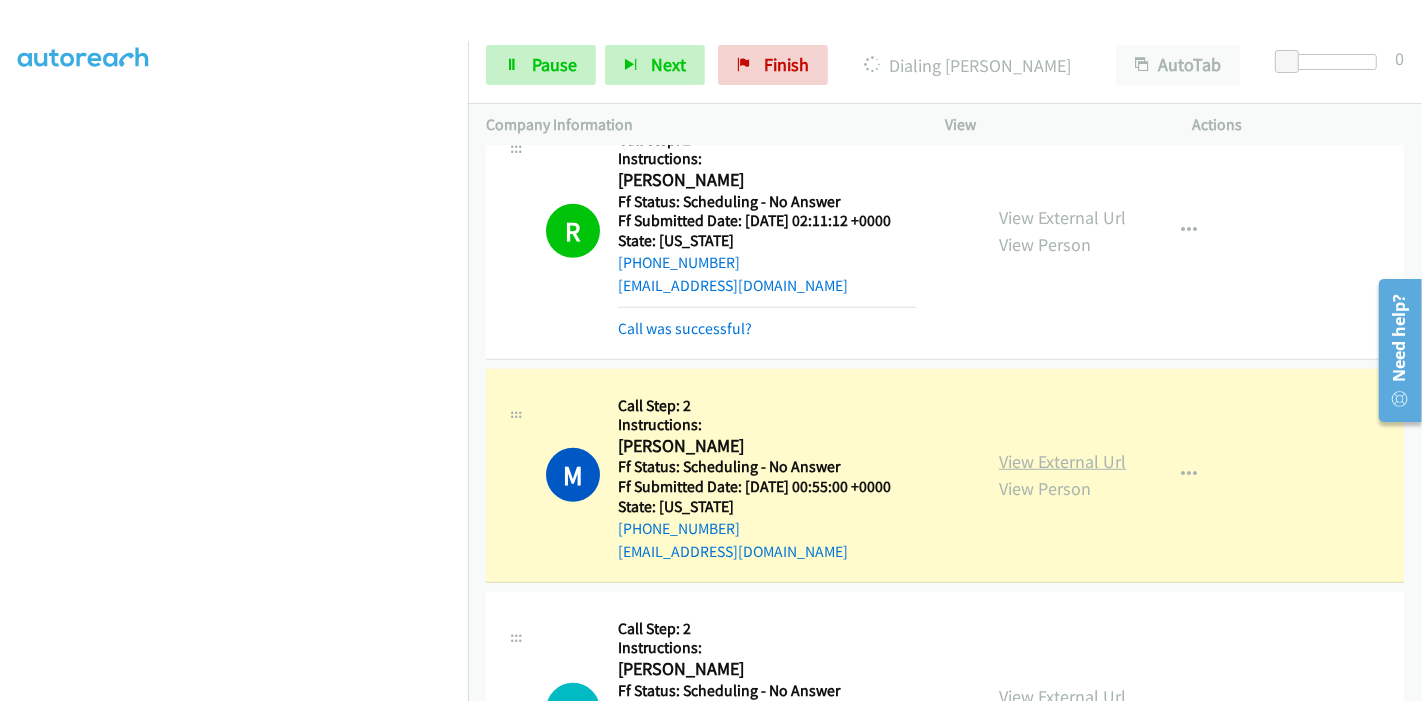 click on "View External Url" at bounding box center (1062, 461) 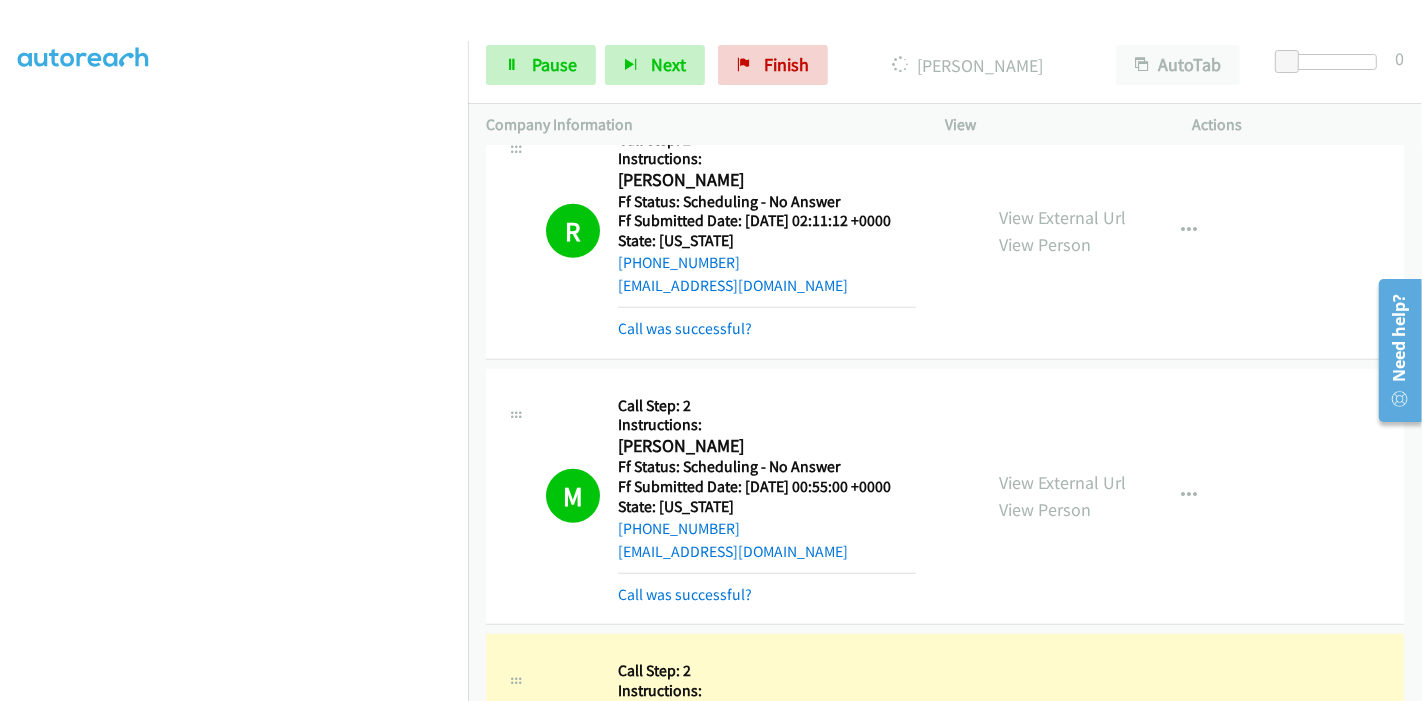 scroll, scrollTop: 1444, scrollLeft: 0, axis: vertical 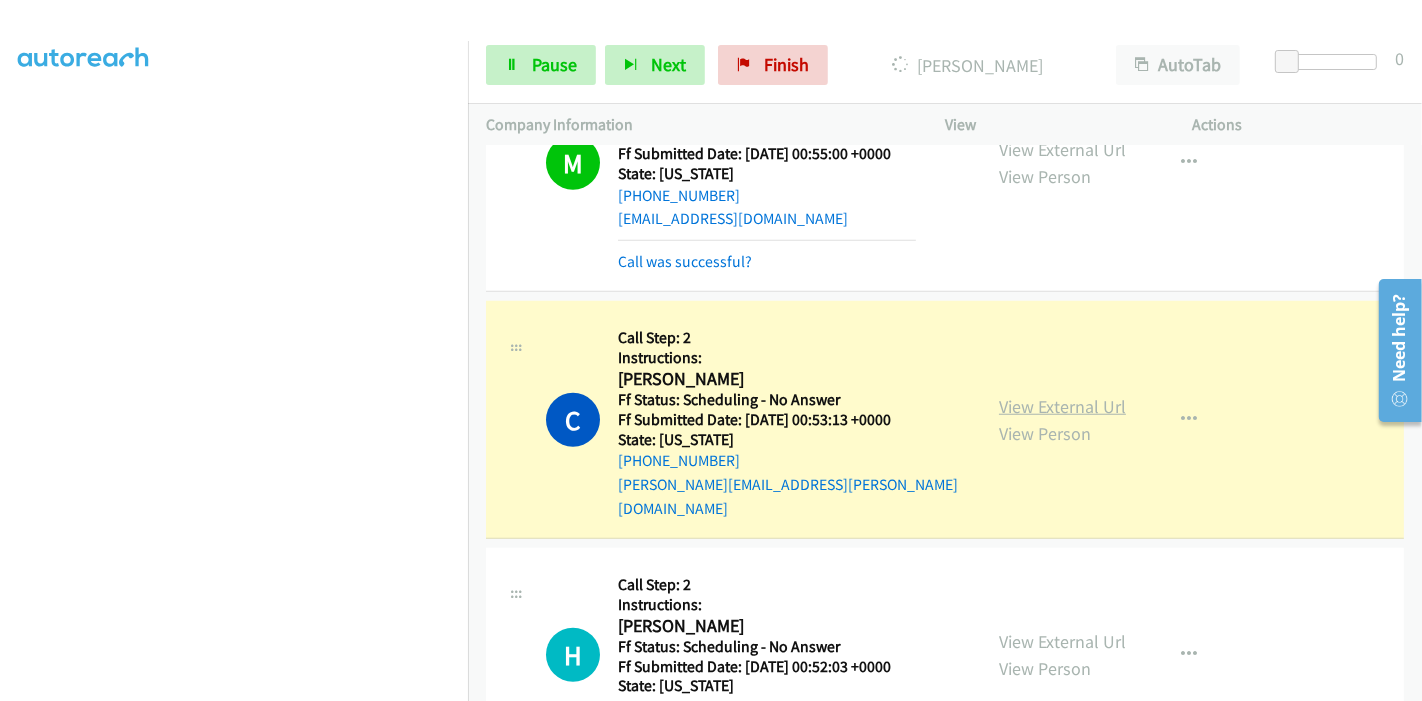 click on "View External Url" at bounding box center [1062, 406] 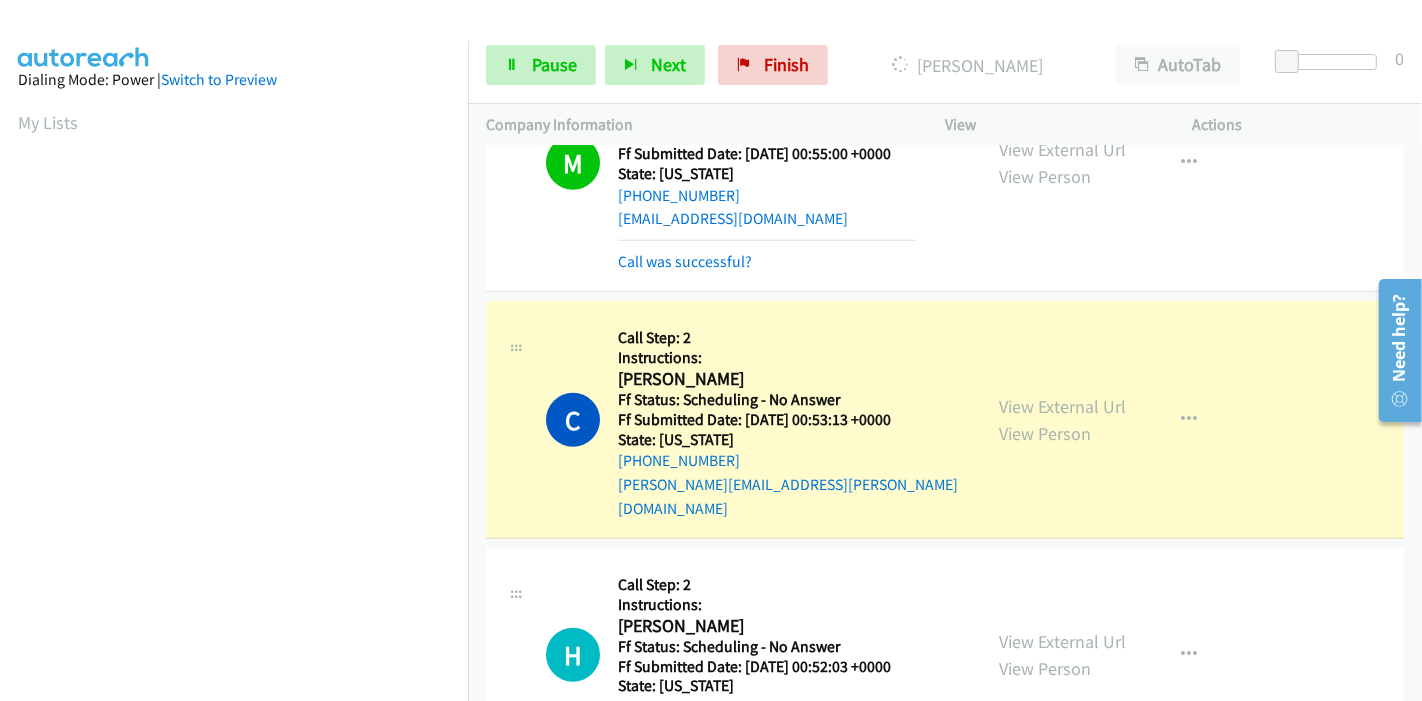 scroll, scrollTop: 422, scrollLeft: 0, axis: vertical 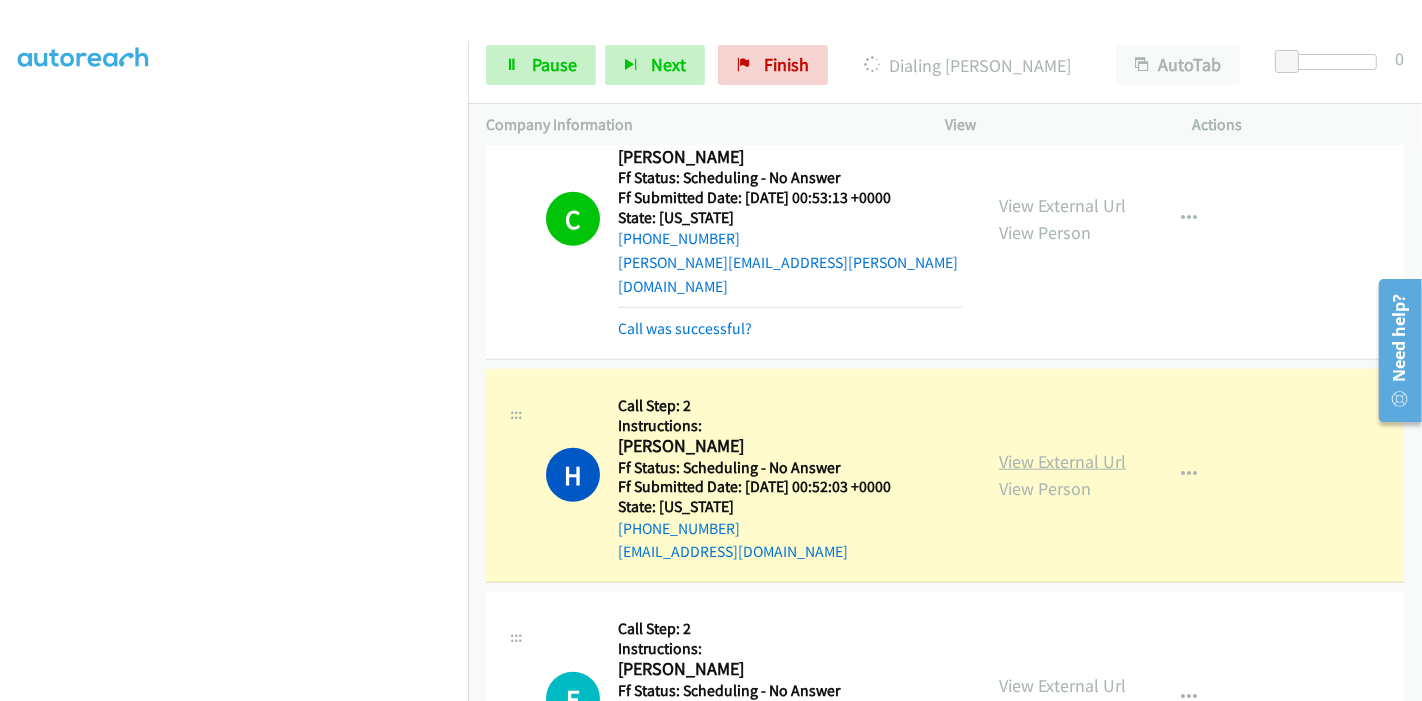 click on "View External Url" at bounding box center [1062, 461] 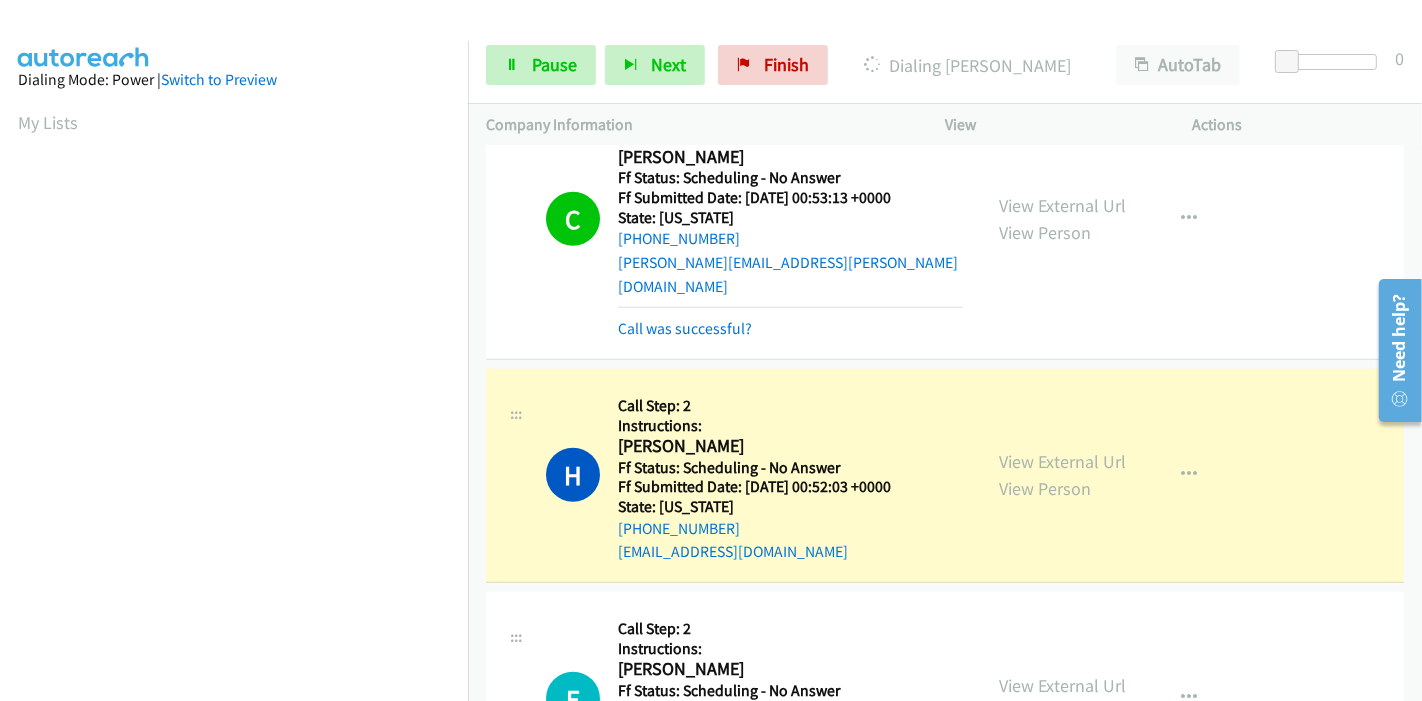 scroll, scrollTop: 422, scrollLeft: 0, axis: vertical 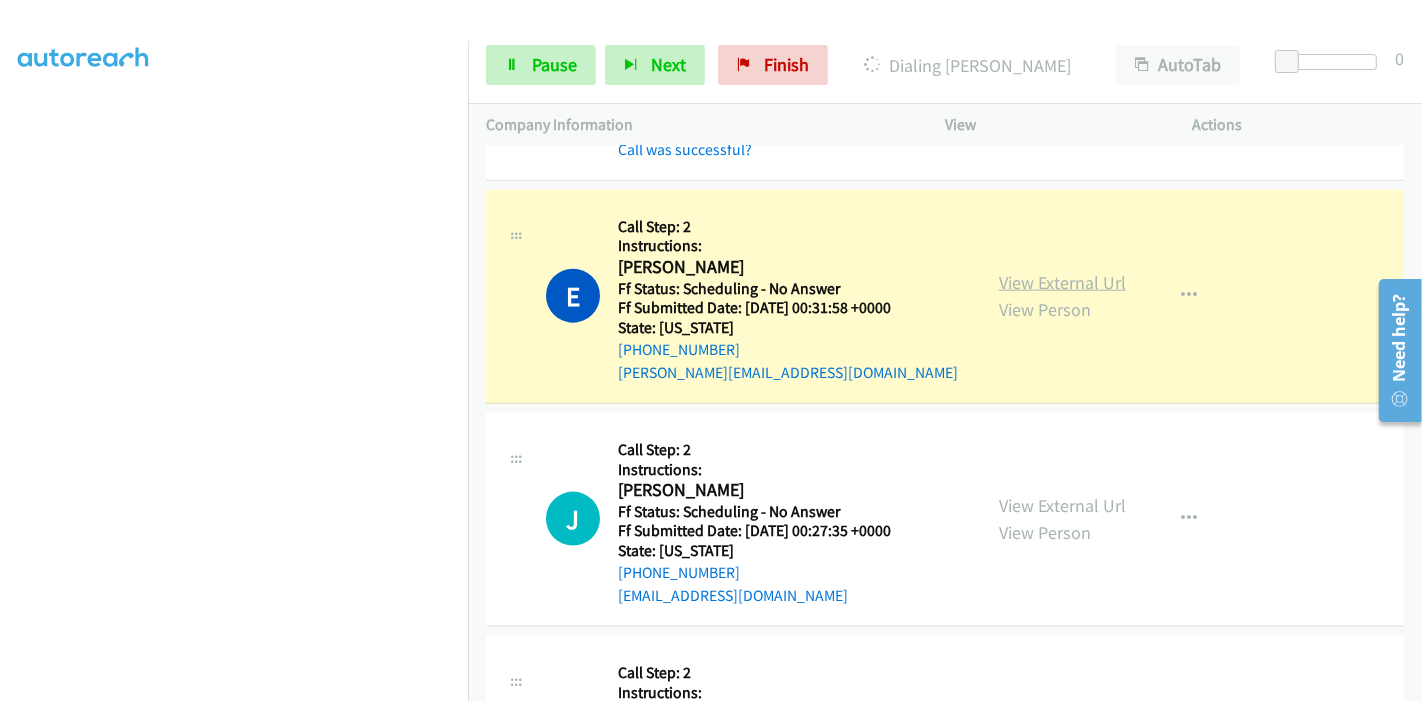 click on "View External Url" at bounding box center (1062, 282) 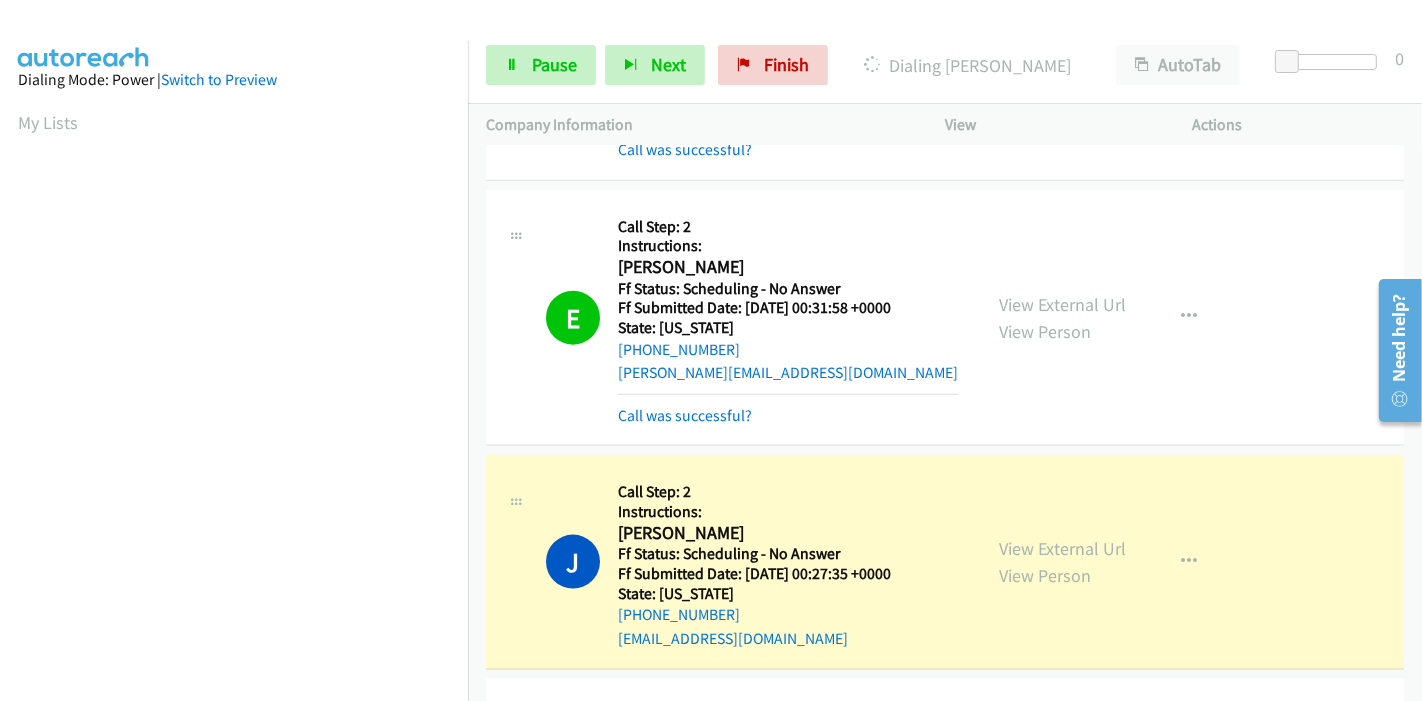 scroll, scrollTop: 422, scrollLeft: 0, axis: vertical 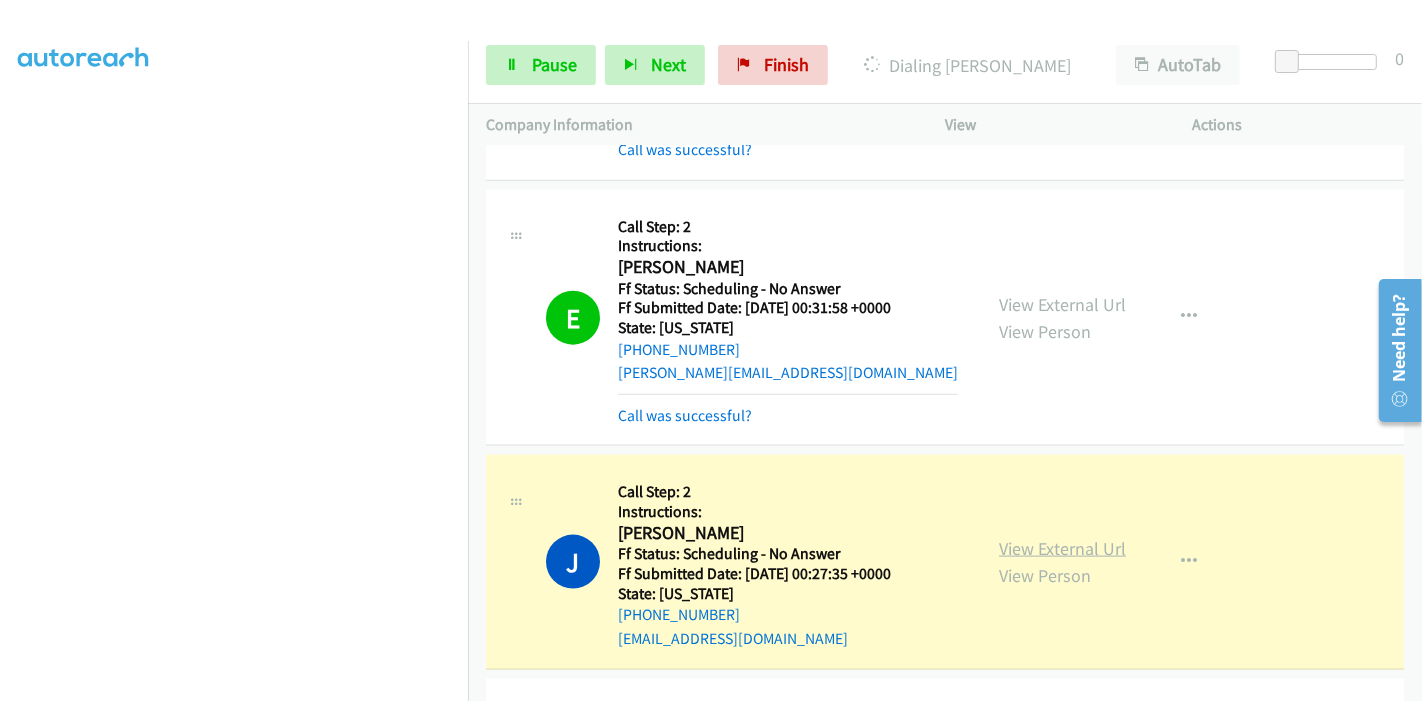 click on "View External Url" at bounding box center [1062, 548] 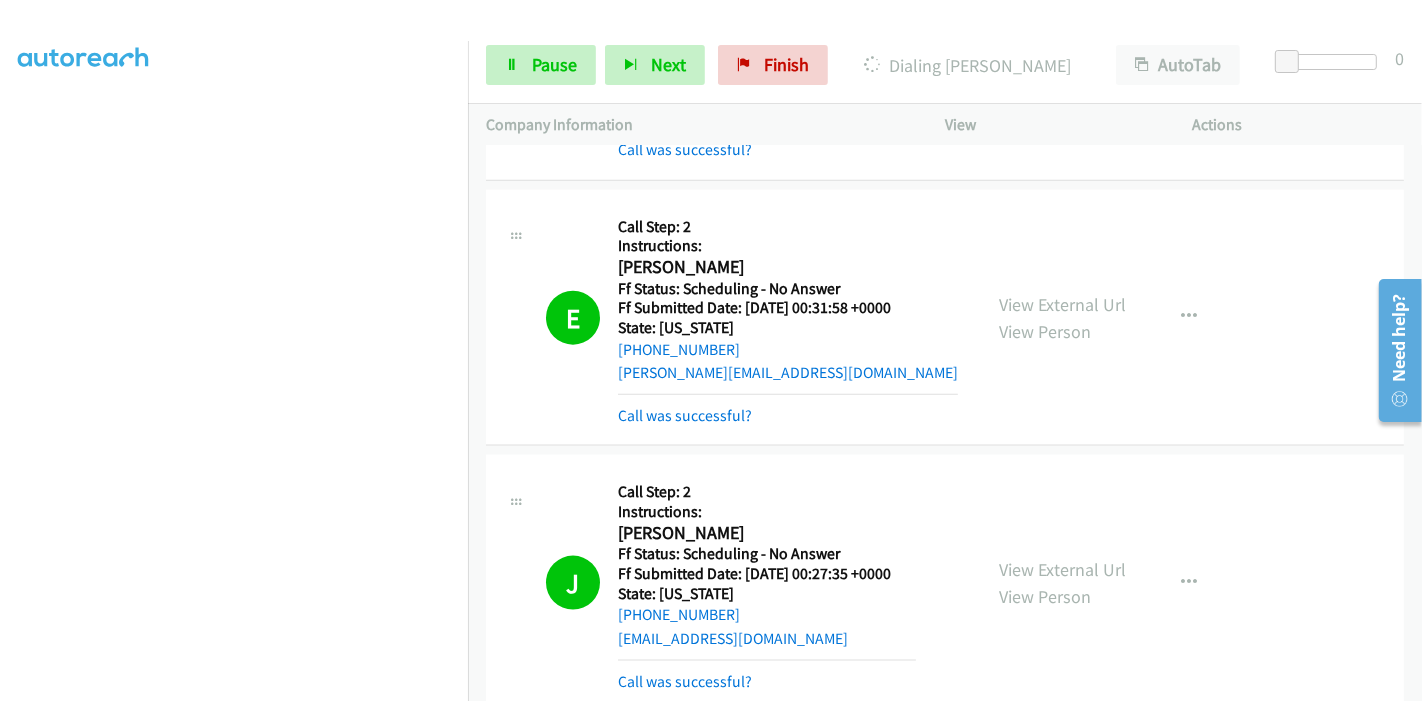 scroll, scrollTop: 0, scrollLeft: 0, axis: both 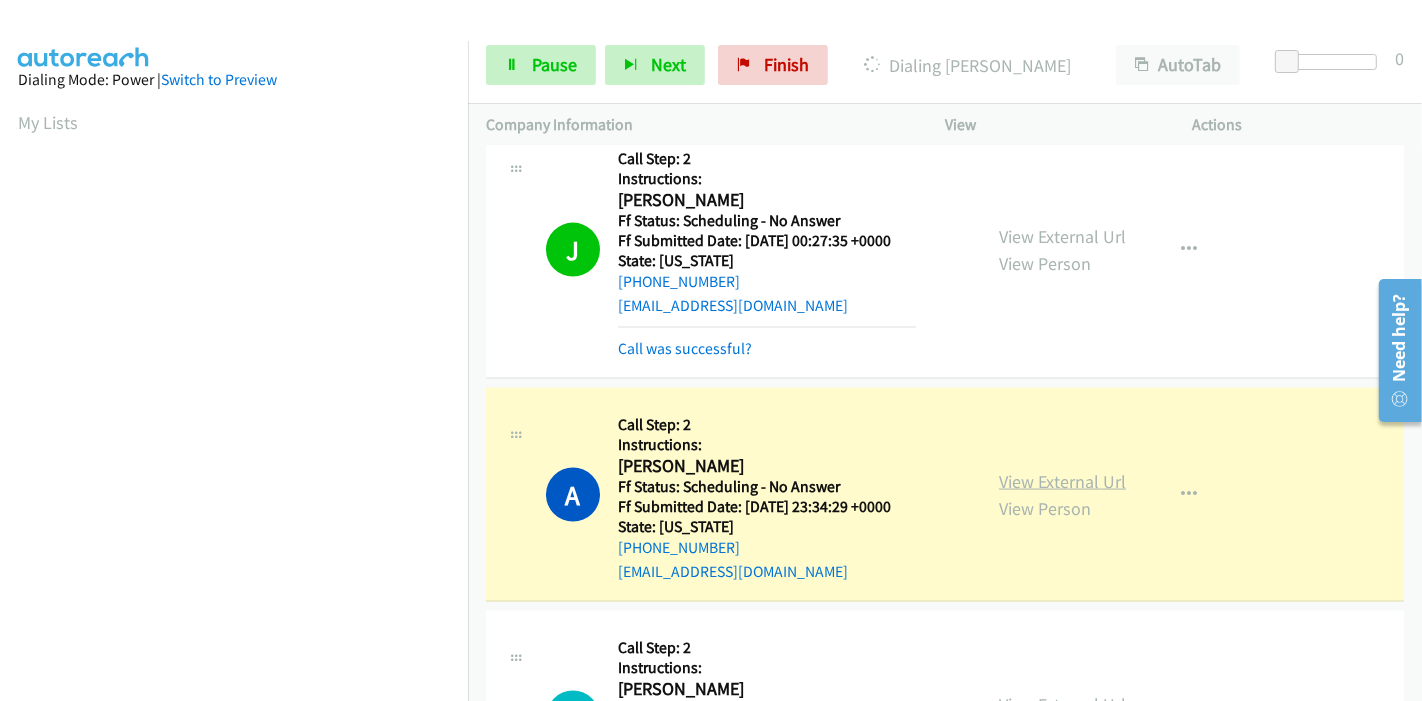 click on "View External Url" at bounding box center [1062, 481] 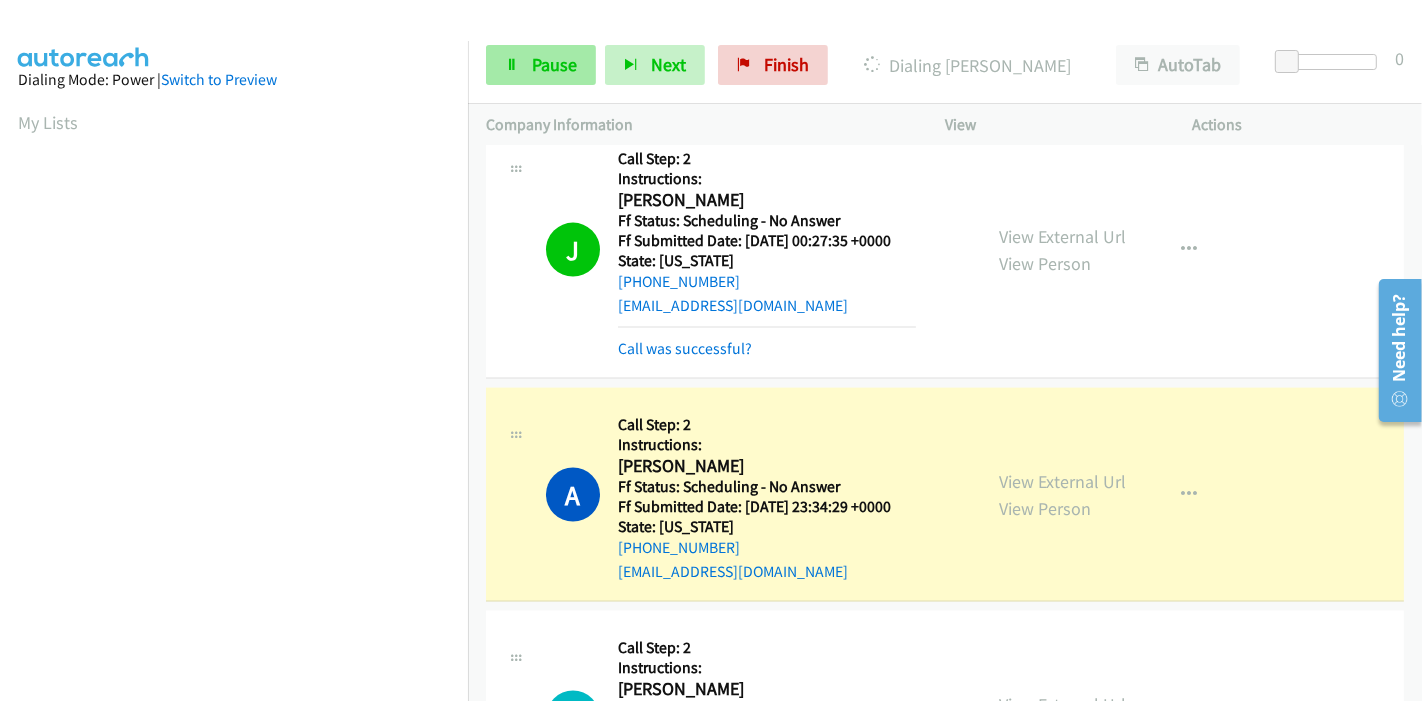 scroll, scrollTop: 422, scrollLeft: 0, axis: vertical 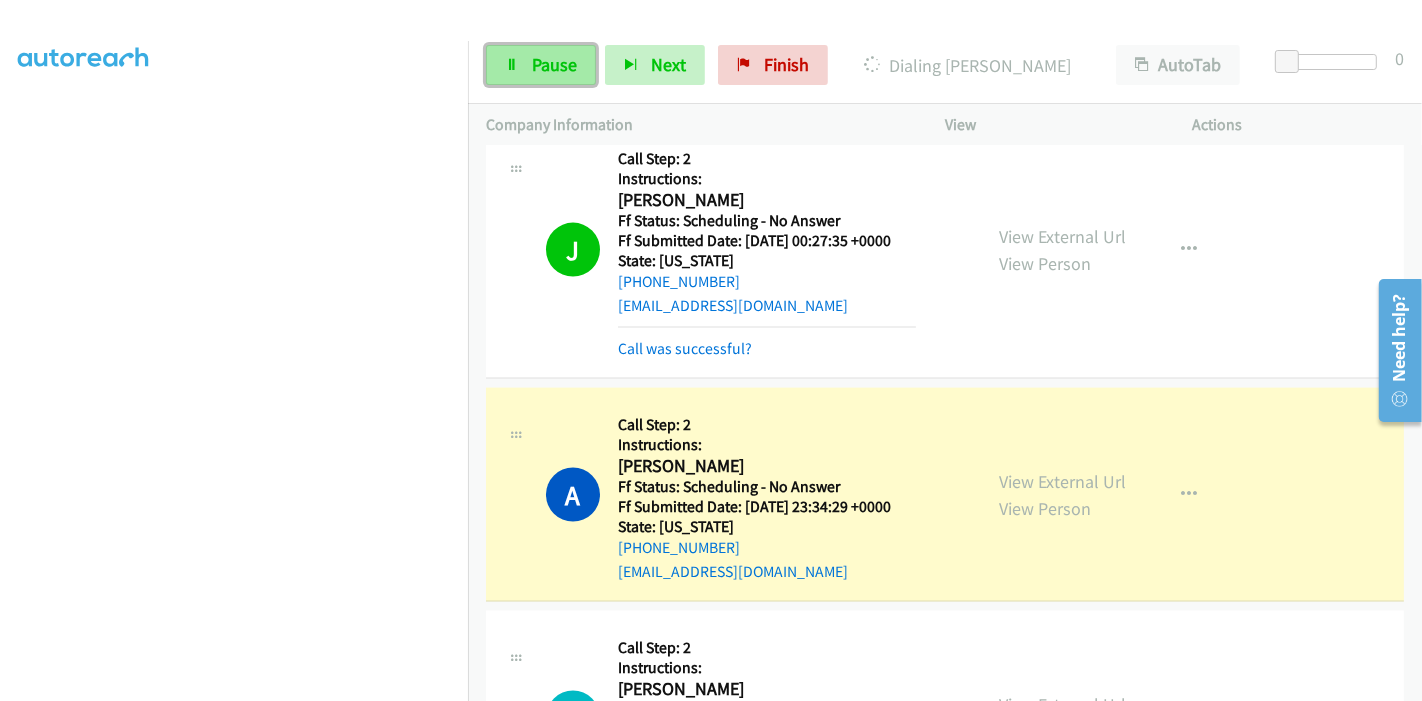 click on "Pause" at bounding box center [541, 65] 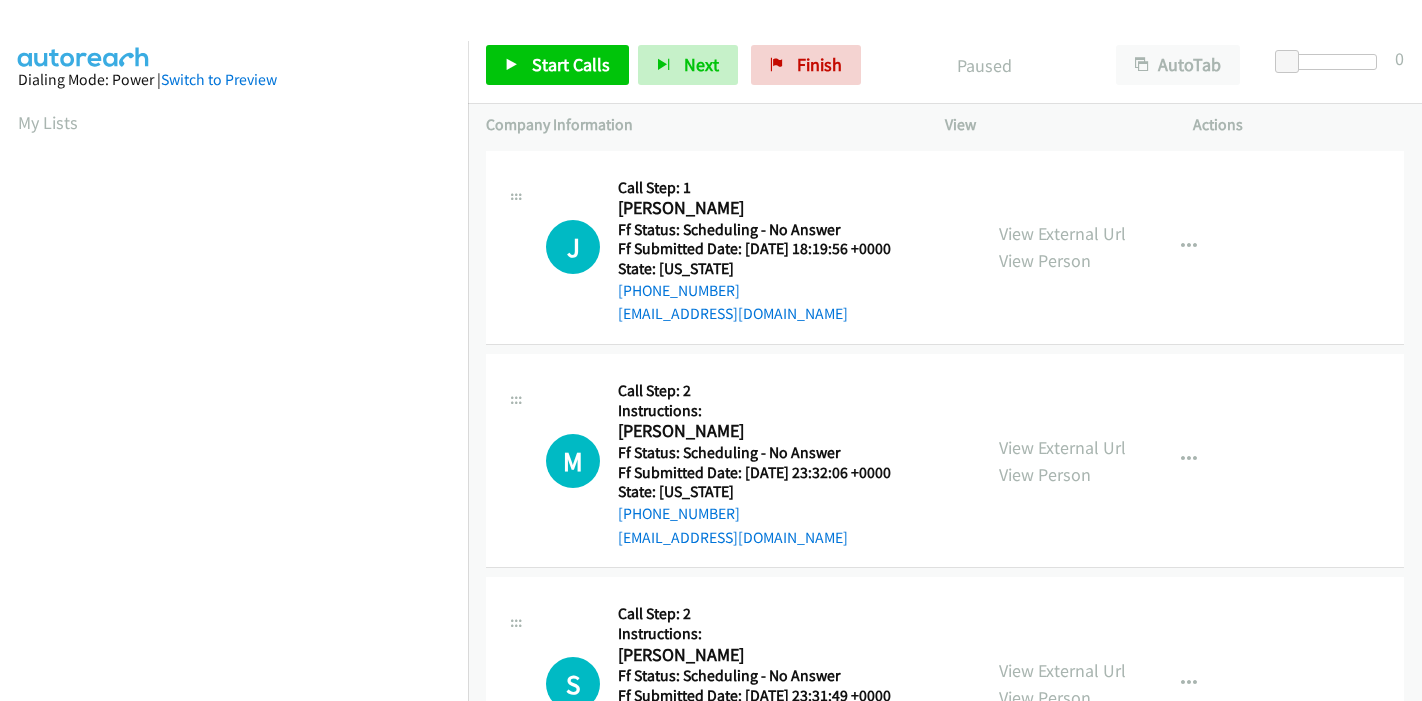 scroll, scrollTop: 0, scrollLeft: 0, axis: both 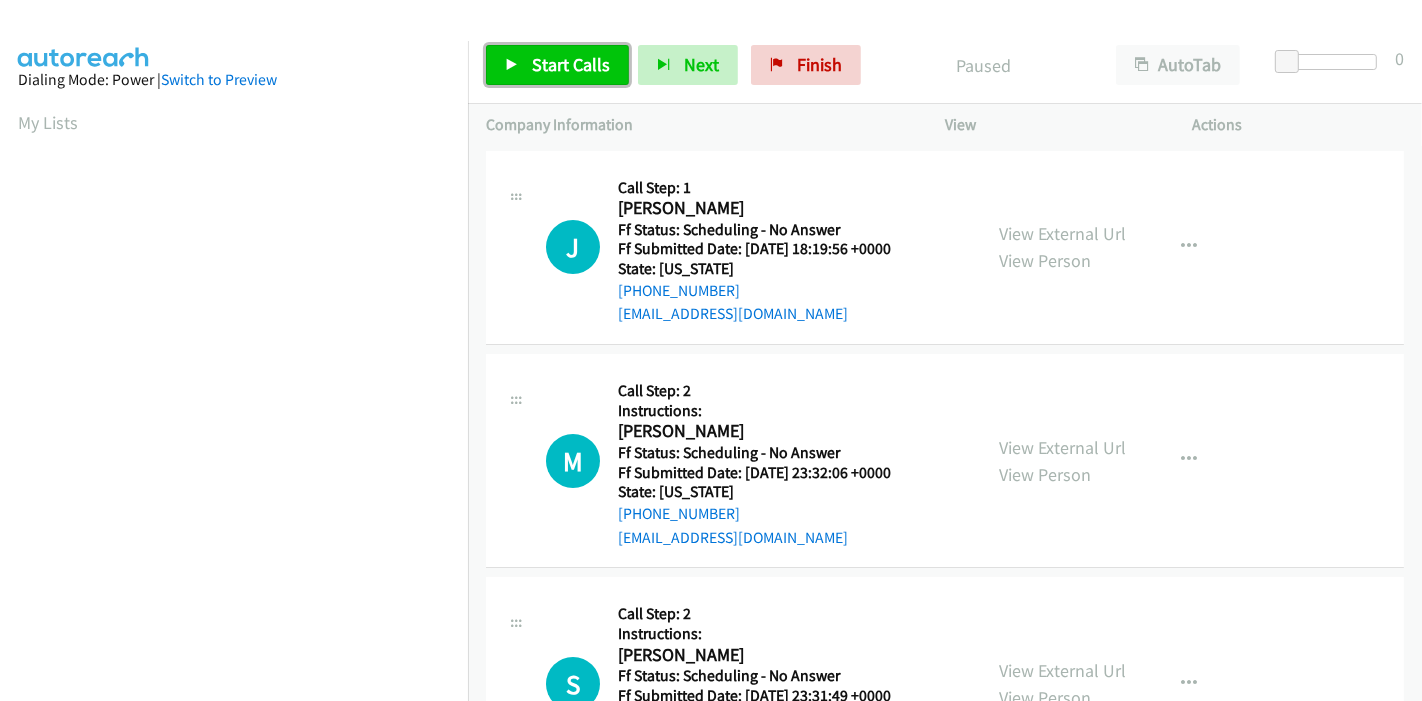 click on "Start Calls" at bounding box center [557, 65] 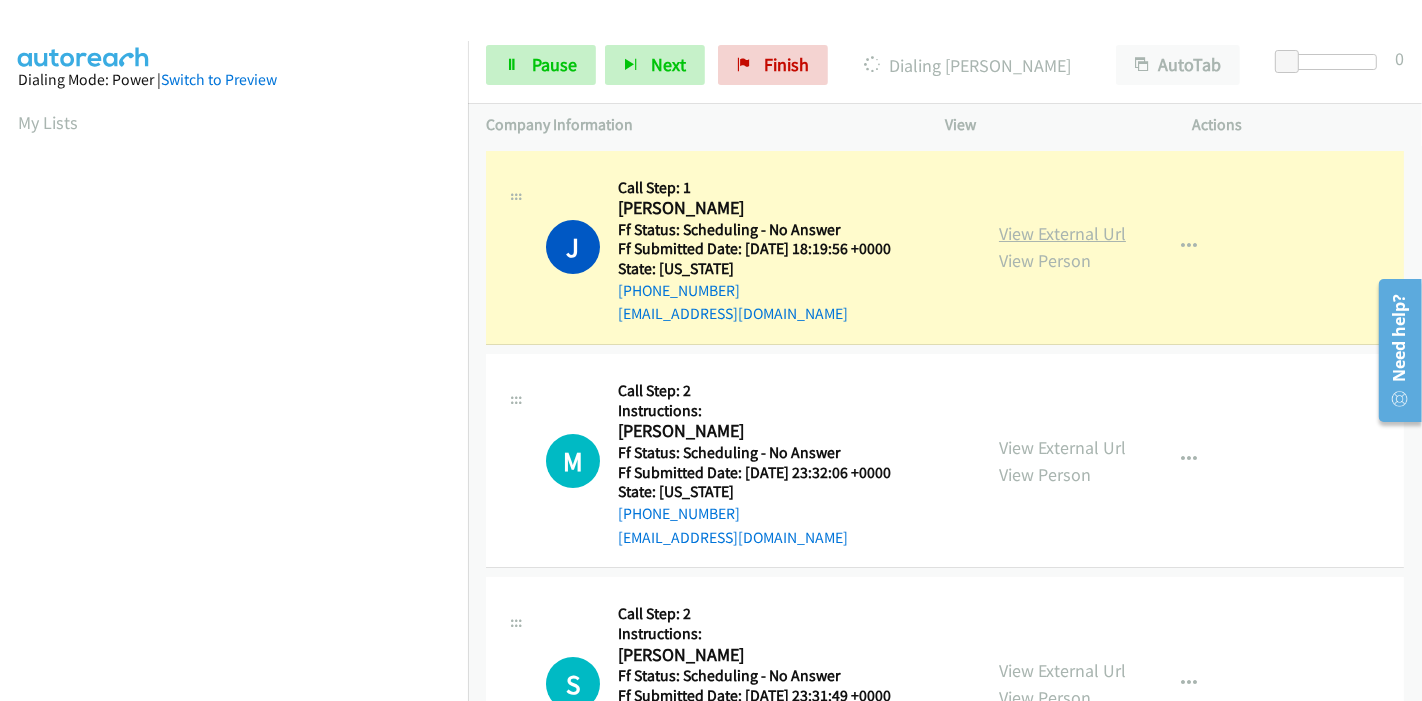 click on "View External Url" at bounding box center [1062, 233] 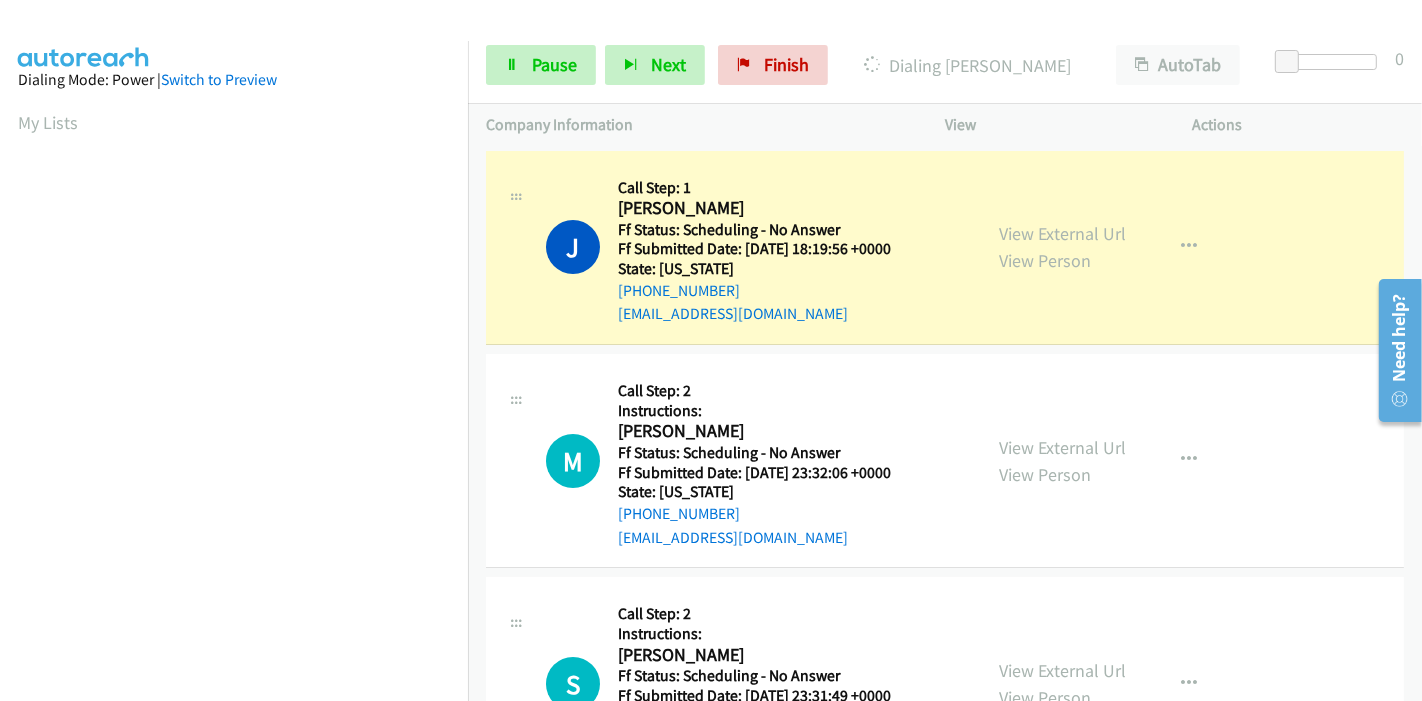 scroll, scrollTop: 422, scrollLeft: 0, axis: vertical 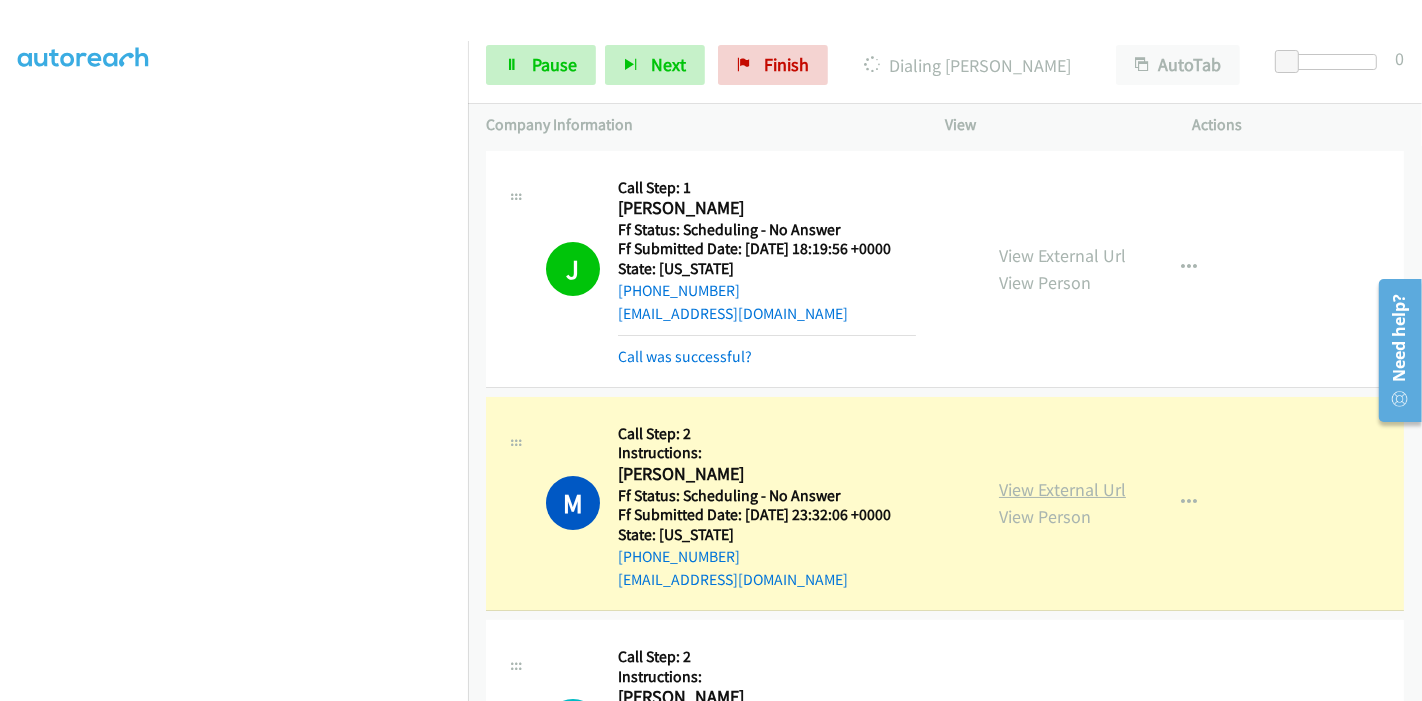 click on "View External Url" at bounding box center (1062, 489) 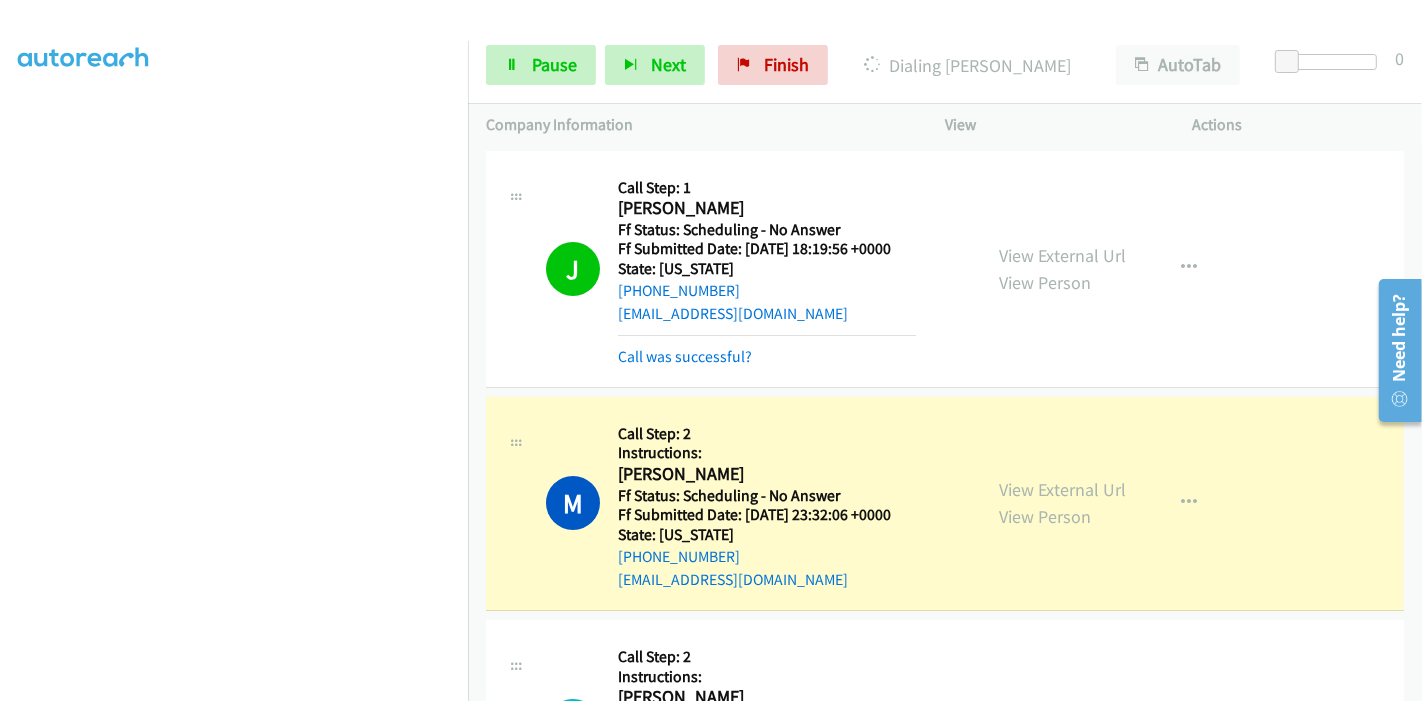 scroll, scrollTop: 311, scrollLeft: 0, axis: vertical 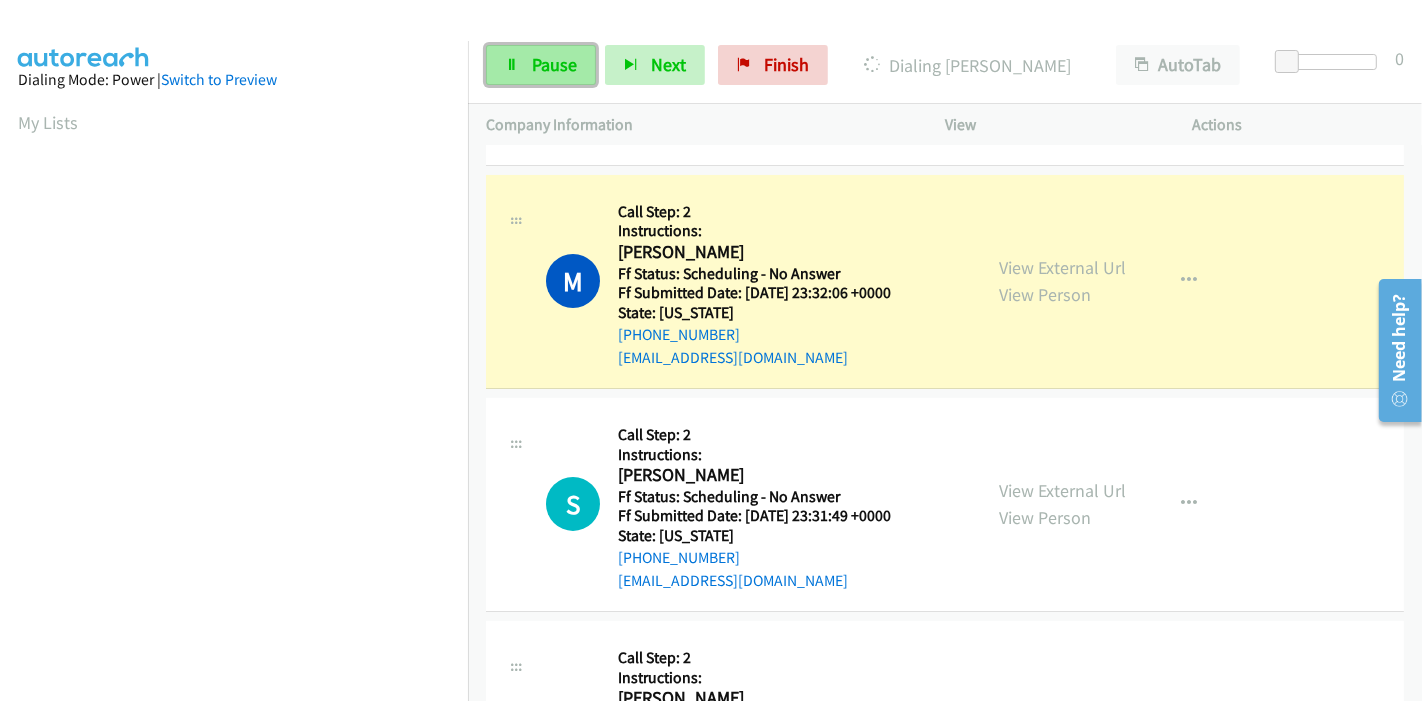 click on "Pause" at bounding box center (541, 65) 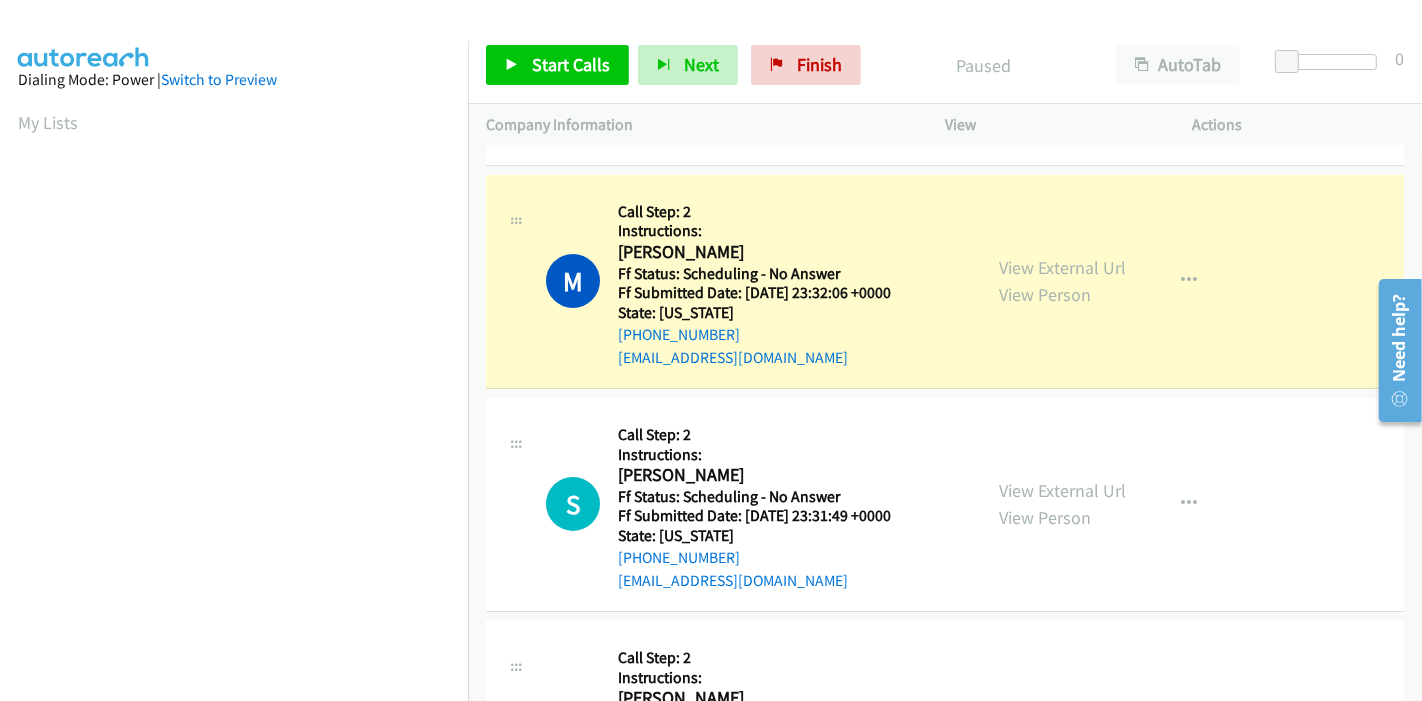 scroll, scrollTop: 422, scrollLeft: 0, axis: vertical 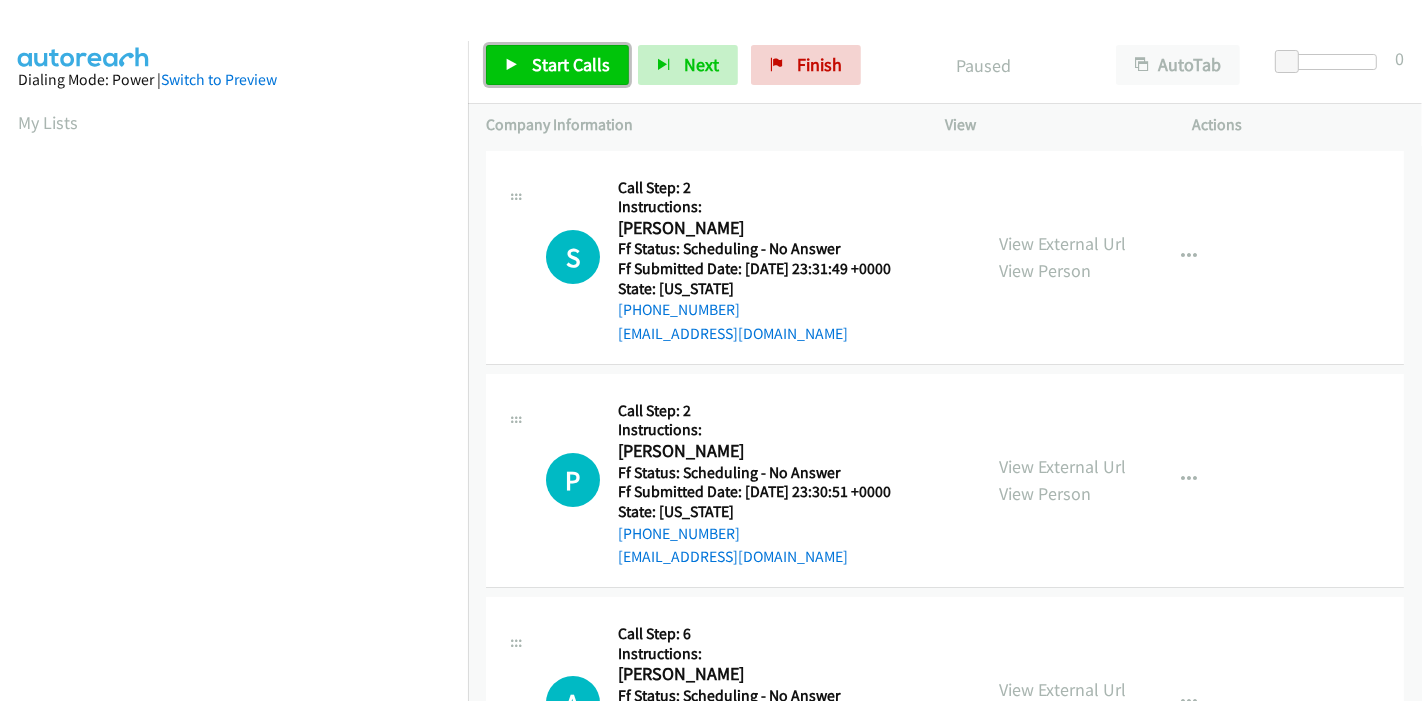 click on "Start Calls" at bounding box center [571, 64] 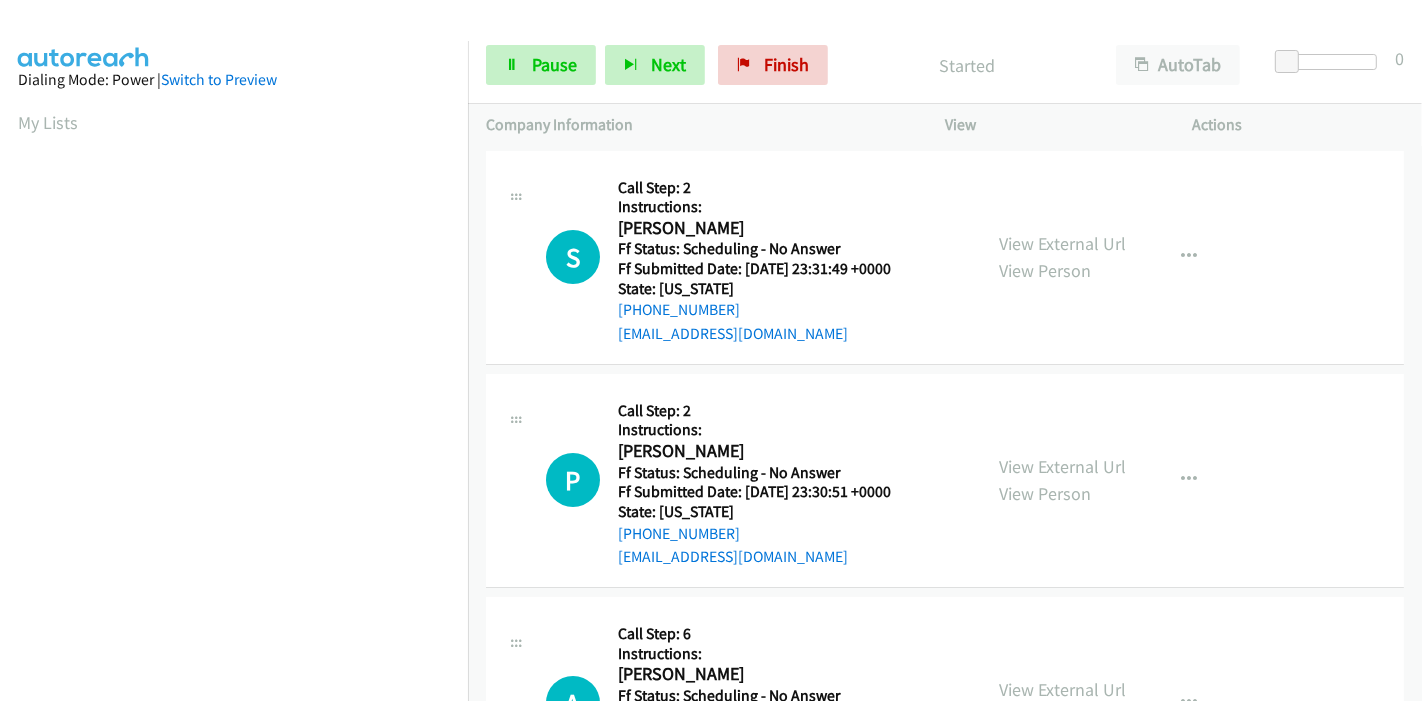 scroll, scrollTop: 0, scrollLeft: 0, axis: both 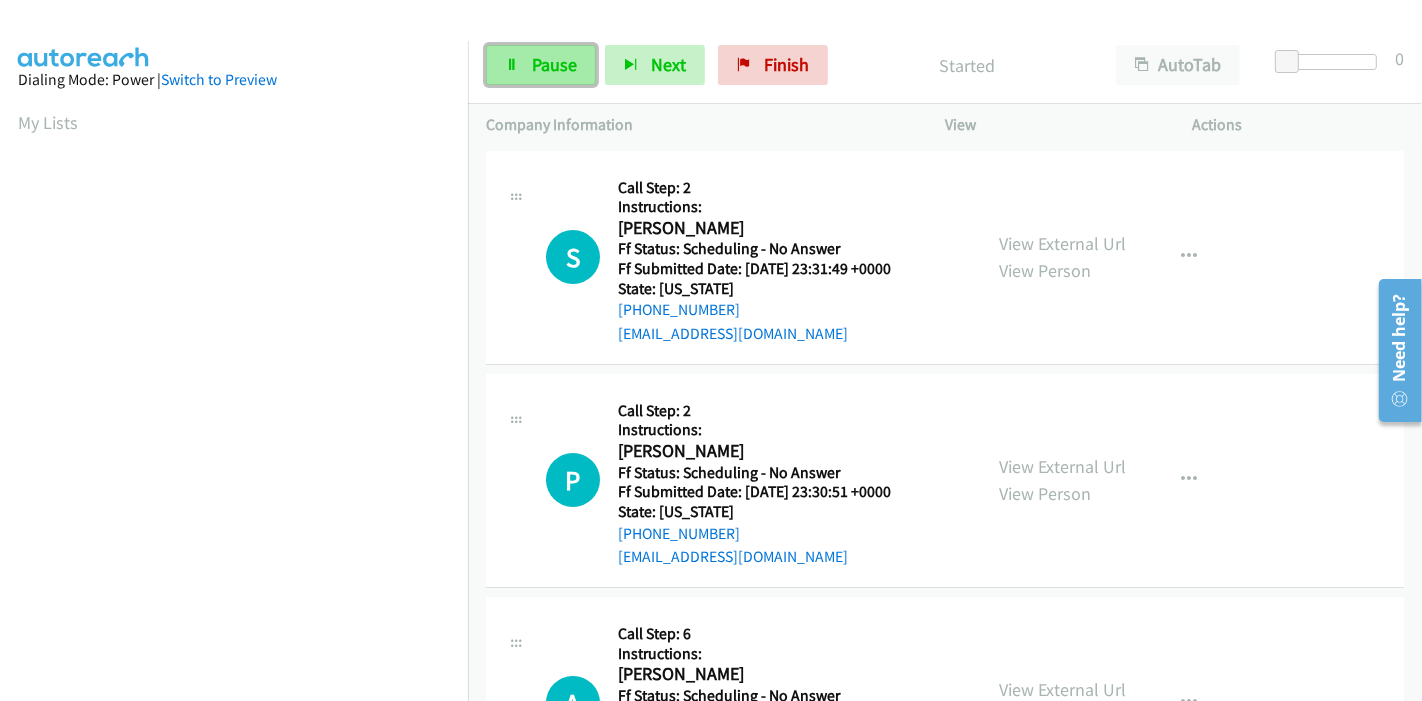 click on "Pause" at bounding box center (554, 64) 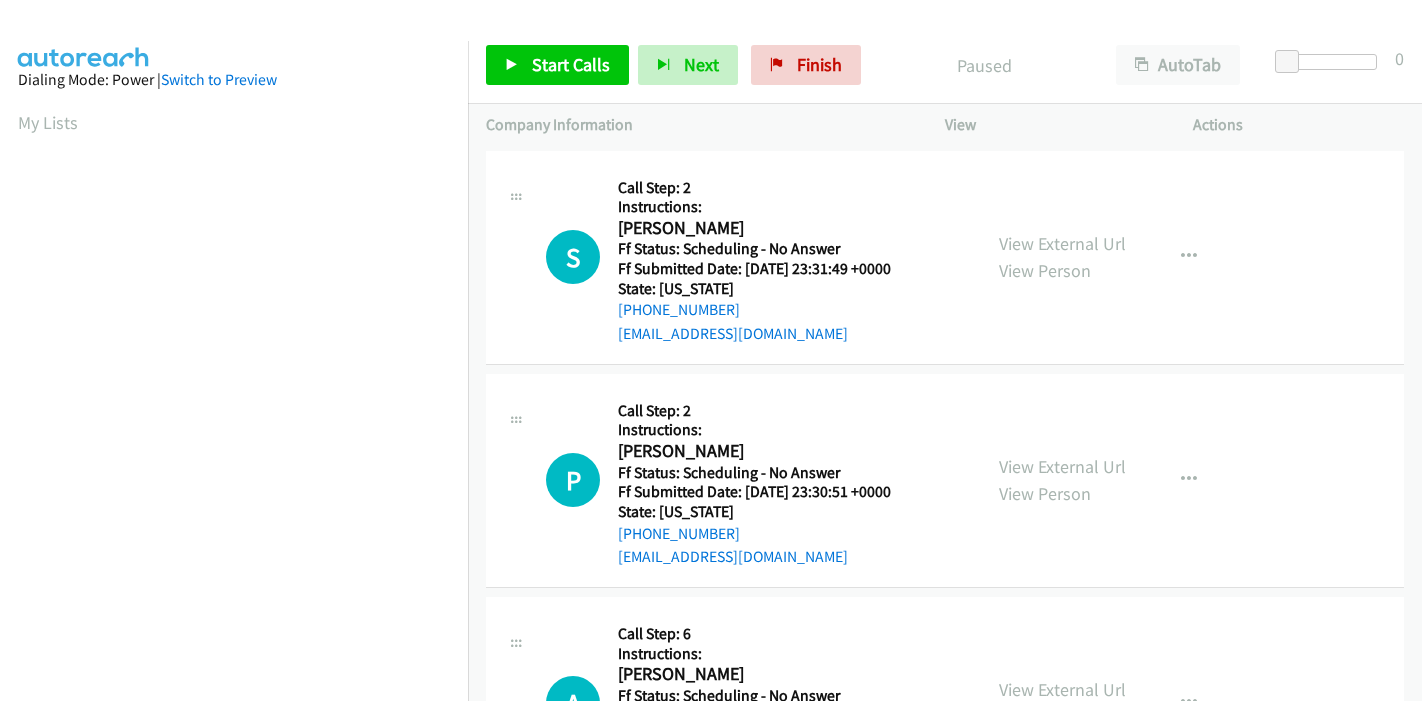 scroll, scrollTop: 0, scrollLeft: 0, axis: both 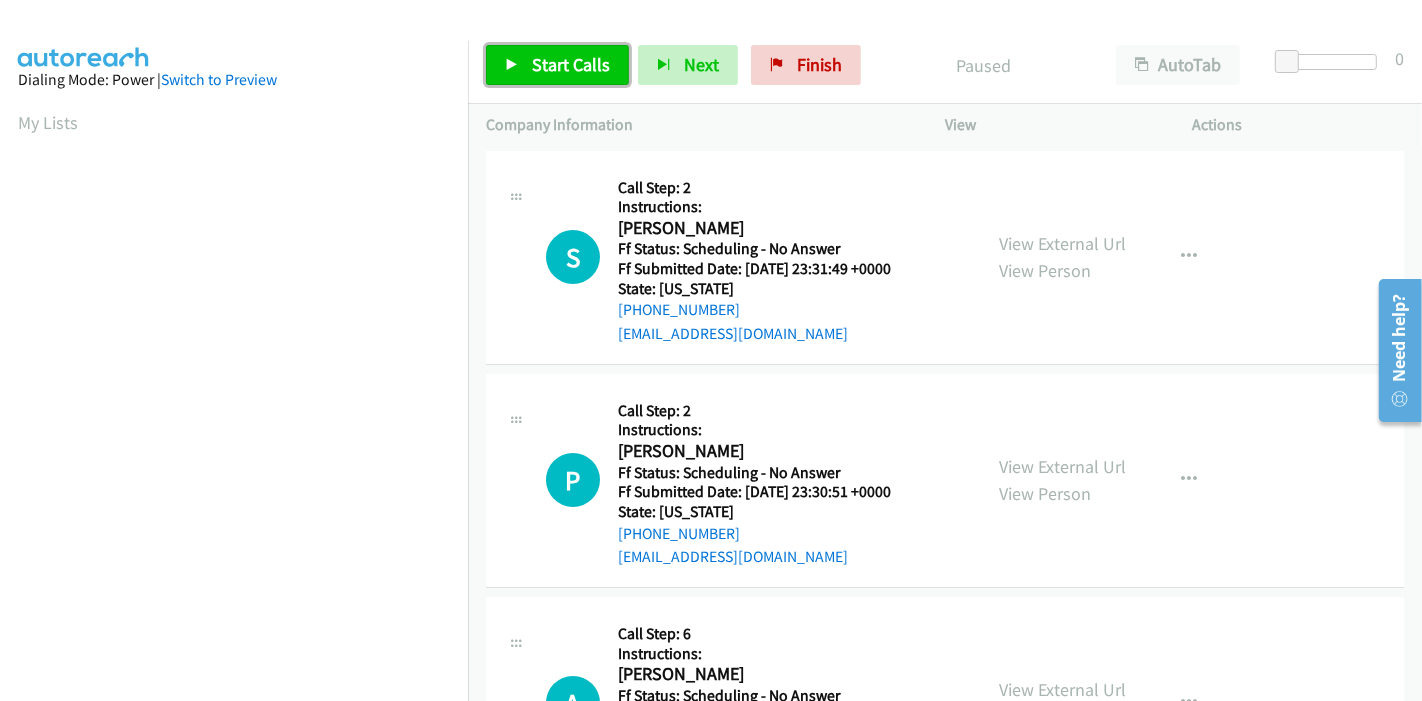click at bounding box center (512, 66) 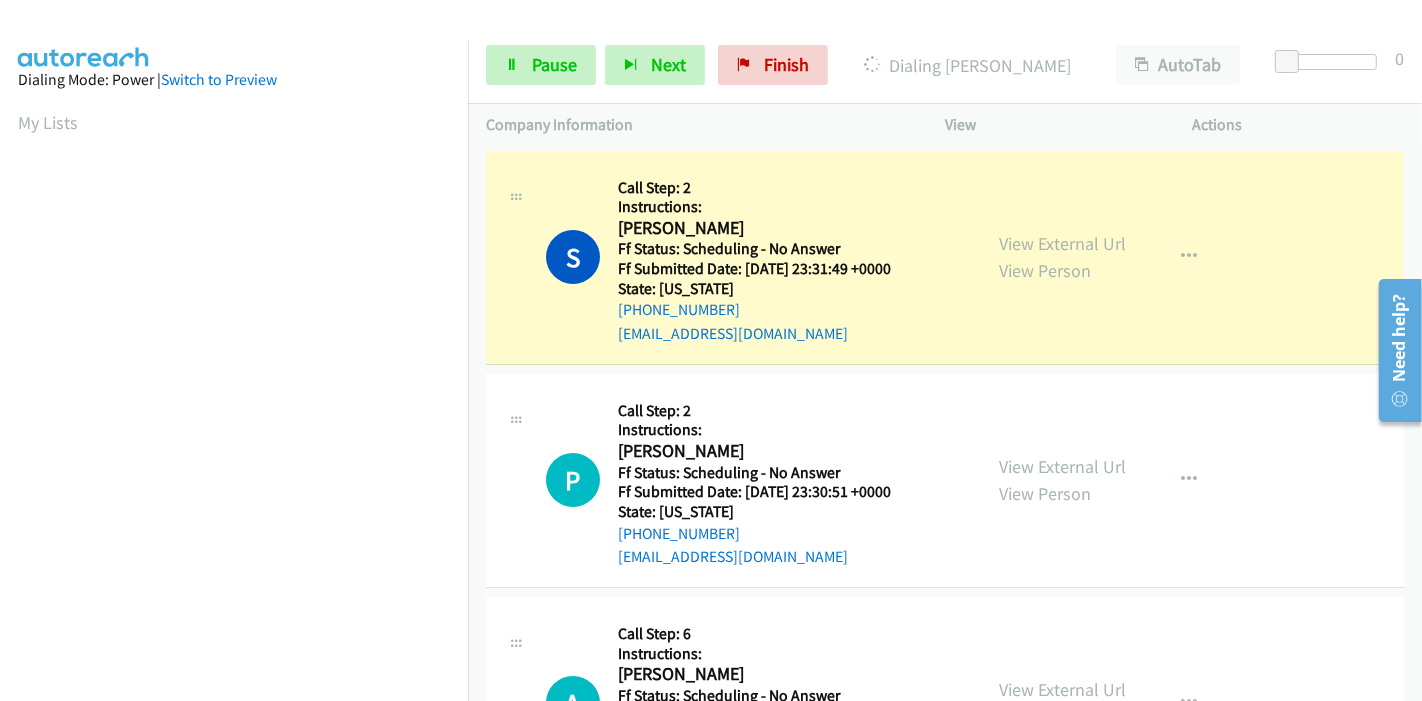 scroll, scrollTop: 422, scrollLeft: 0, axis: vertical 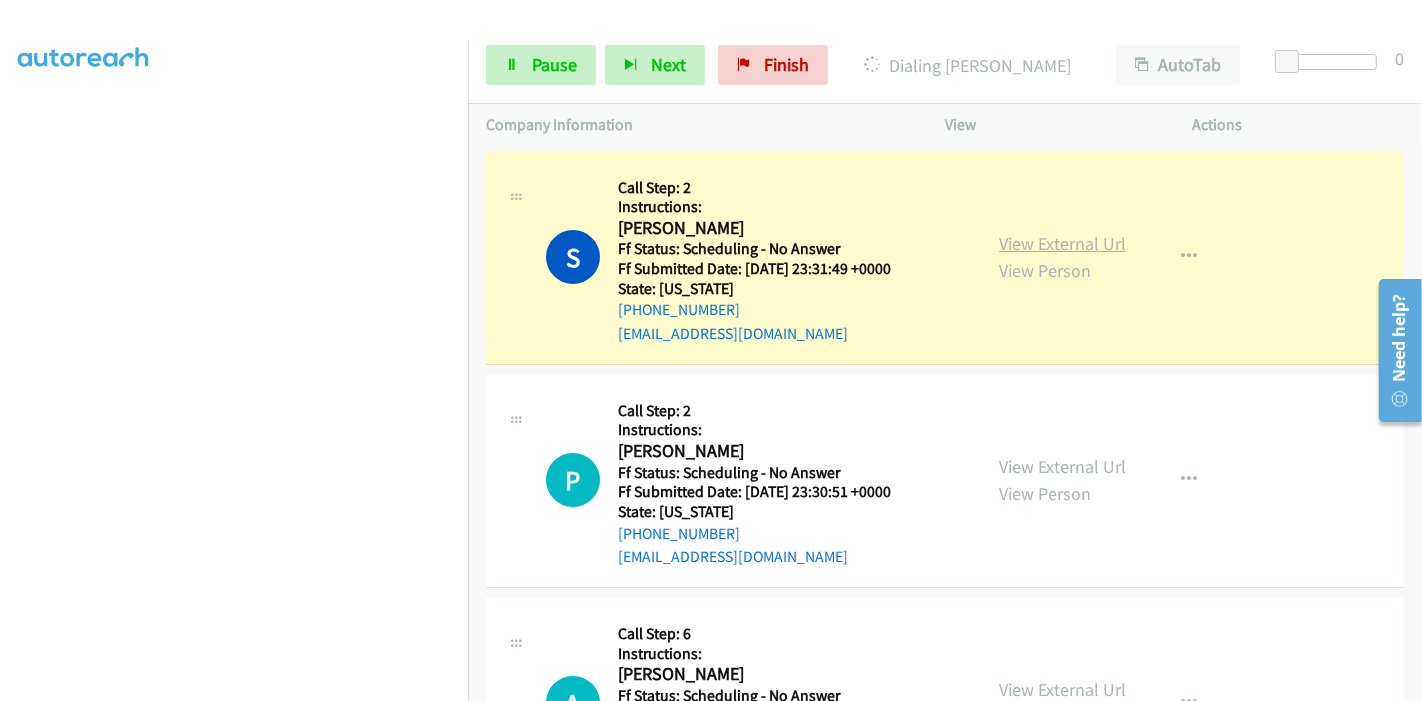 click on "View External Url" at bounding box center [1062, 243] 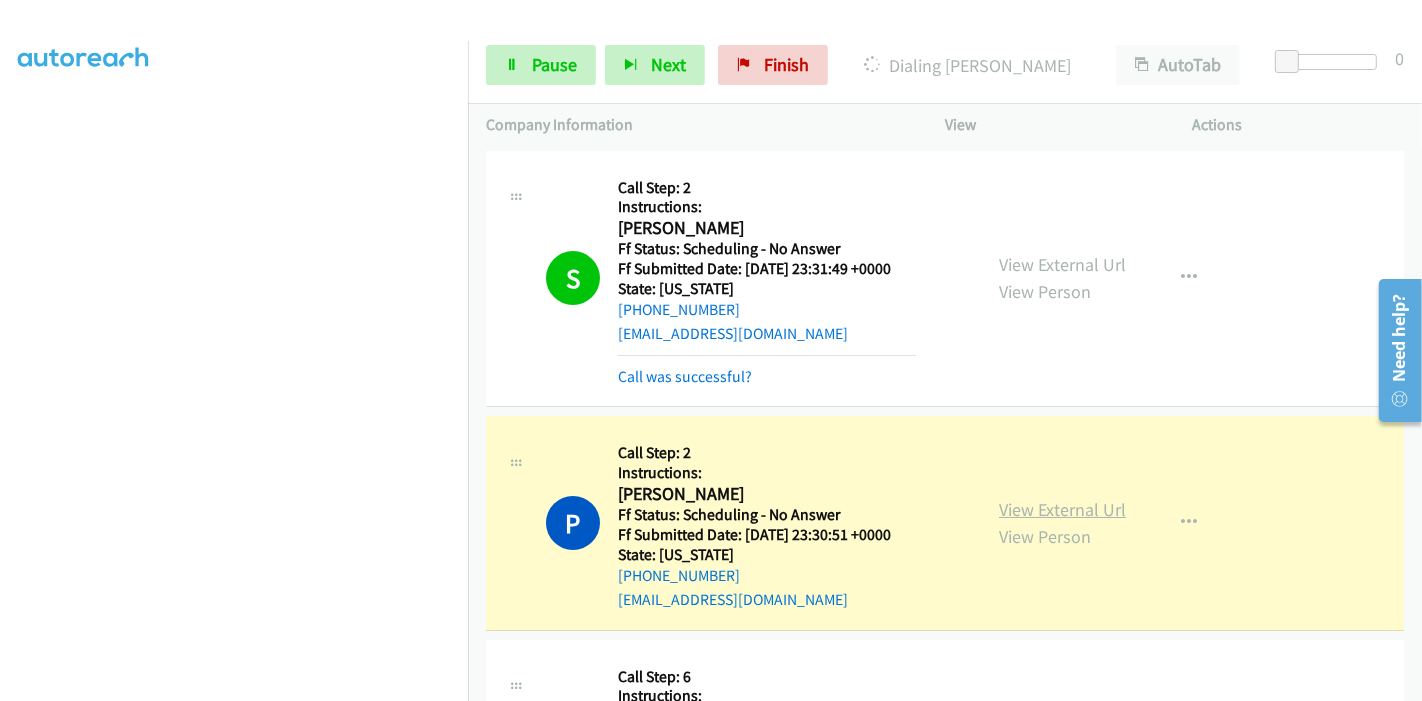 click on "View External Url" at bounding box center [1062, 509] 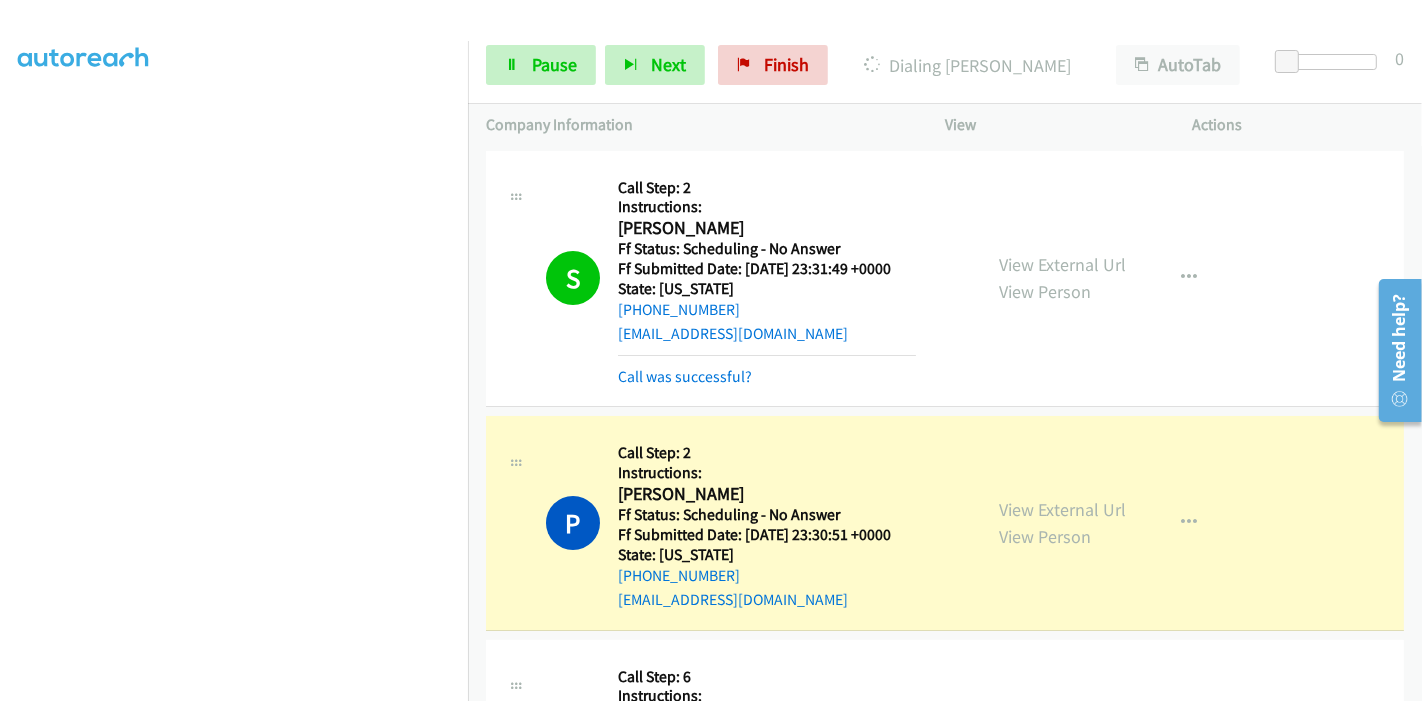 scroll, scrollTop: 0, scrollLeft: 0, axis: both 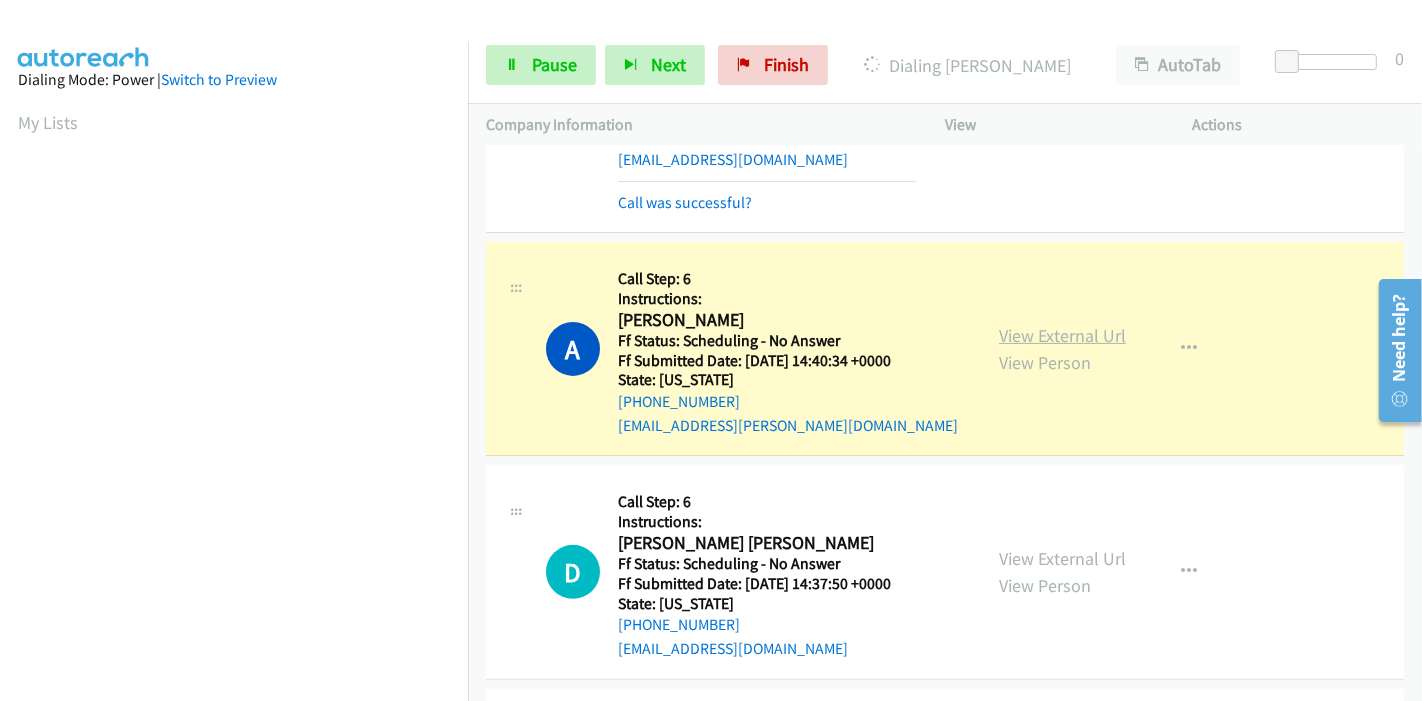 click on "View External Url" at bounding box center [1062, 335] 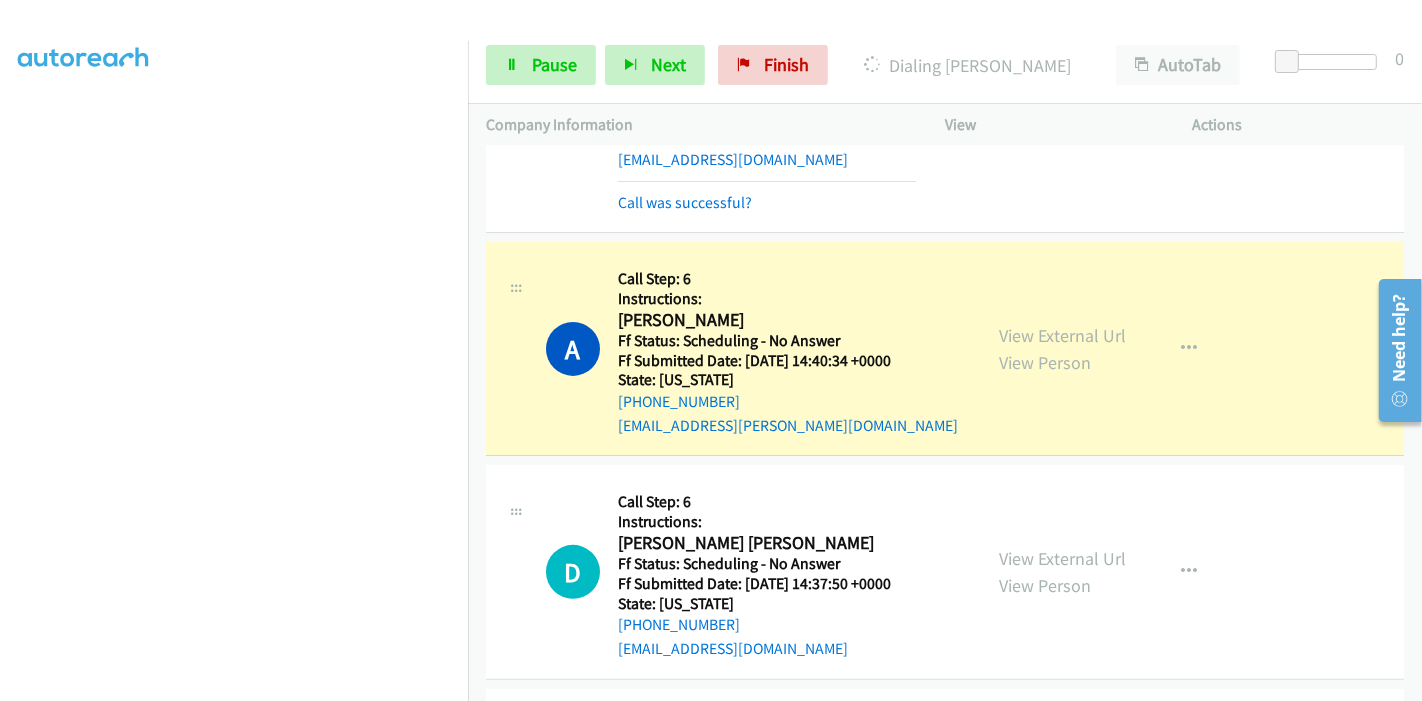 scroll, scrollTop: 422, scrollLeft: 0, axis: vertical 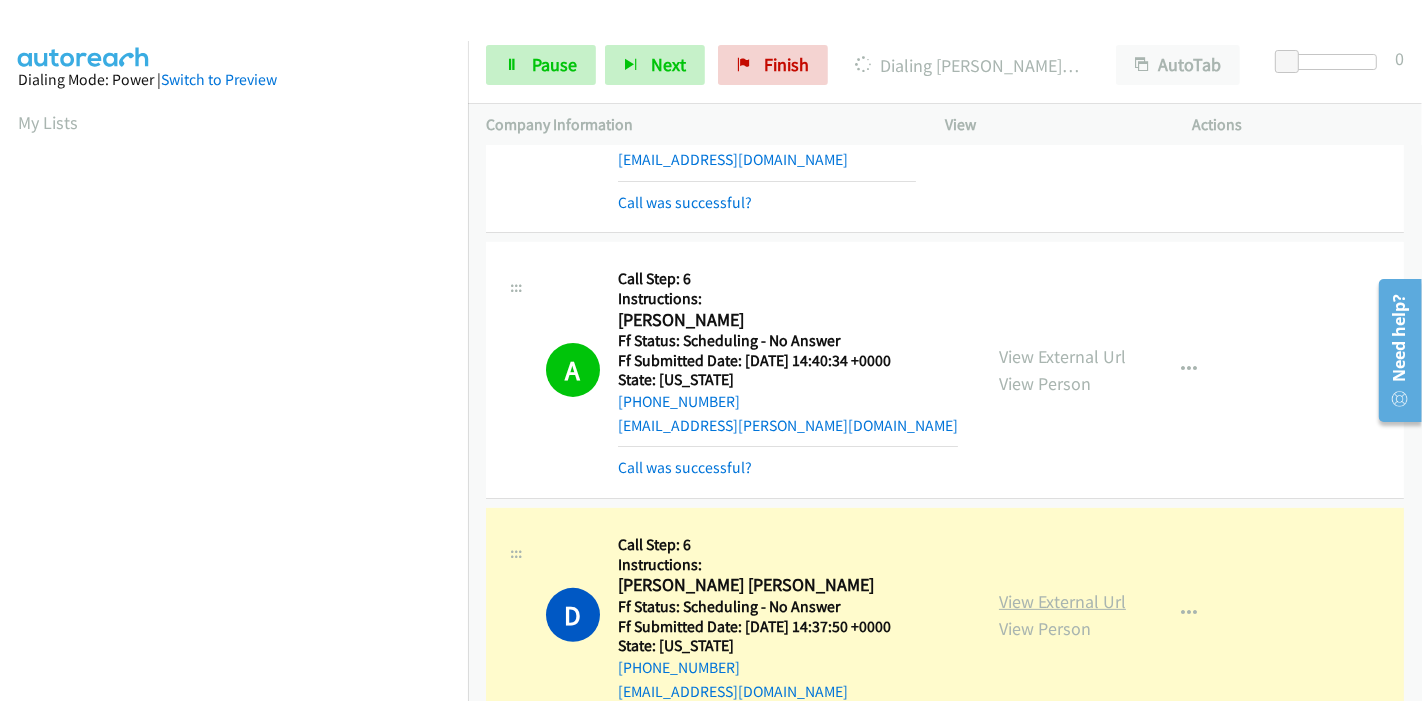 click on "View External Url" at bounding box center [1062, 601] 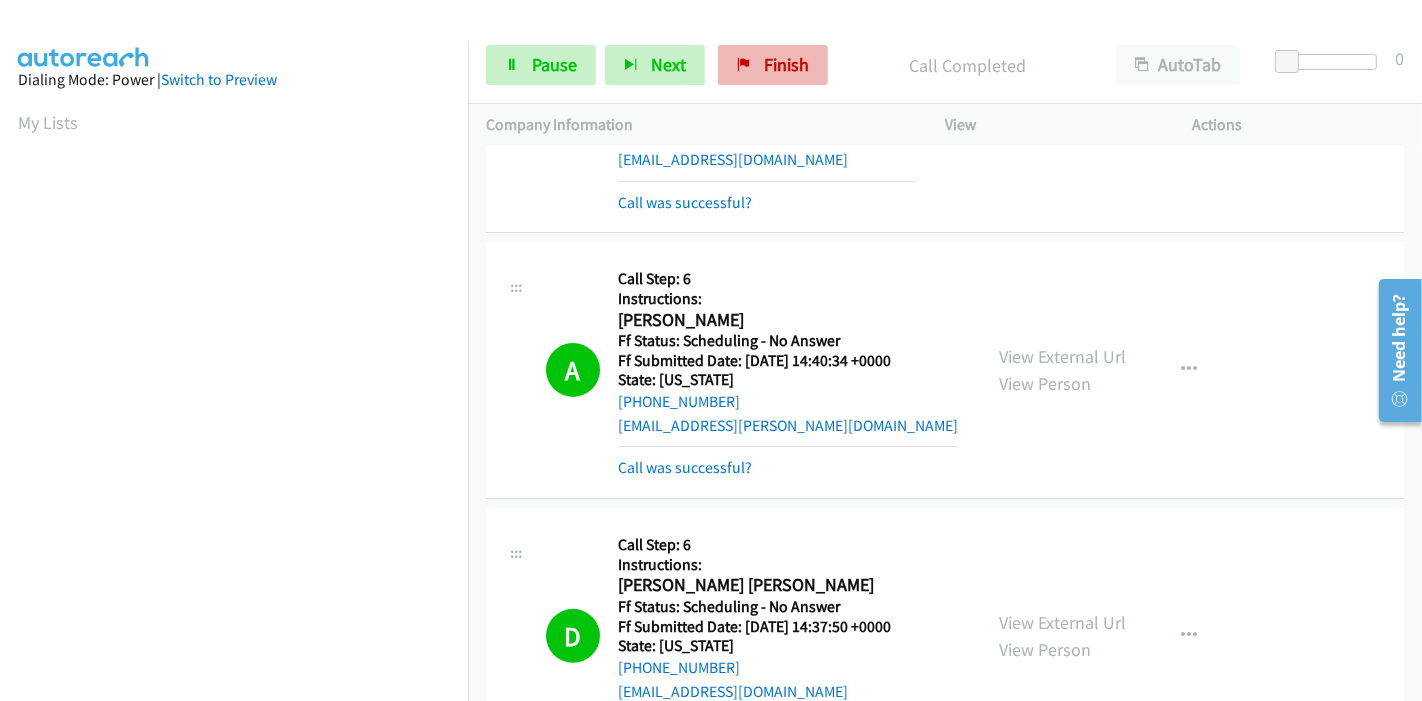scroll, scrollTop: 422, scrollLeft: 0, axis: vertical 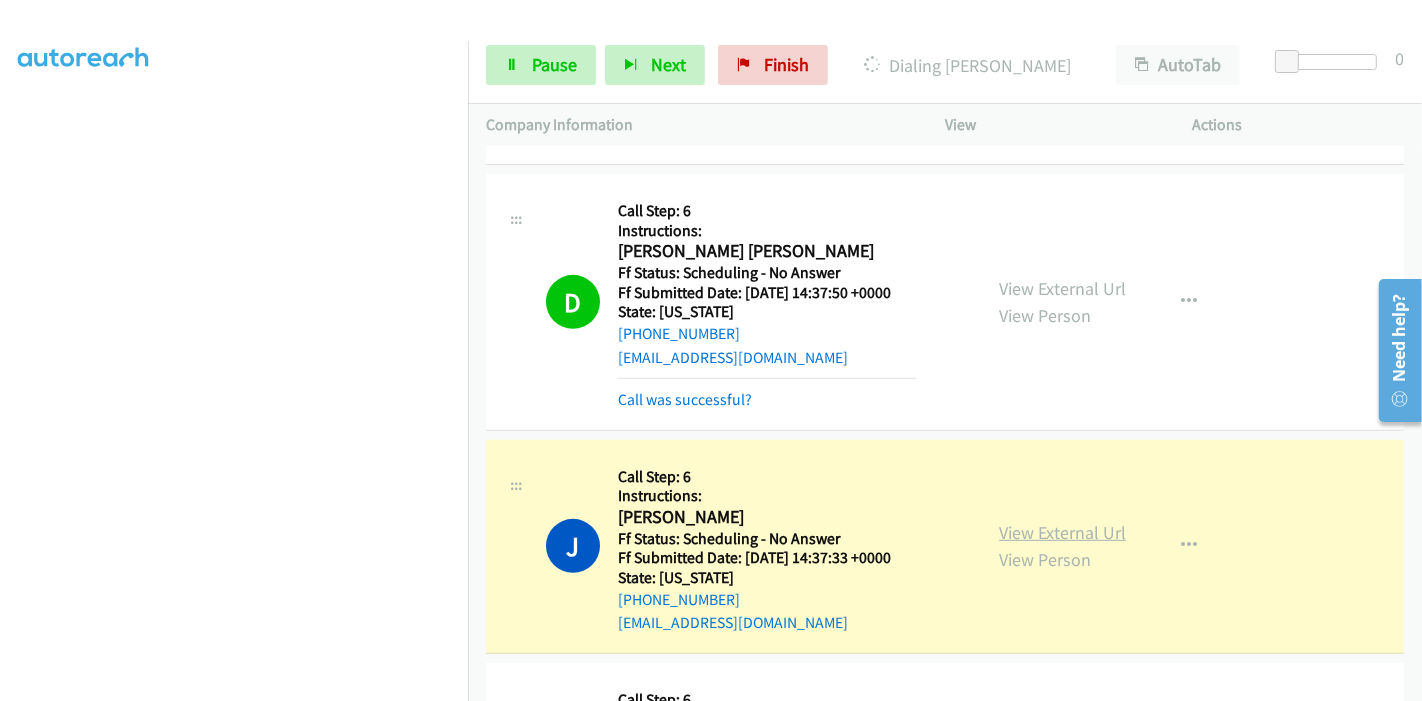 click on "View External Url" at bounding box center [1062, 532] 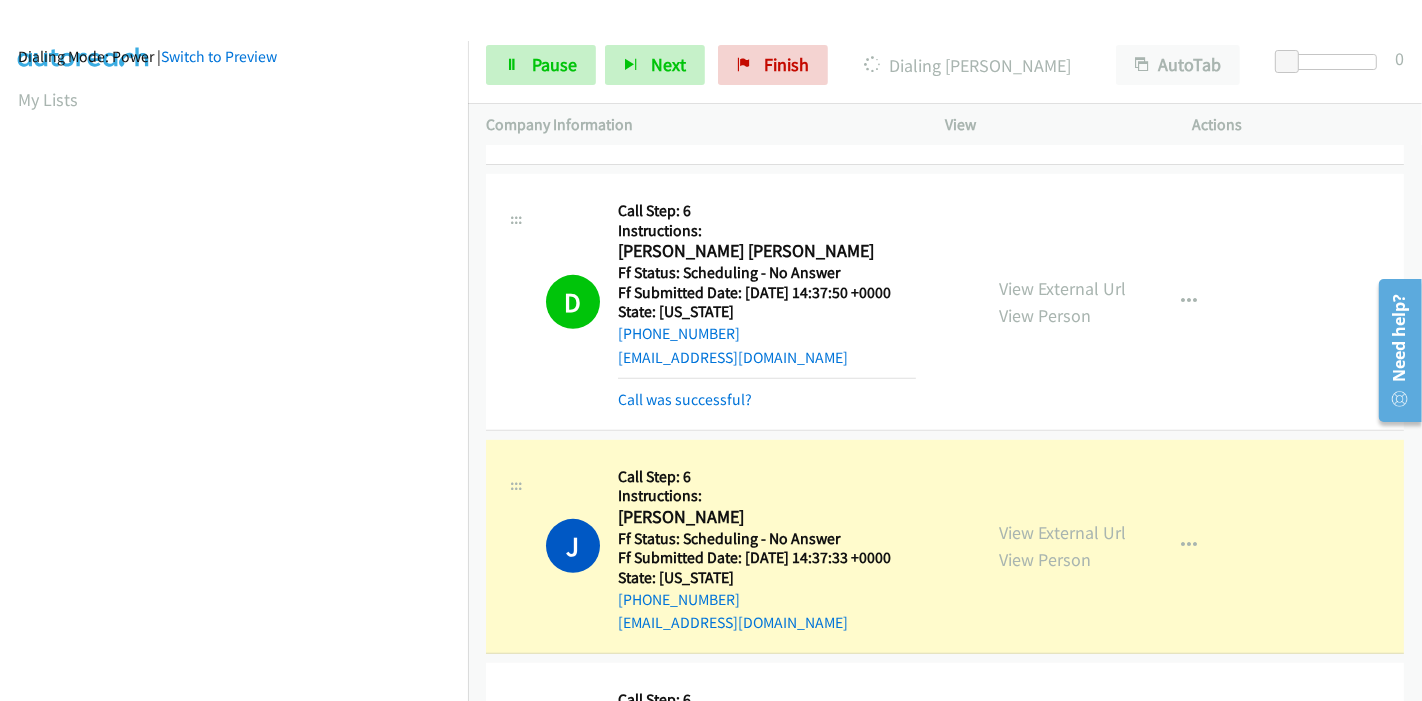 scroll, scrollTop: 422, scrollLeft: 0, axis: vertical 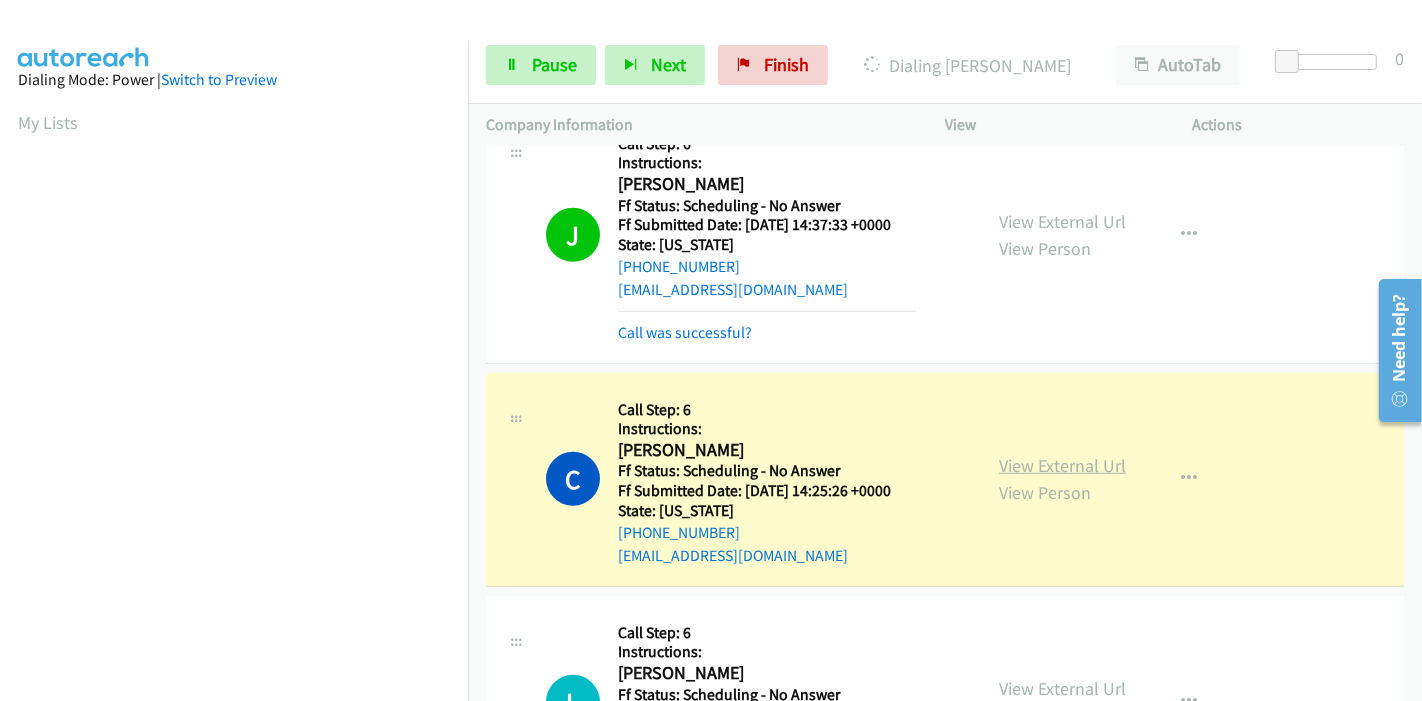 click on "View External Url" at bounding box center (1062, 465) 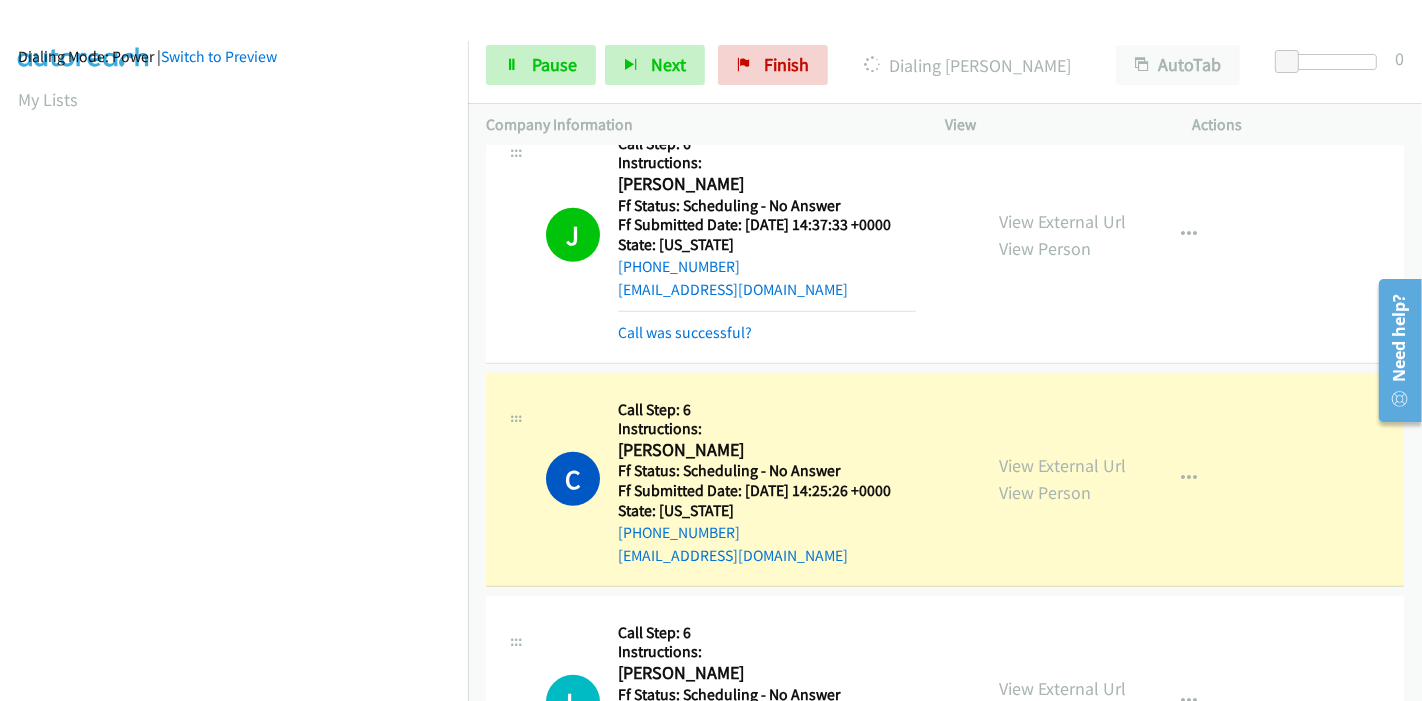 scroll, scrollTop: 422, scrollLeft: 0, axis: vertical 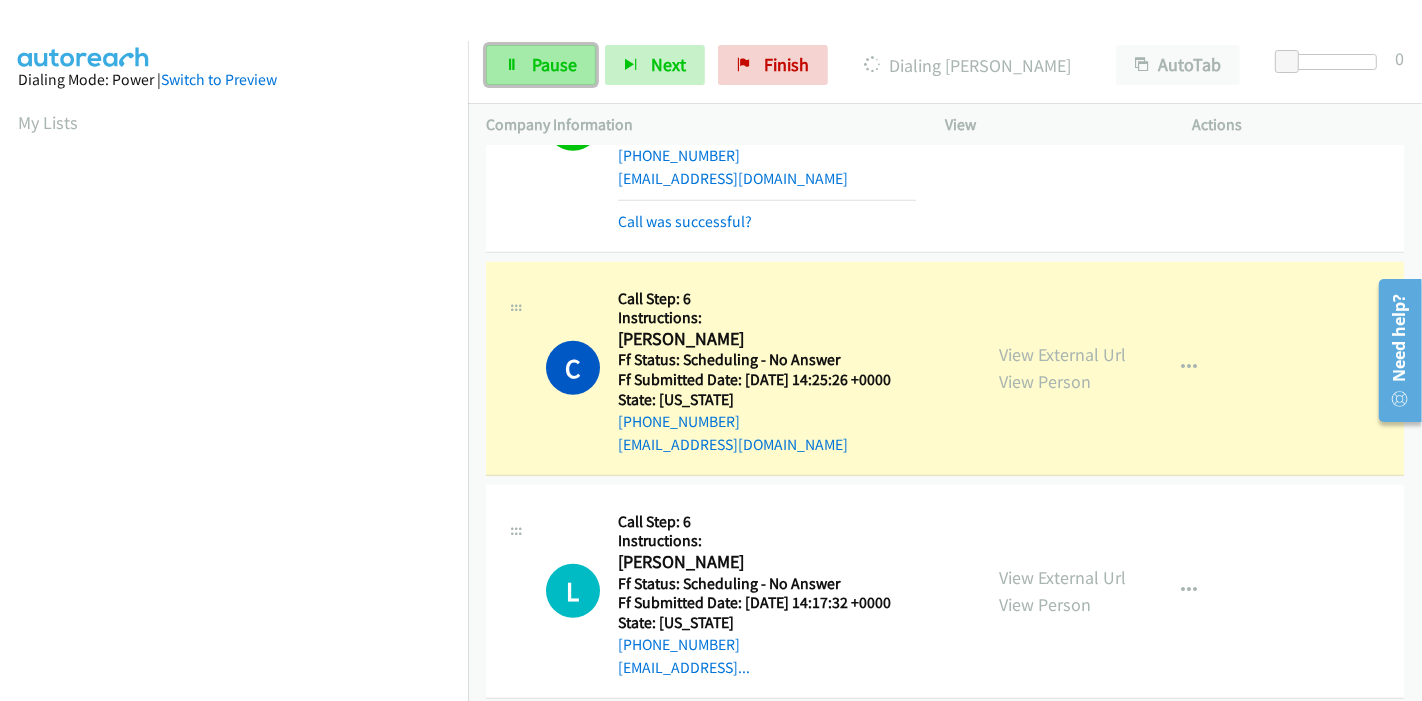 click at bounding box center [512, 66] 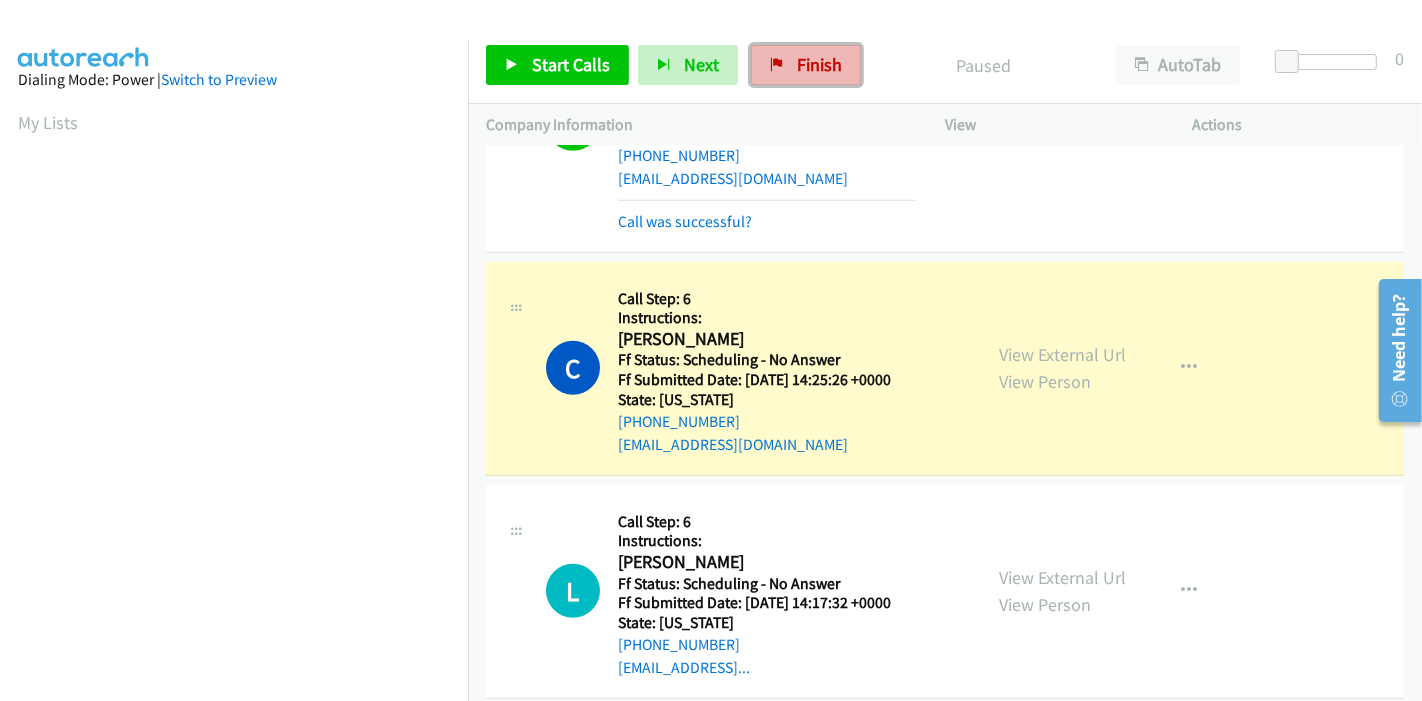 drag, startPoint x: 814, startPoint y: 58, endPoint x: 772, endPoint y: 68, distance: 43.174065 